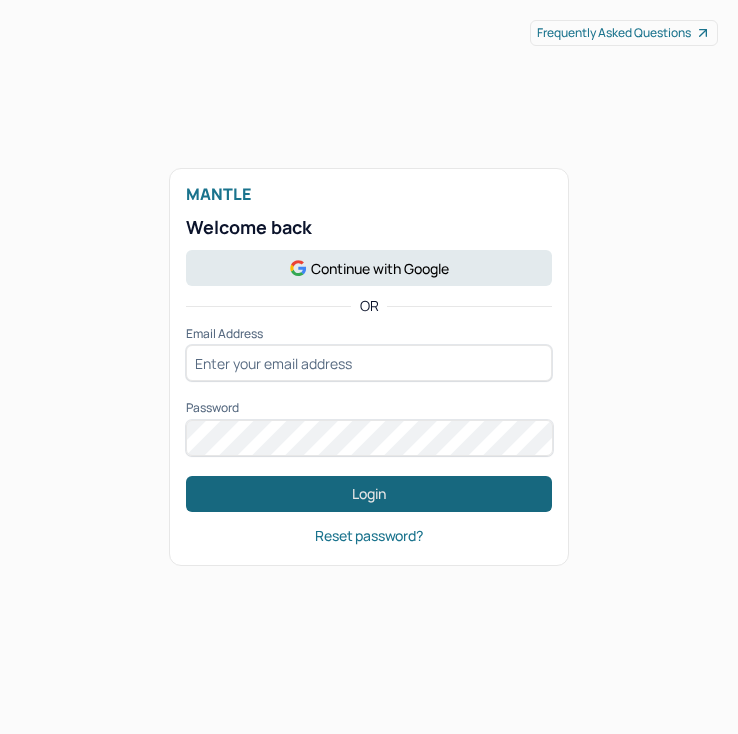 scroll, scrollTop: 0, scrollLeft: 0, axis: both 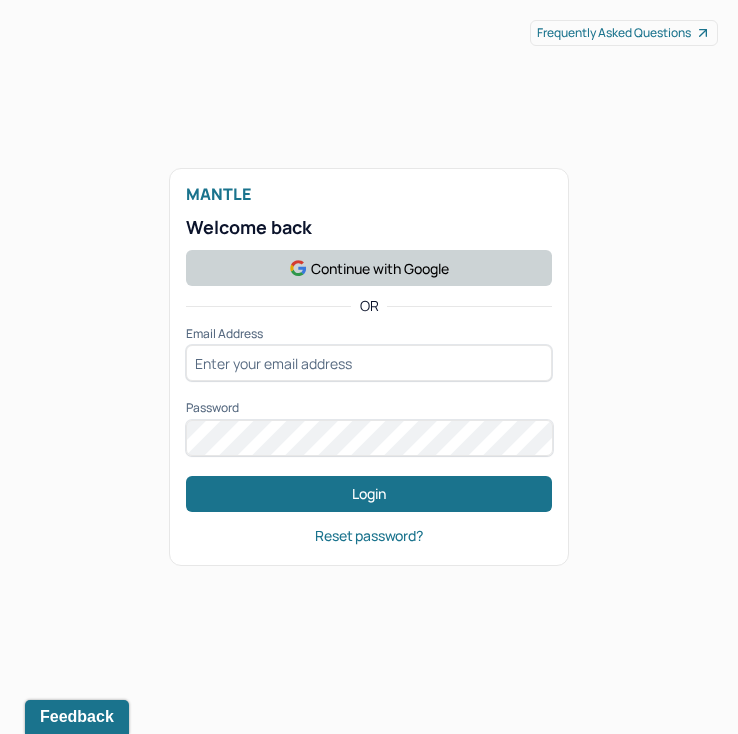 click on "Continue with Google" at bounding box center (369, 268) 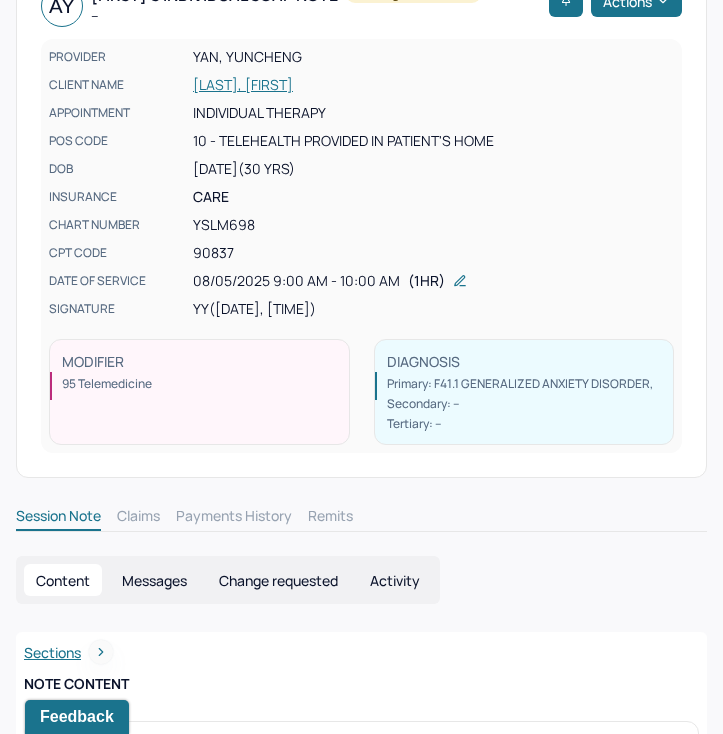 scroll, scrollTop: 0, scrollLeft: 0, axis: both 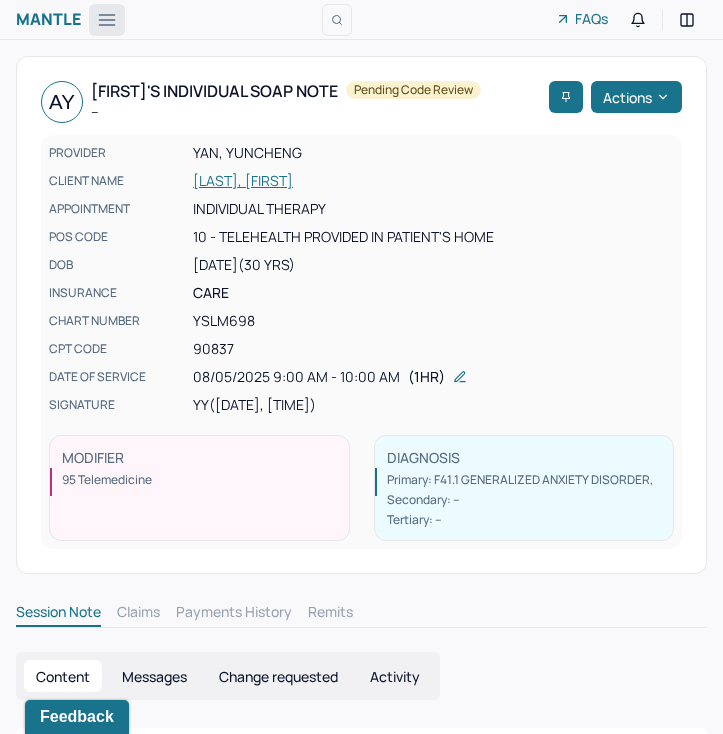 click 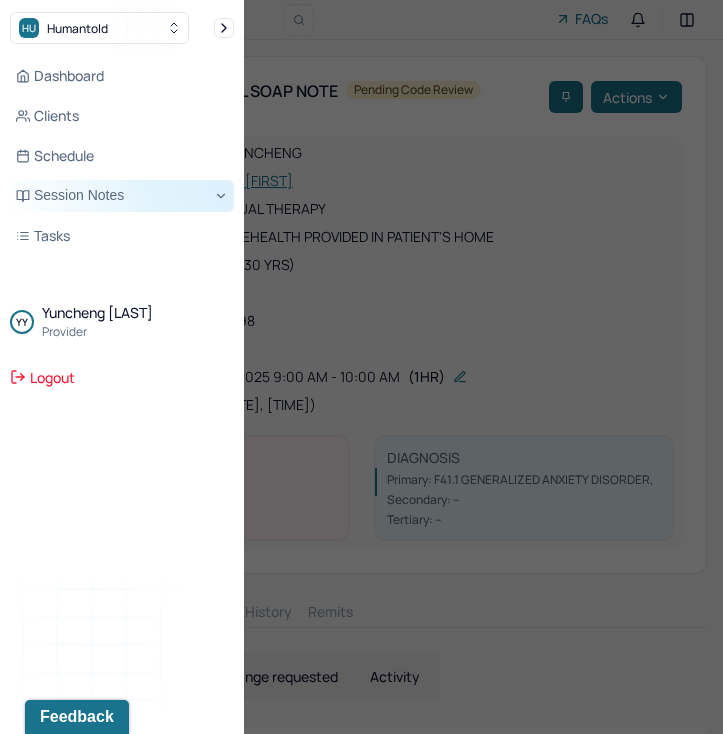 click on "Session Notes" at bounding box center (122, 196) 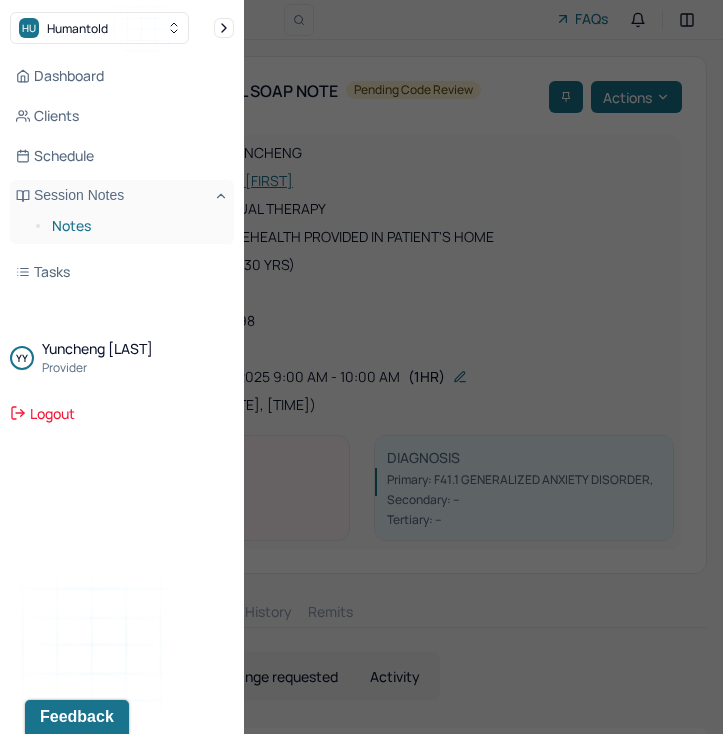 click on "Notes" at bounding box center (135, 226) 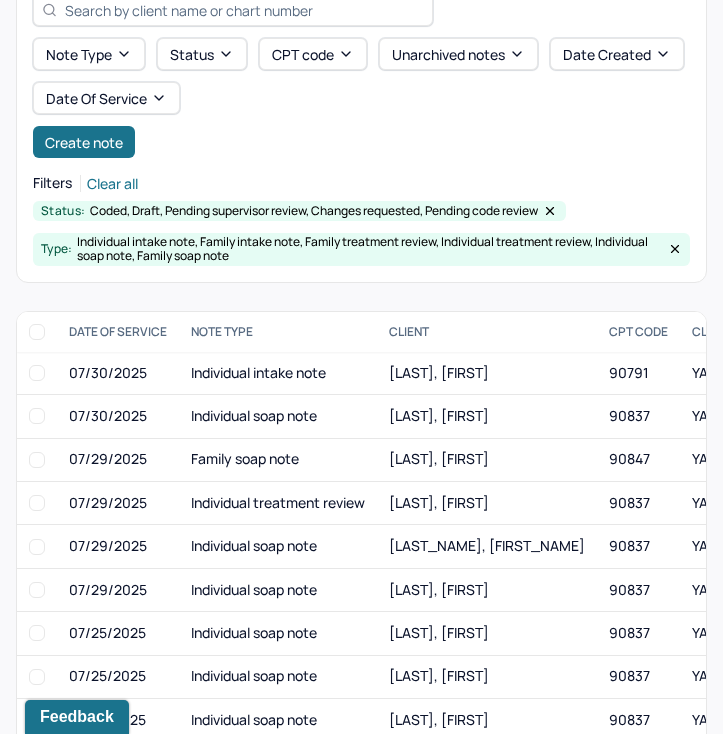 scroll, scrollTop: 82, scrollLeft: 0, axis: vertical 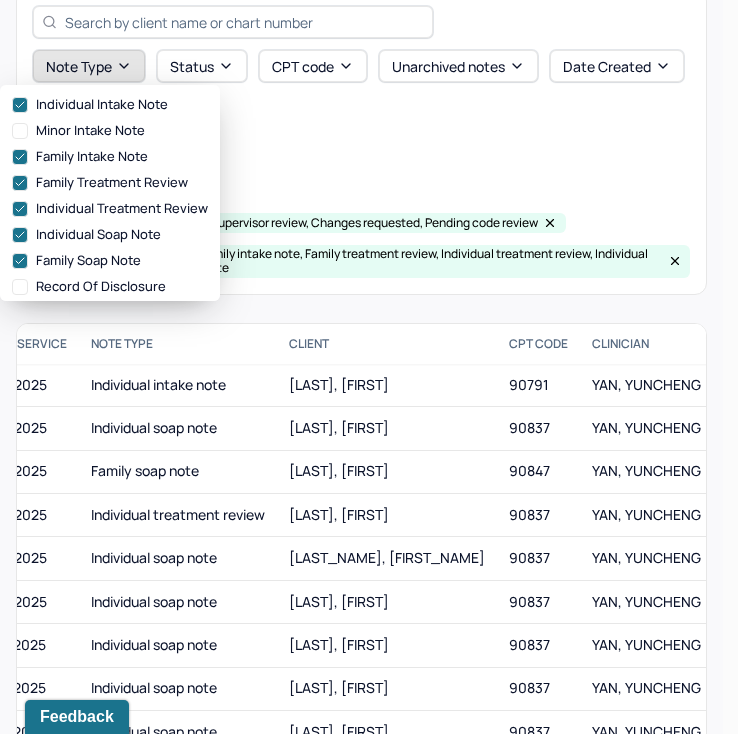 click on "Note type" at bounding box center (89, 66) 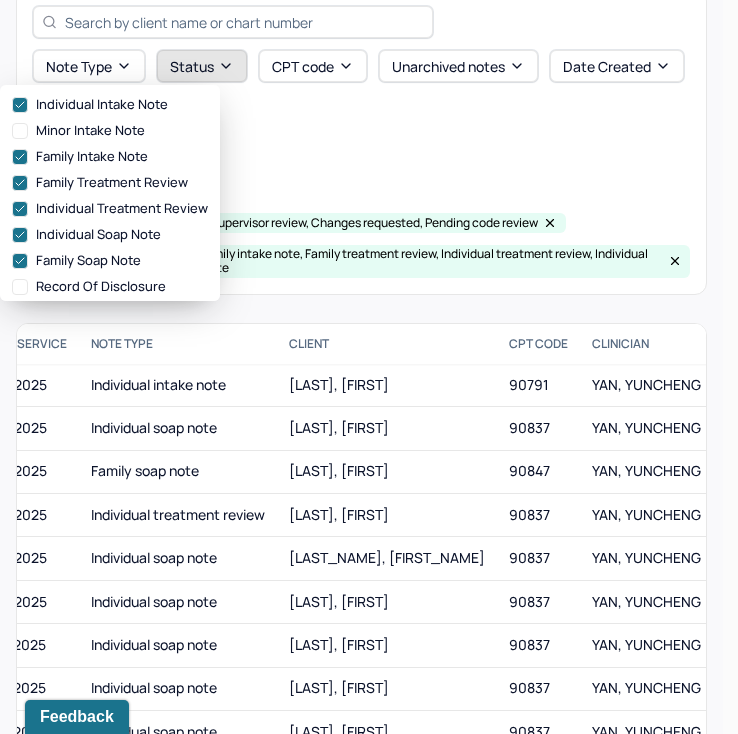 click on "Status" at bounding box center (202, 66) 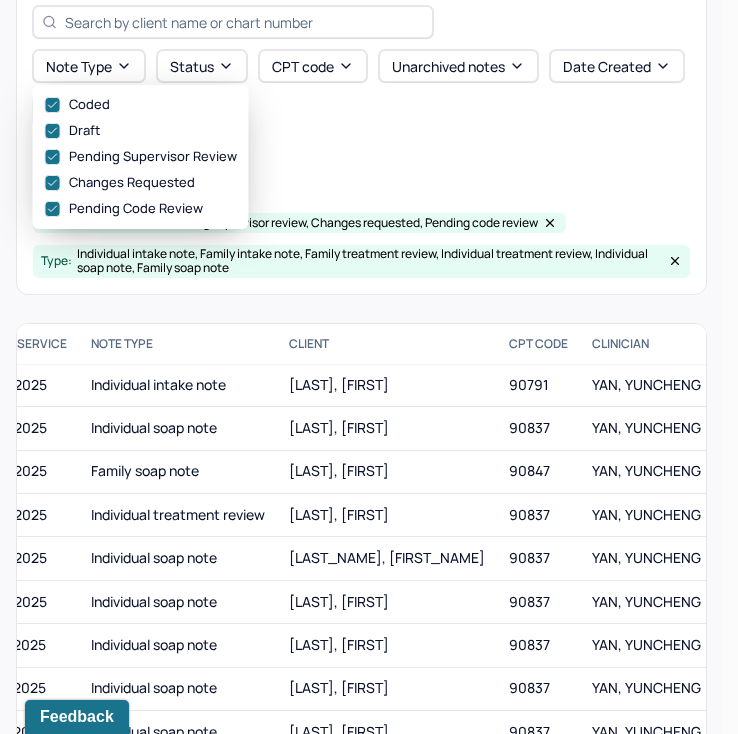 click on "Note type Status CPT code Unarchived notes Date Created Date Of Service Create note" at bounding box center [361, 110] 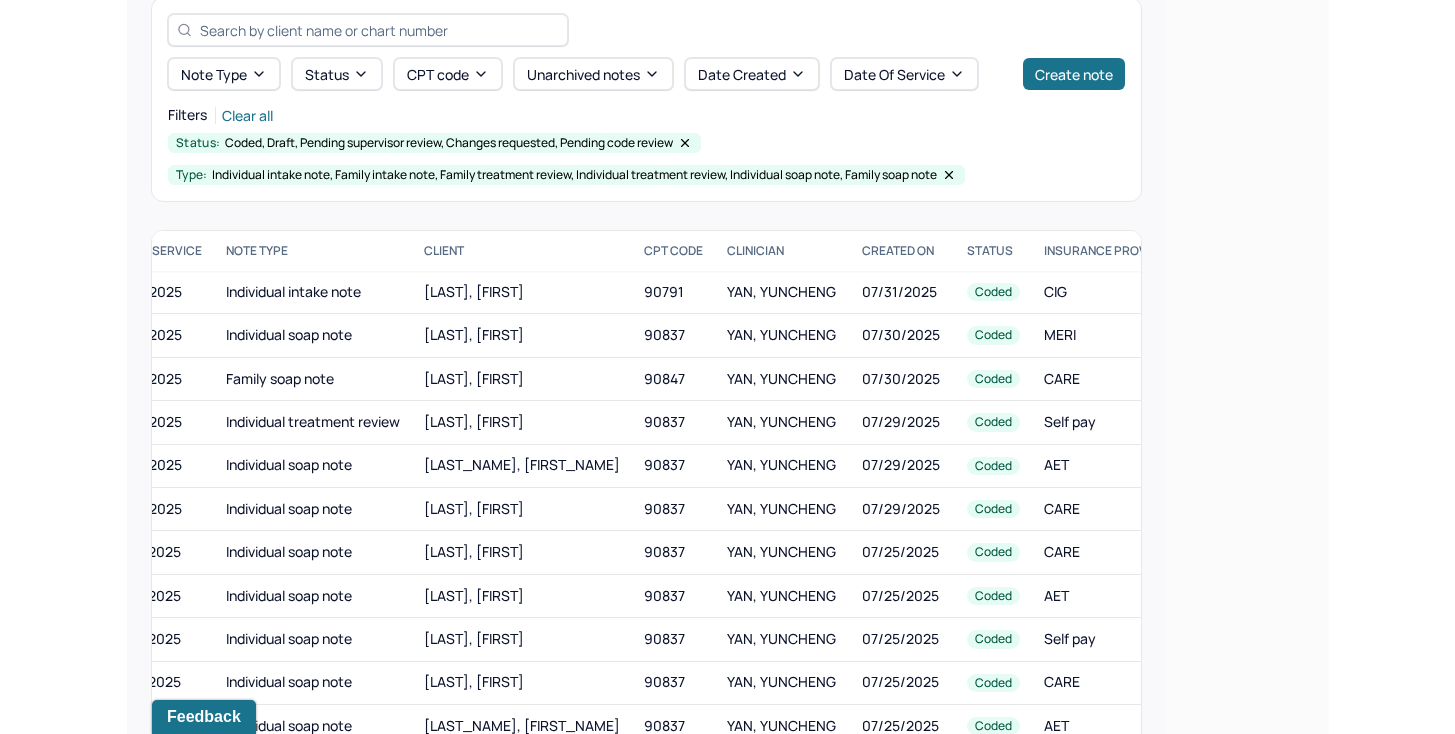 scroll, scrollTop: 0, scrollLeft: 0, axis: both 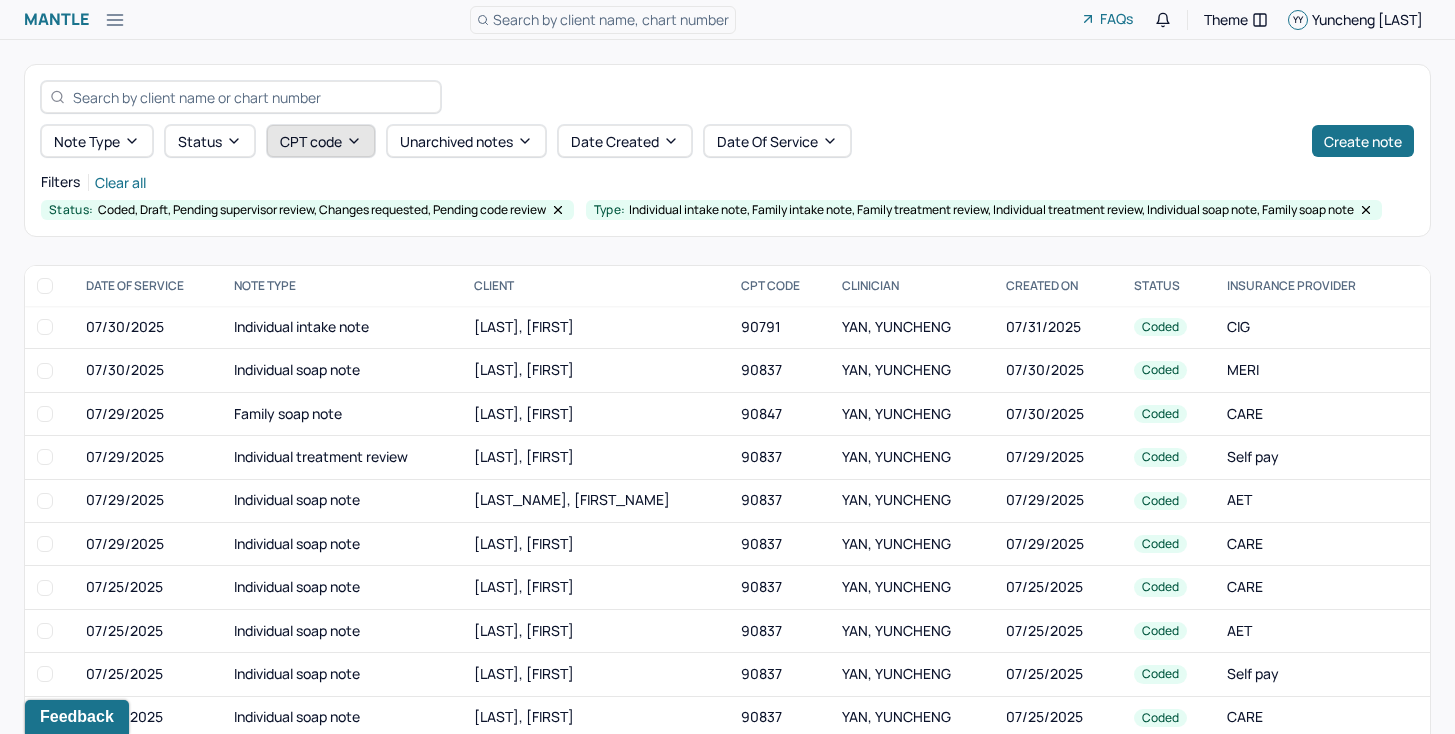 click on "CPT code" at bounding box center [321, 141] 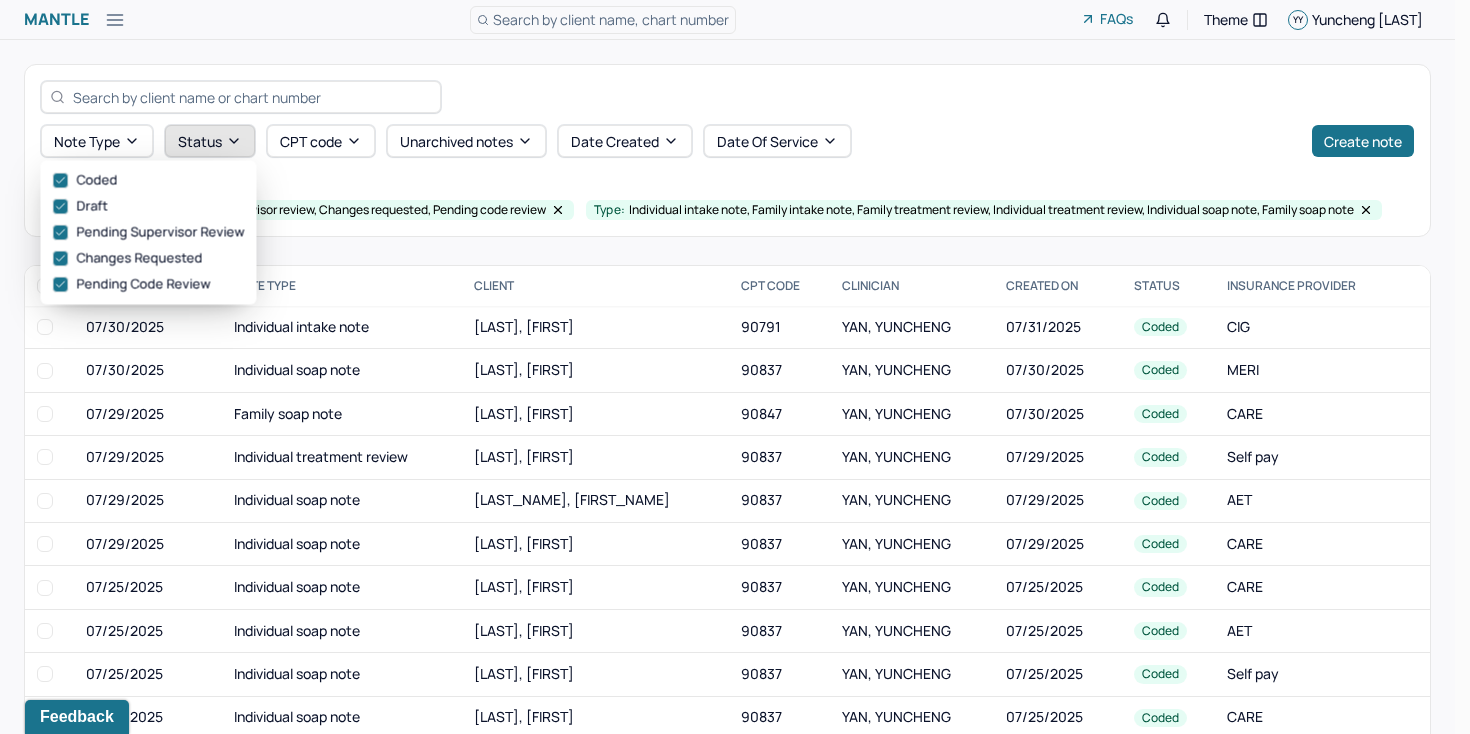 click on "Status" at bounding box center (210, 141) 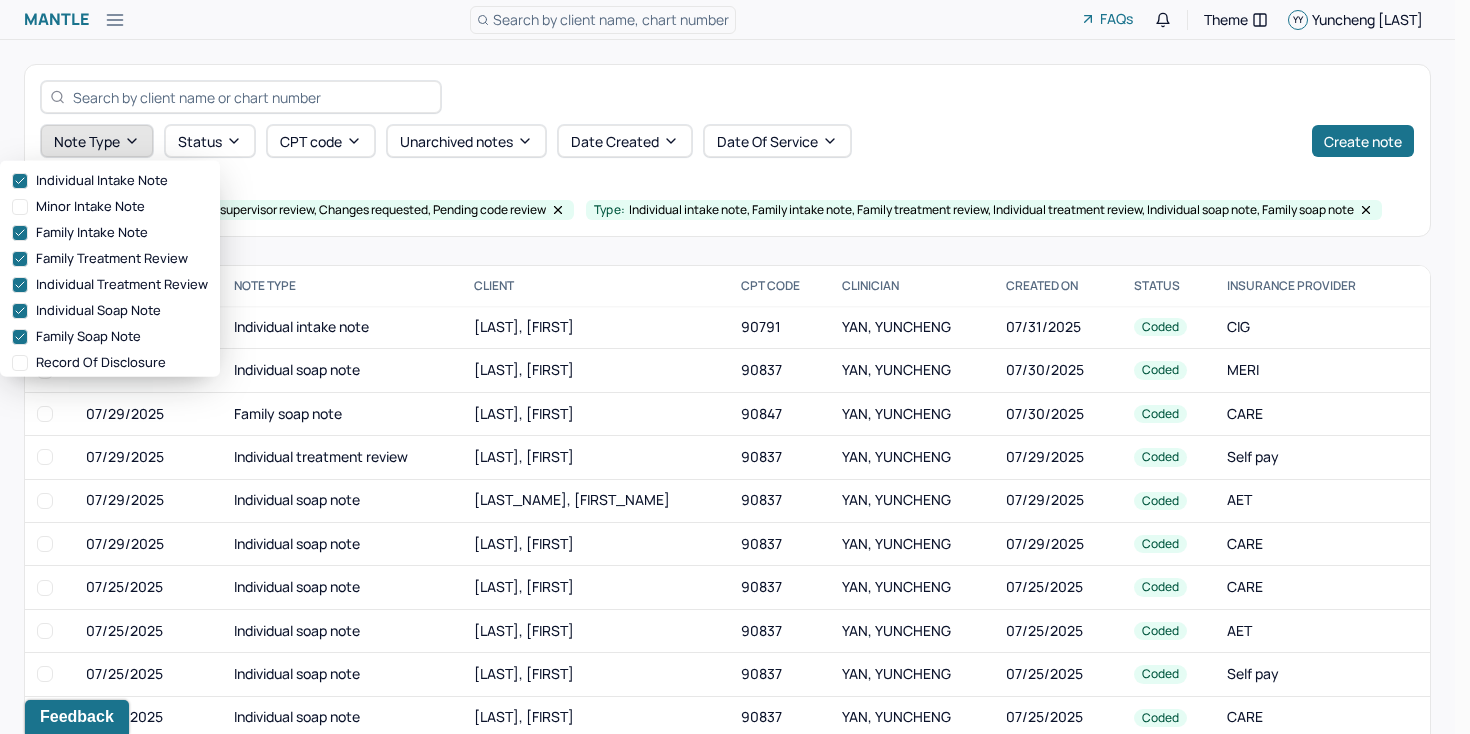 click on "Note type" at bounding box center (97, 141) 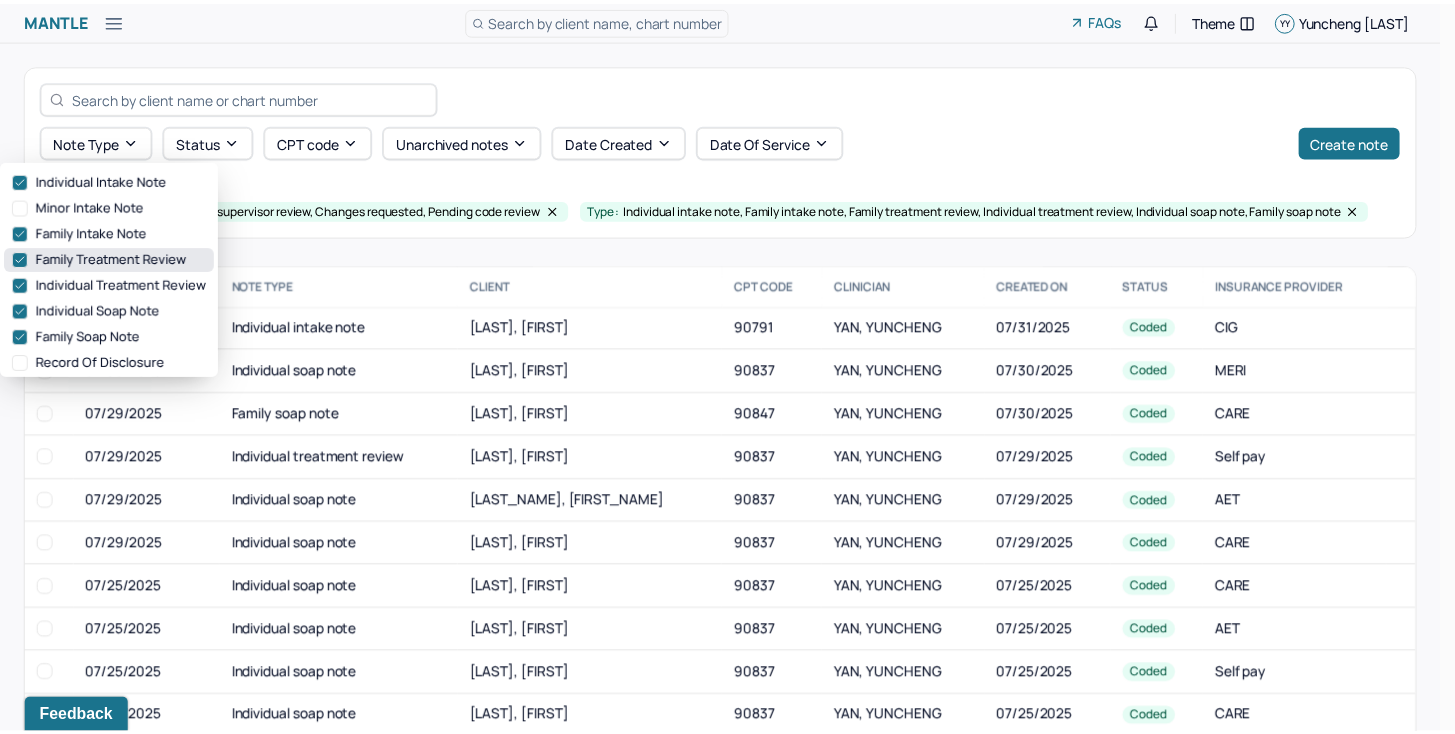 scroll, scrollTop: 188, scrollLeft: 0, axis: vertical 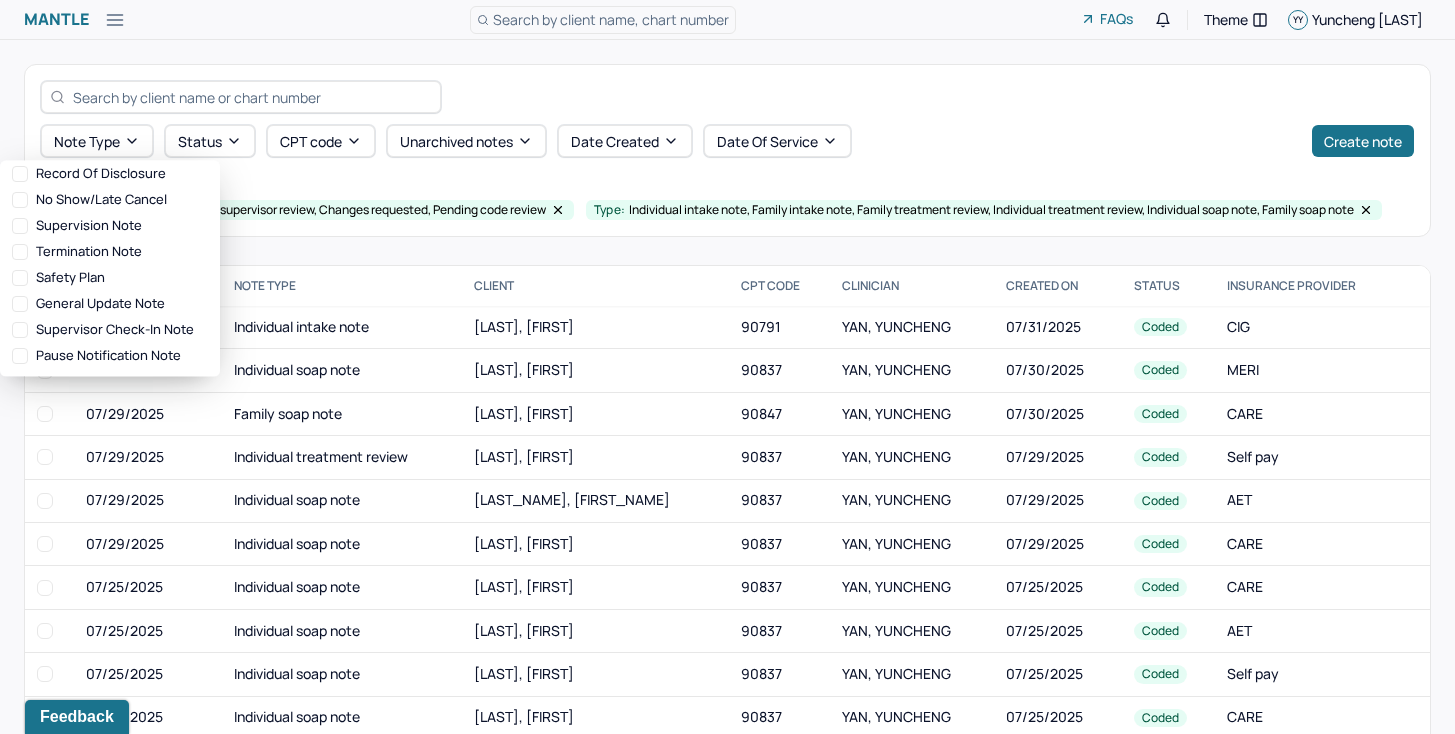 click on "Filters Clear all" at bounding box center (727, 182) 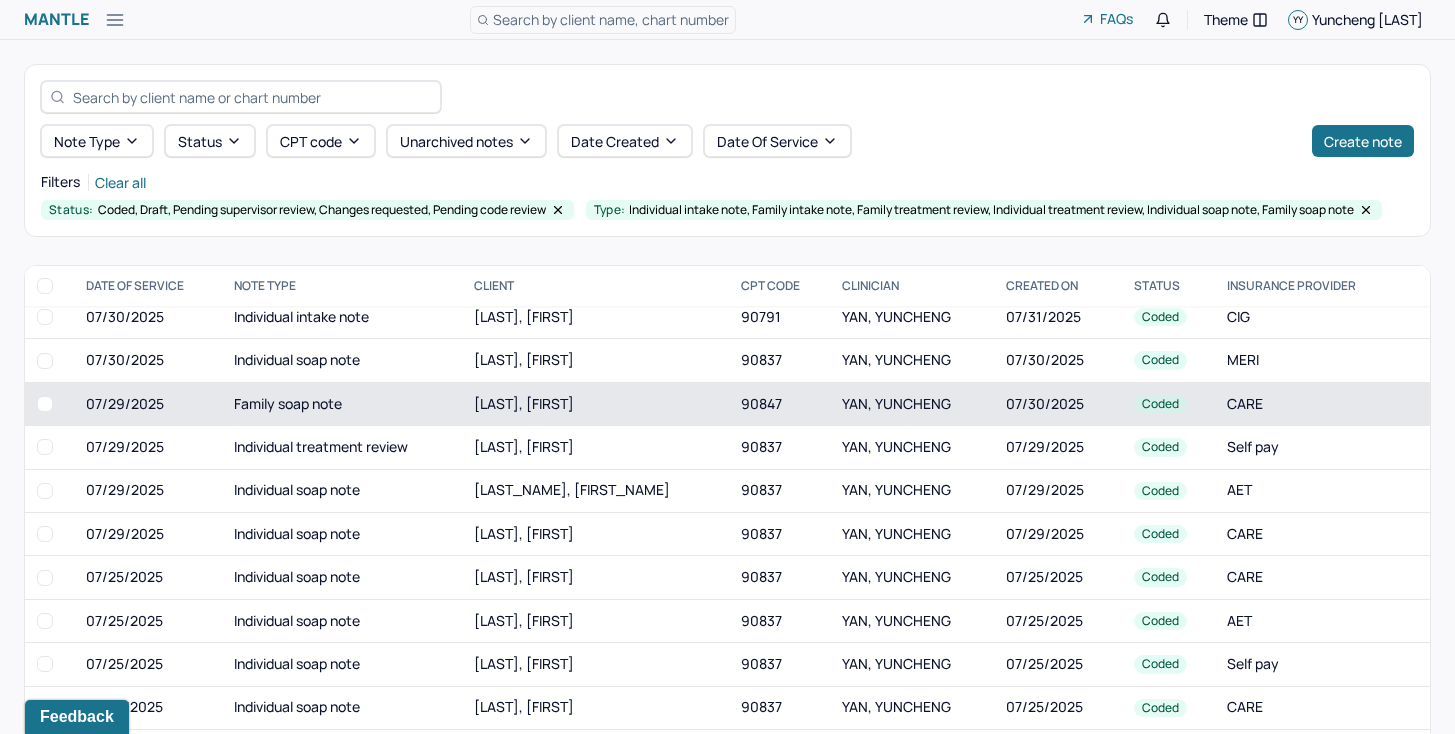 scroll, scrollTop: 0, scrollLeft: 0, axis: both 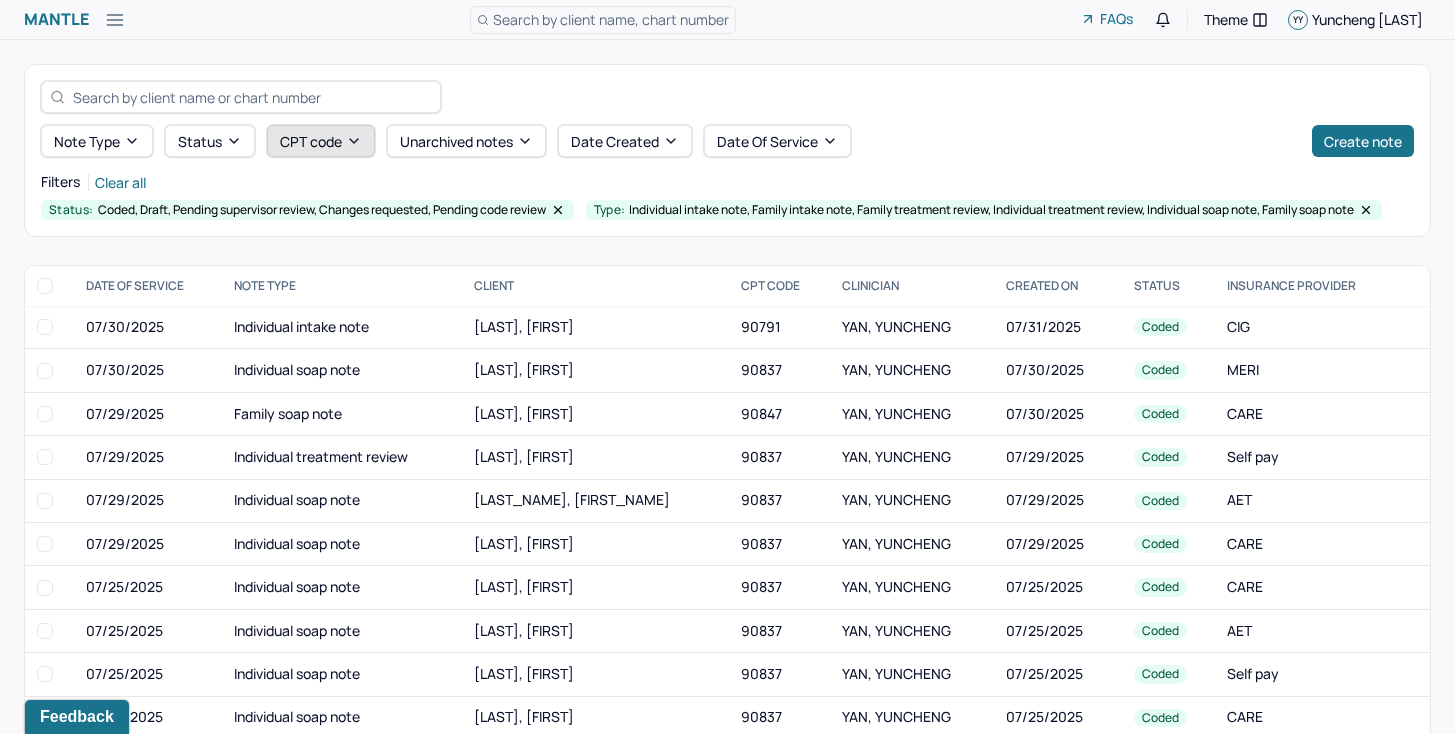 click on "CPT code" at bounding box center [321, 141] 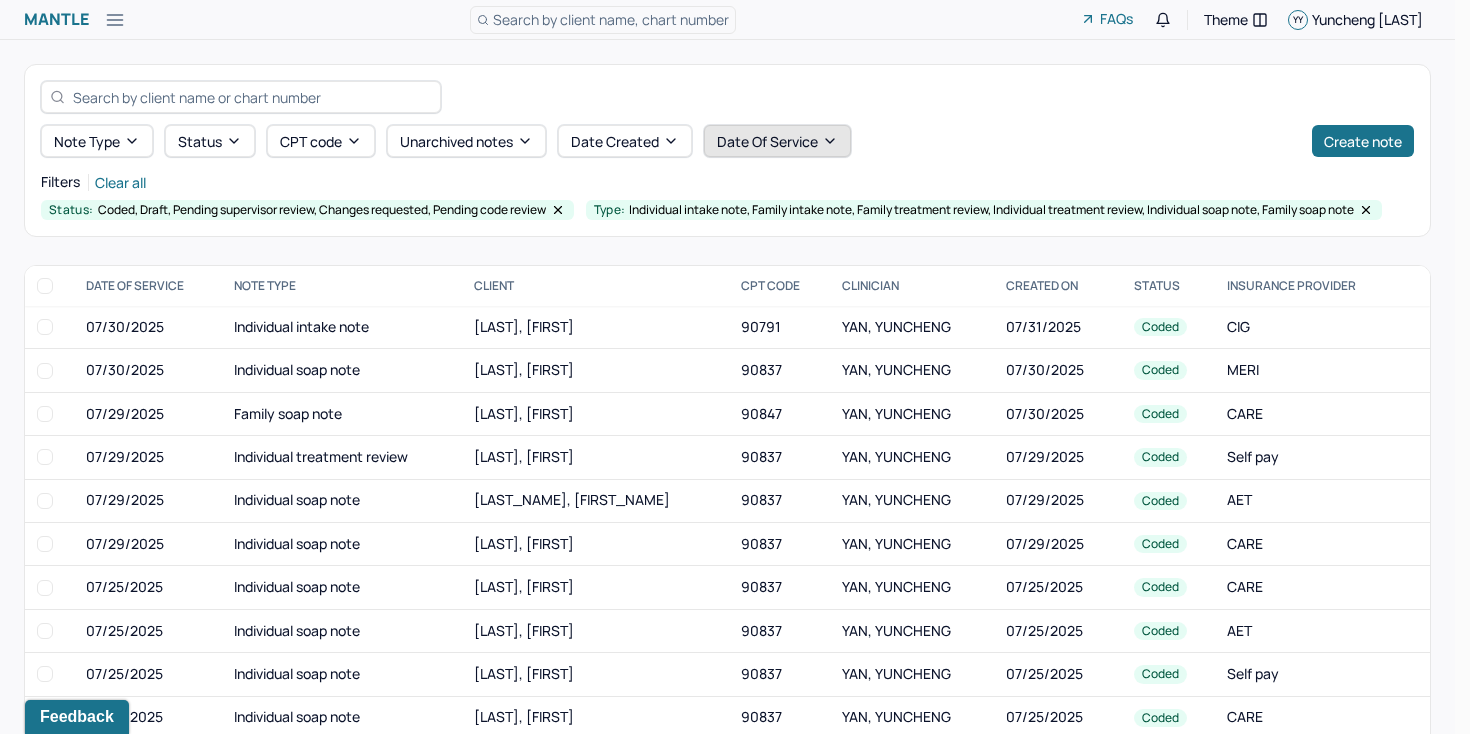 click on "Date Of Service" at bounding box center (777, 141) 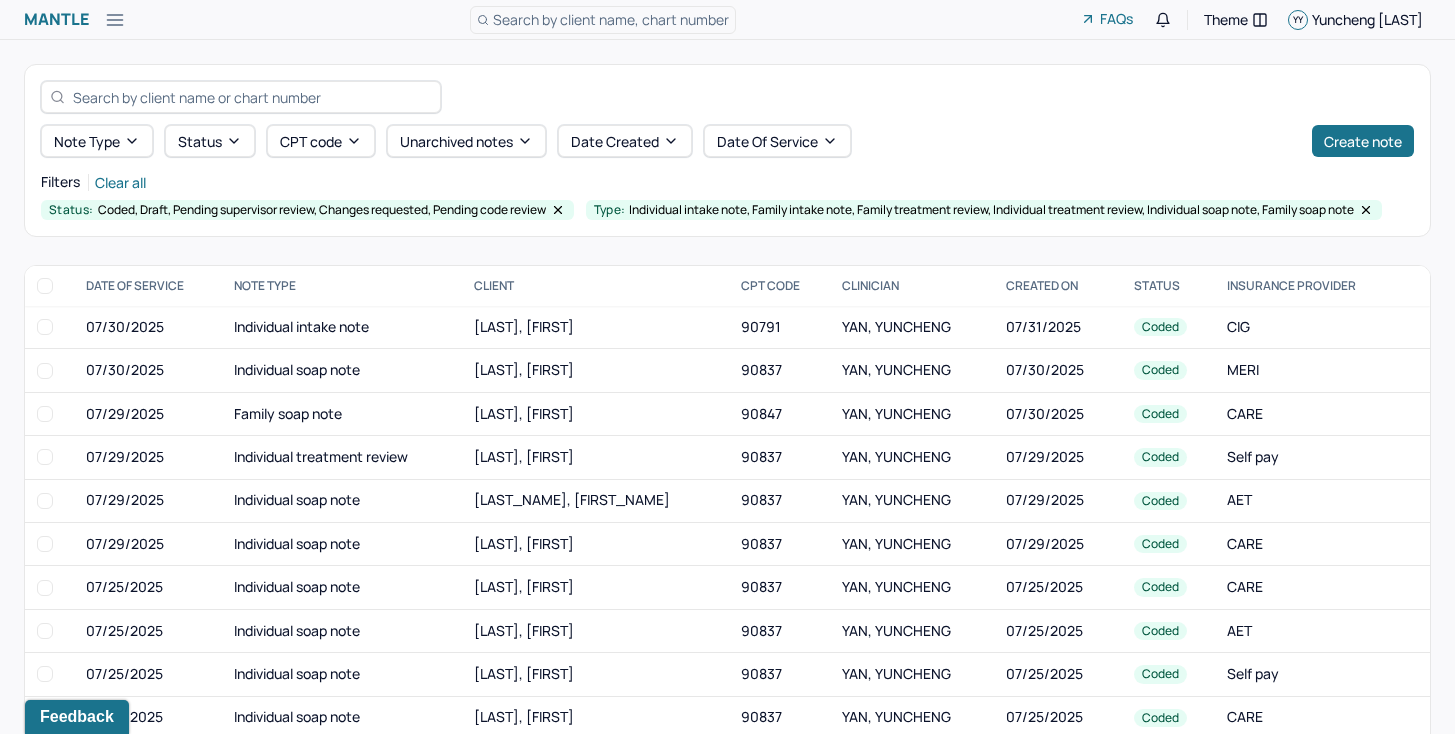 select on "2025" 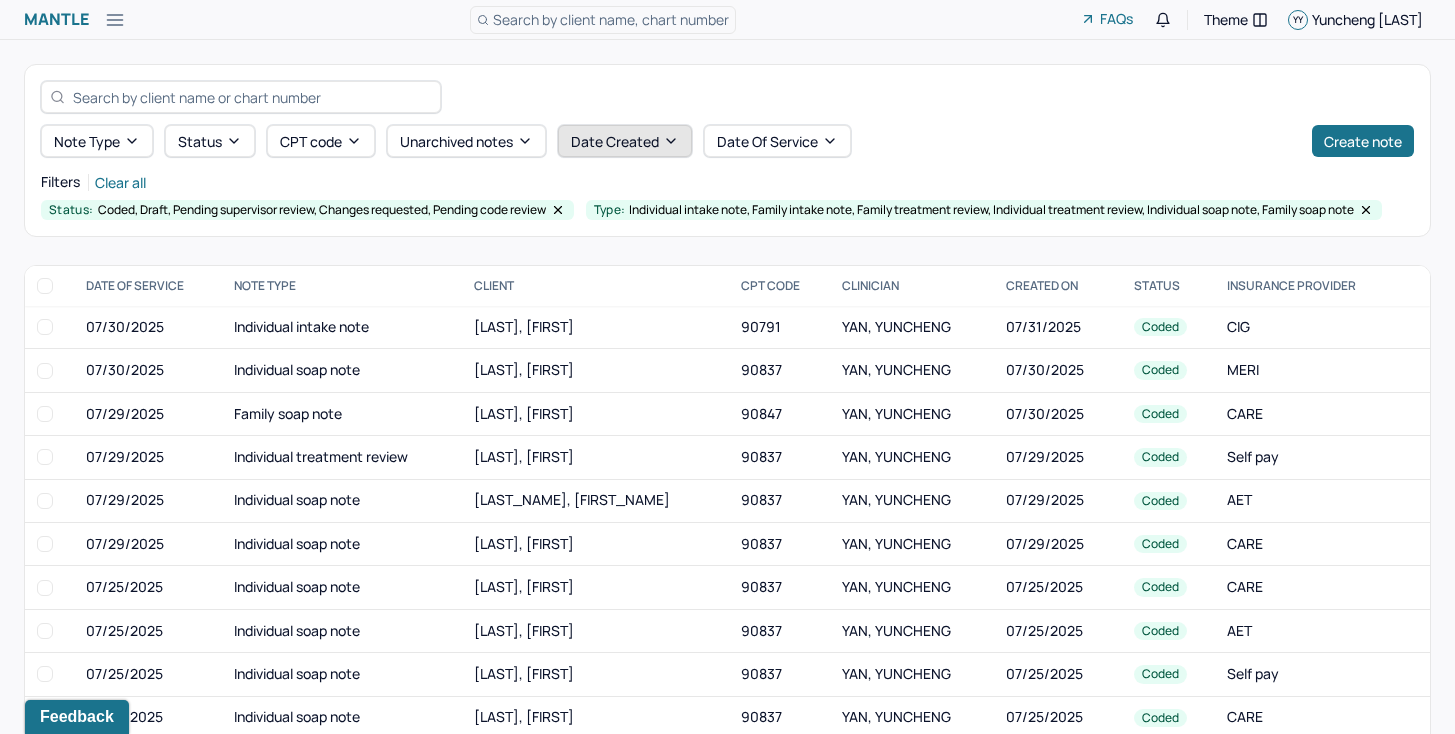 click on "Date Created" at bounding box center (625, 141) 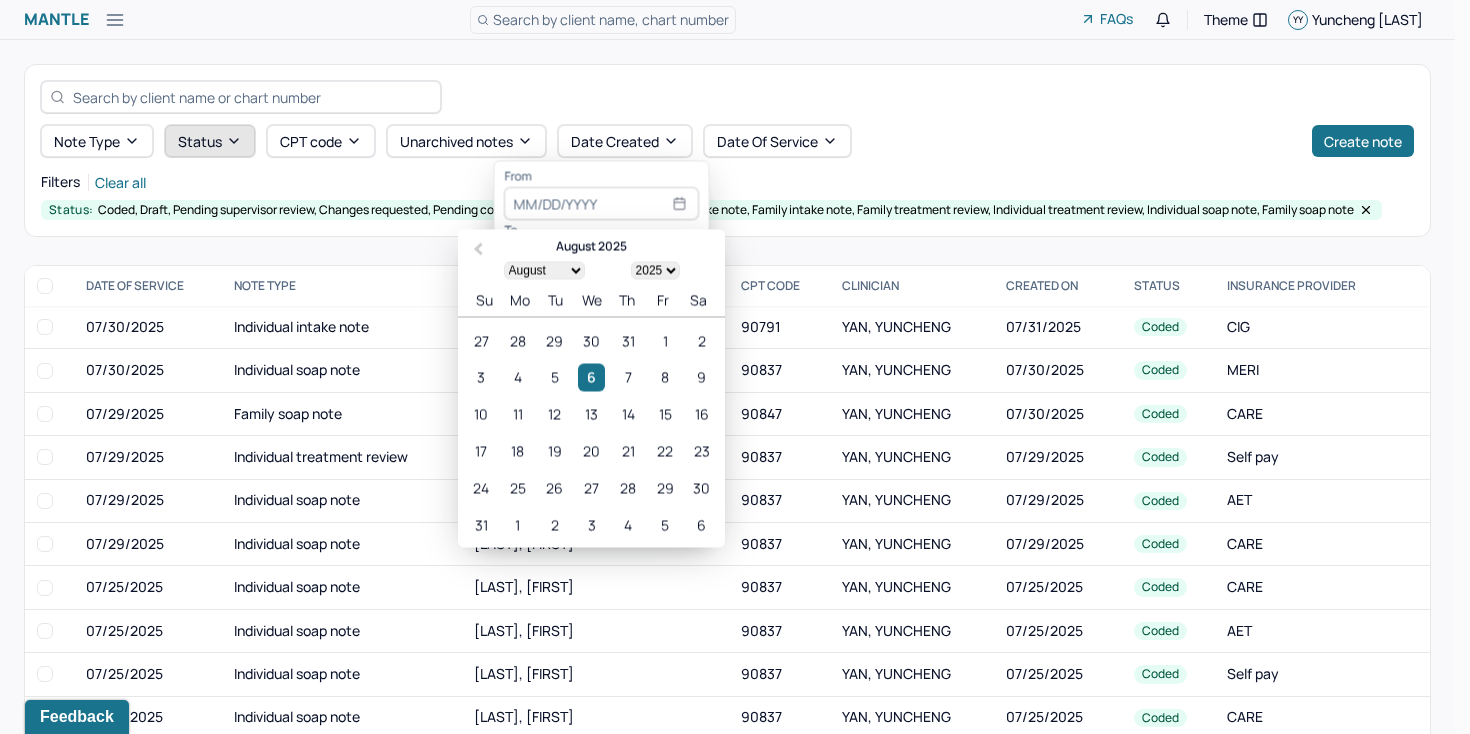 click on "Status" at bounding box center (210, 141) 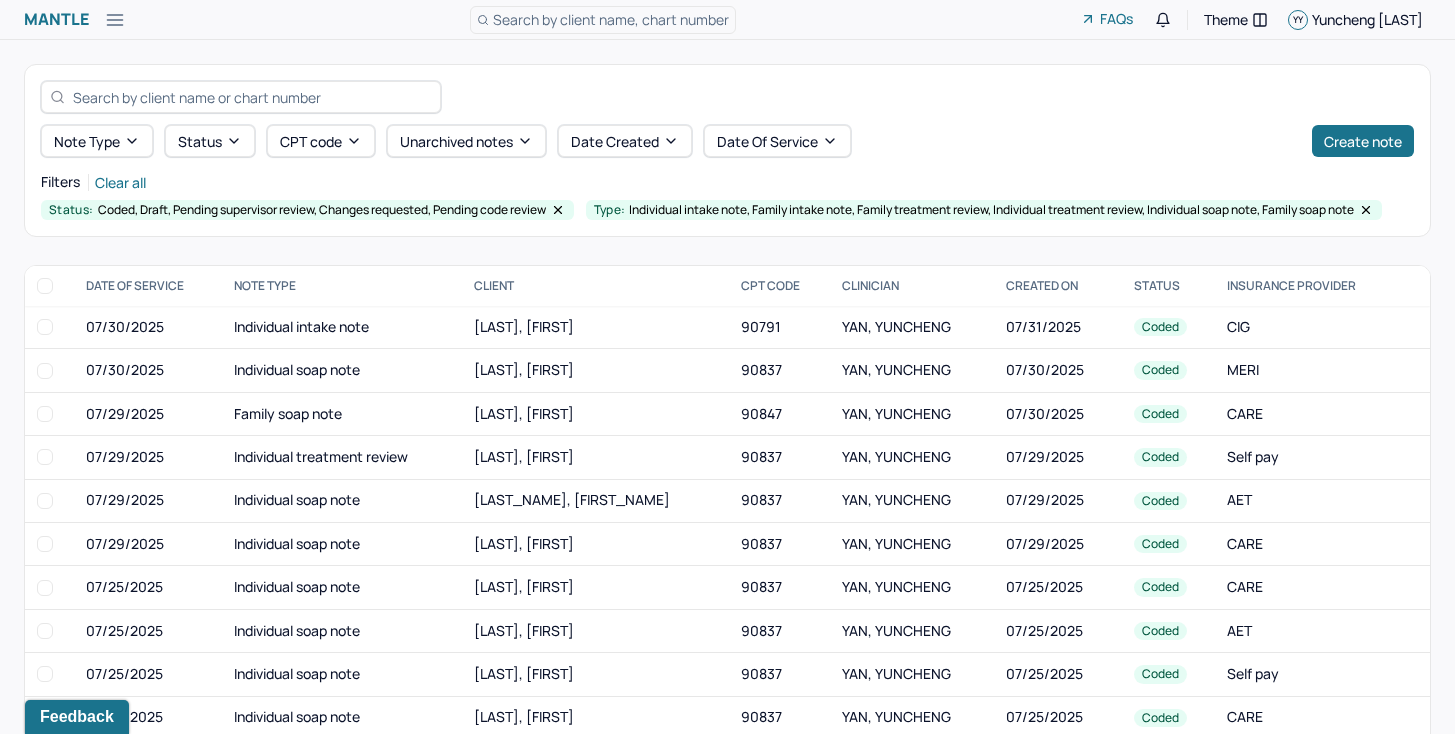 click on "Filters Clear all" at bounding box center [727, 182] 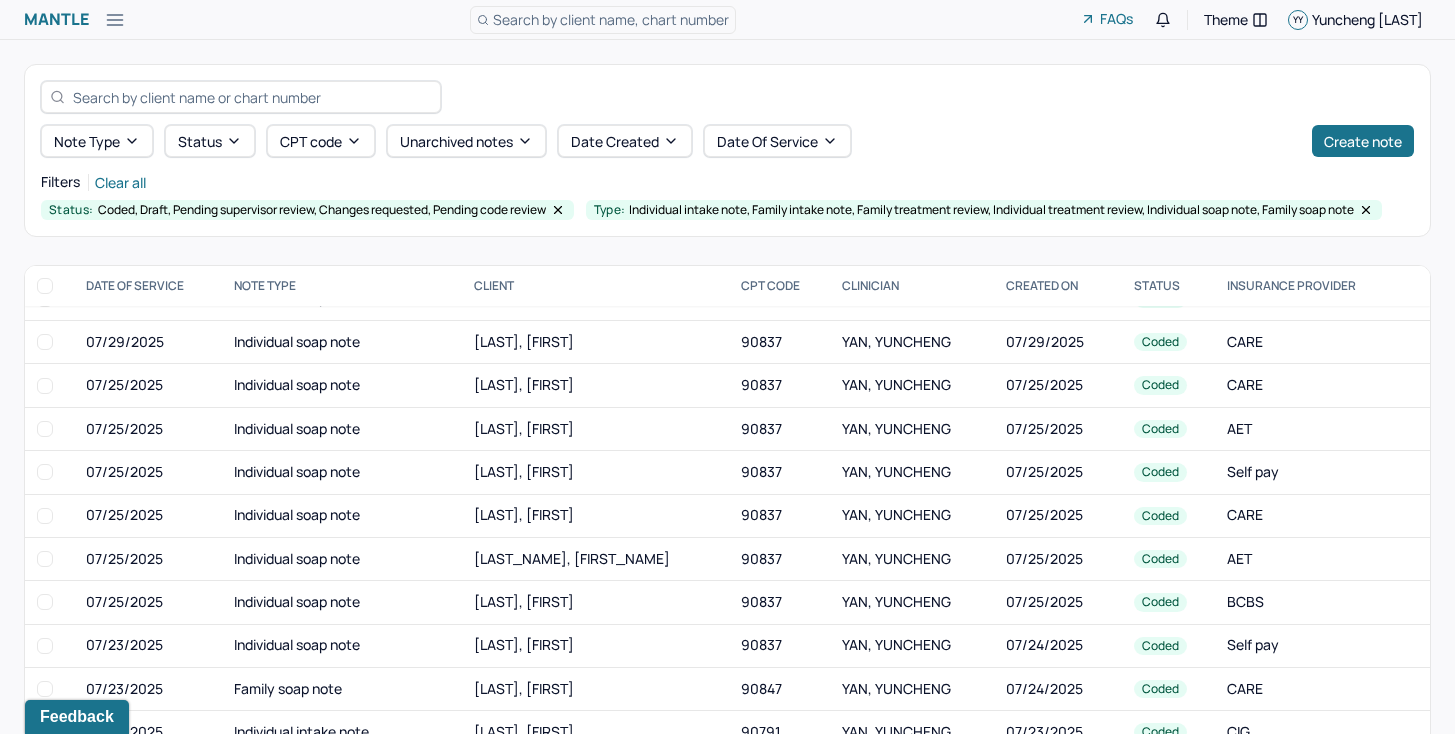 scroll, scrollTop: 0, scrollLeft: 0, axis: both 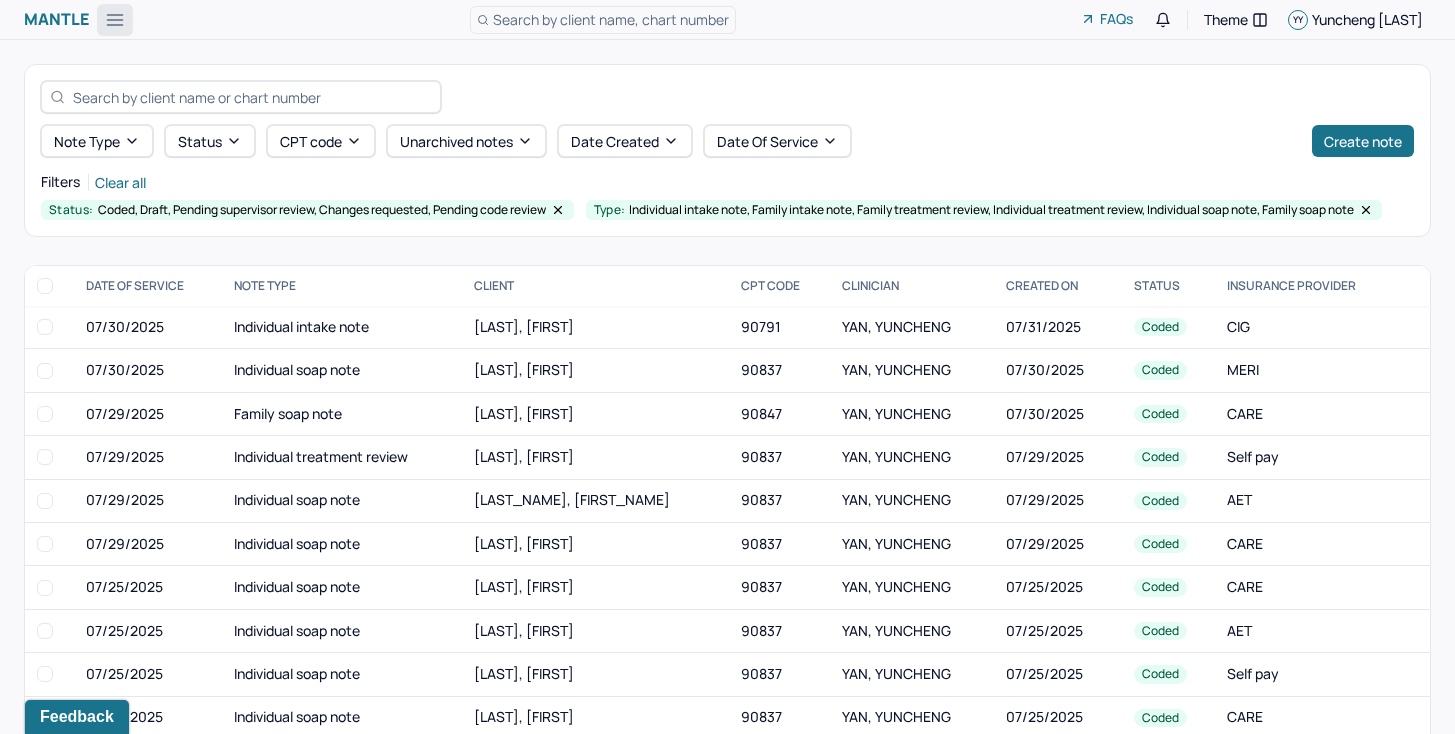 click 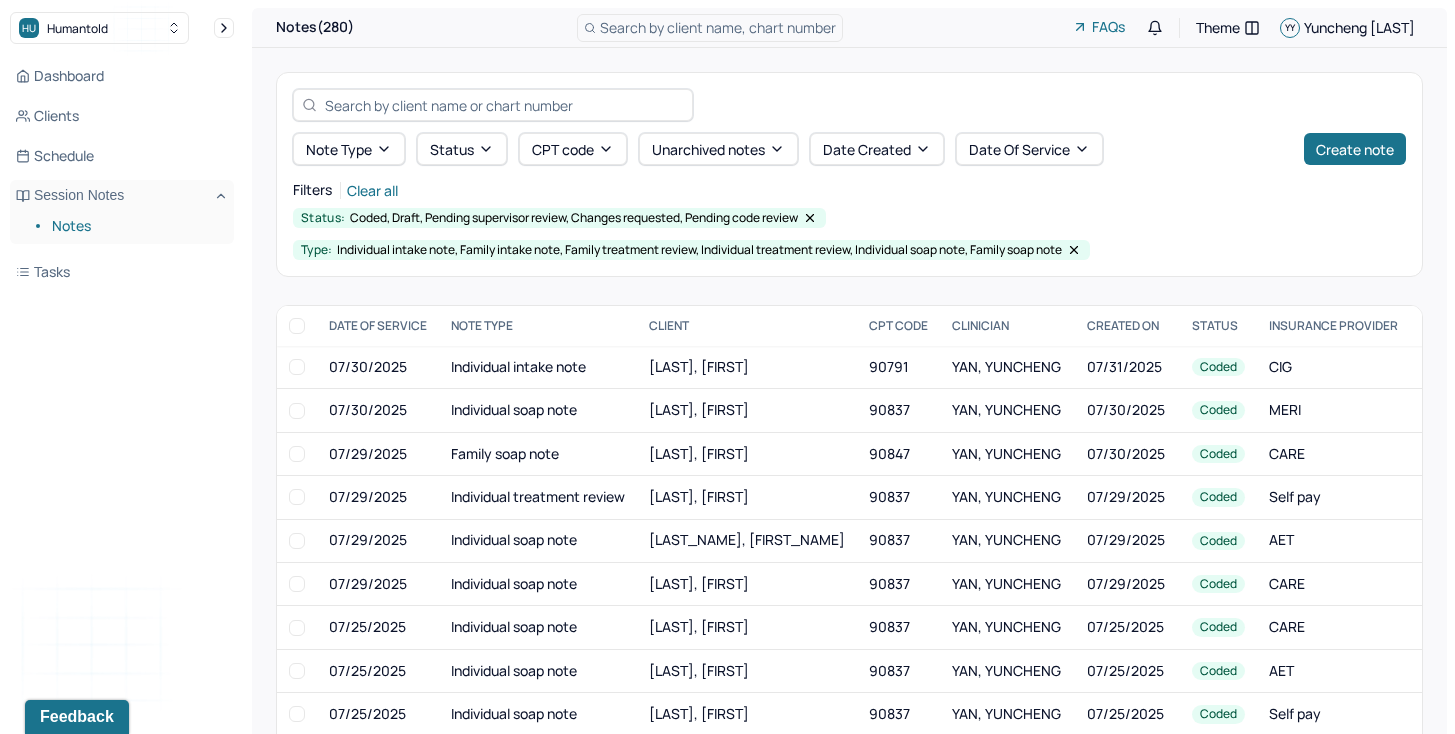 click on "Notes" at bounding box center (135, 226) 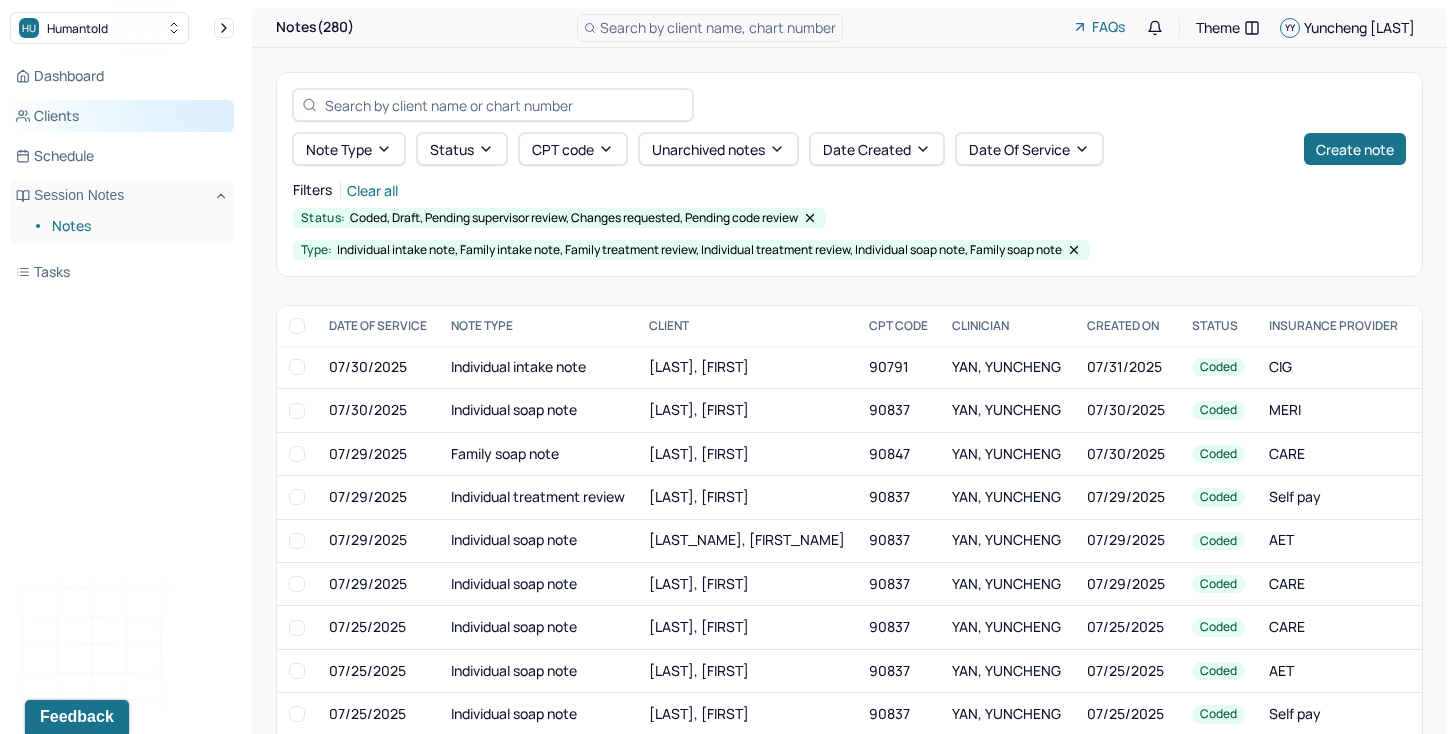 click on "Clients" at bounding box center [122, 116] 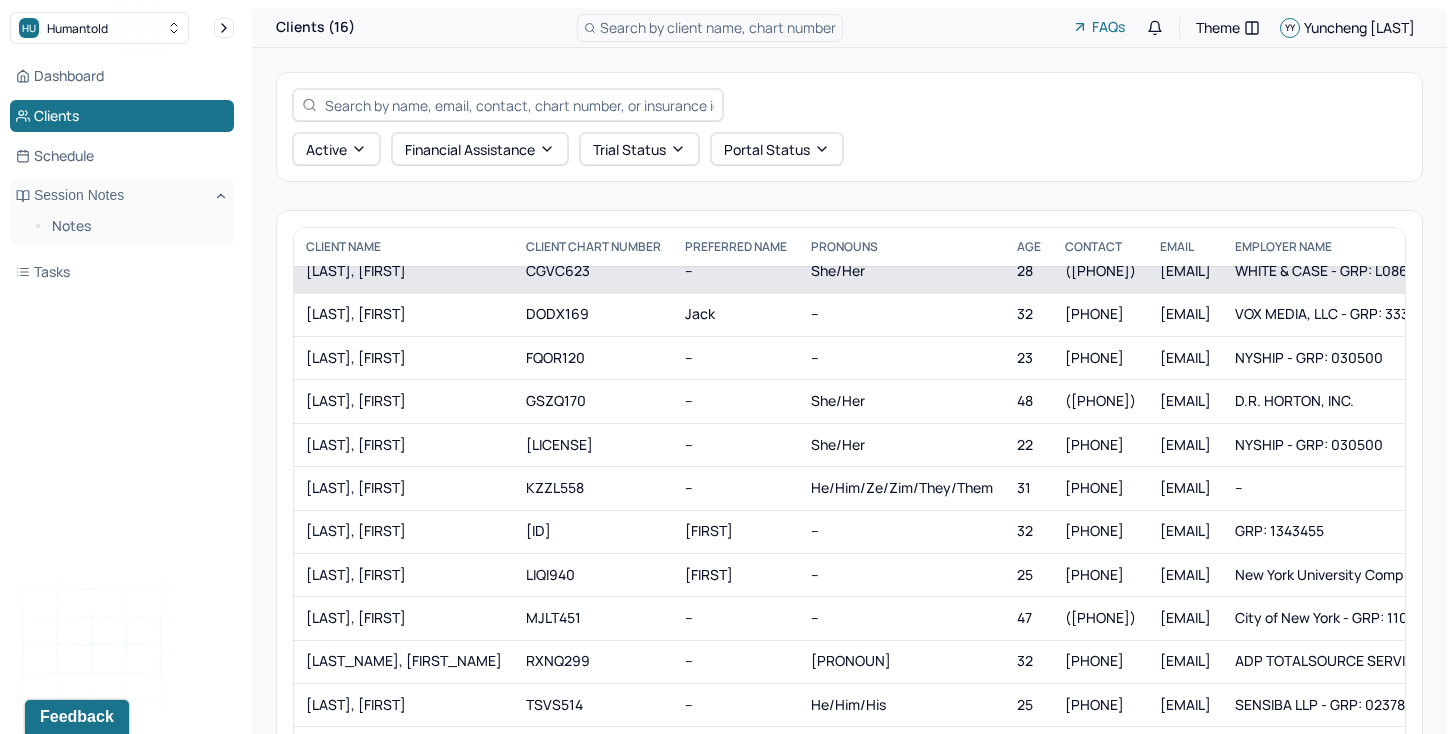 scroll, scrollTop: 162, scrollLeft: 0, axis: vertical 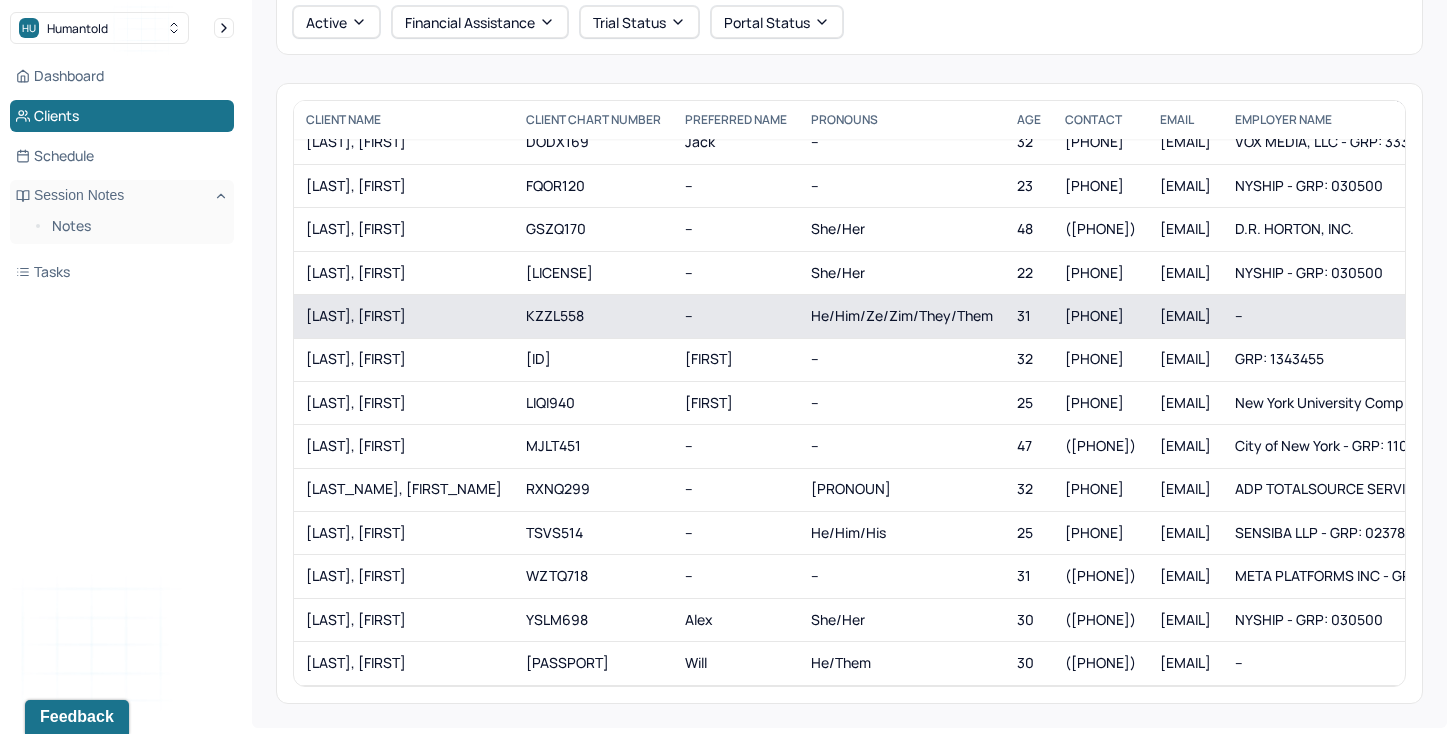 click on "KZZL558" at bounding box center [593, 316] 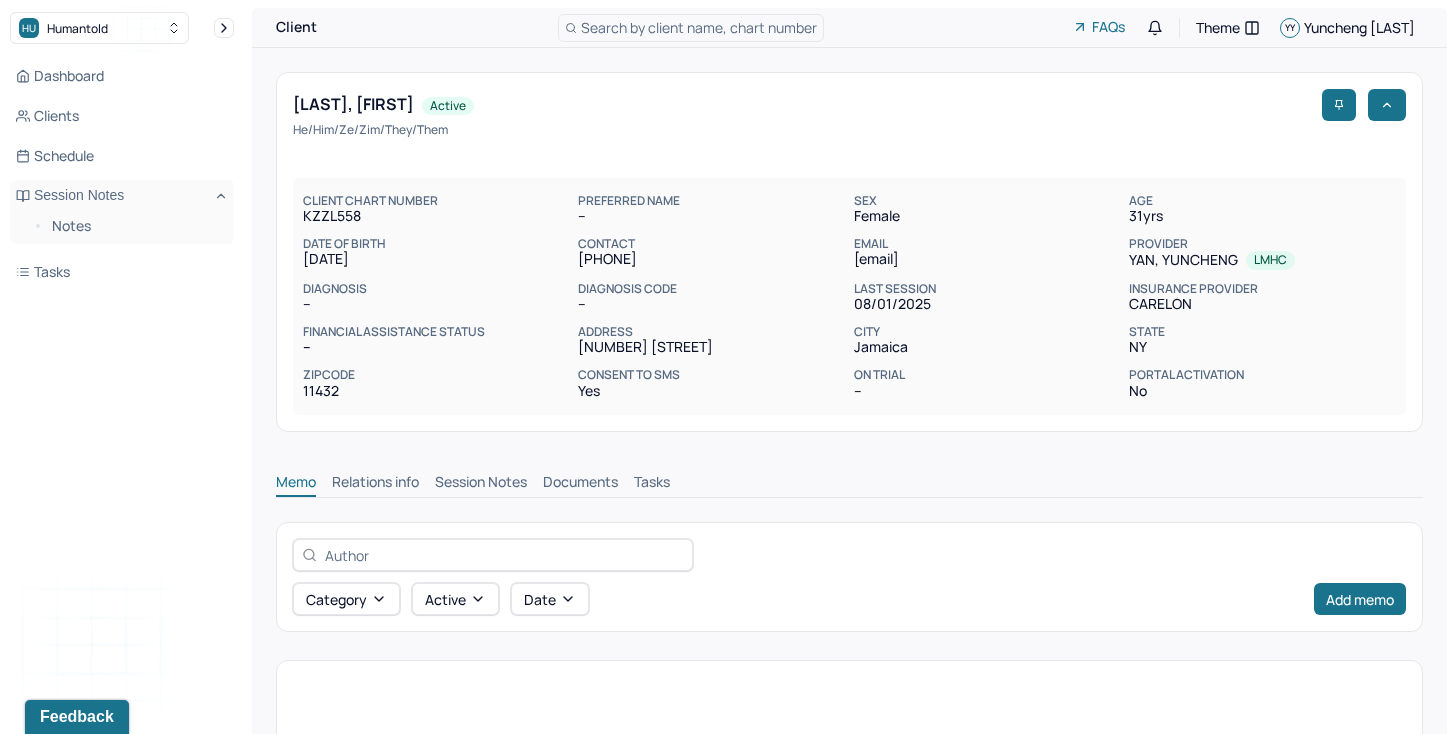 click on "Session Notes" at bounding box center (481, 484) 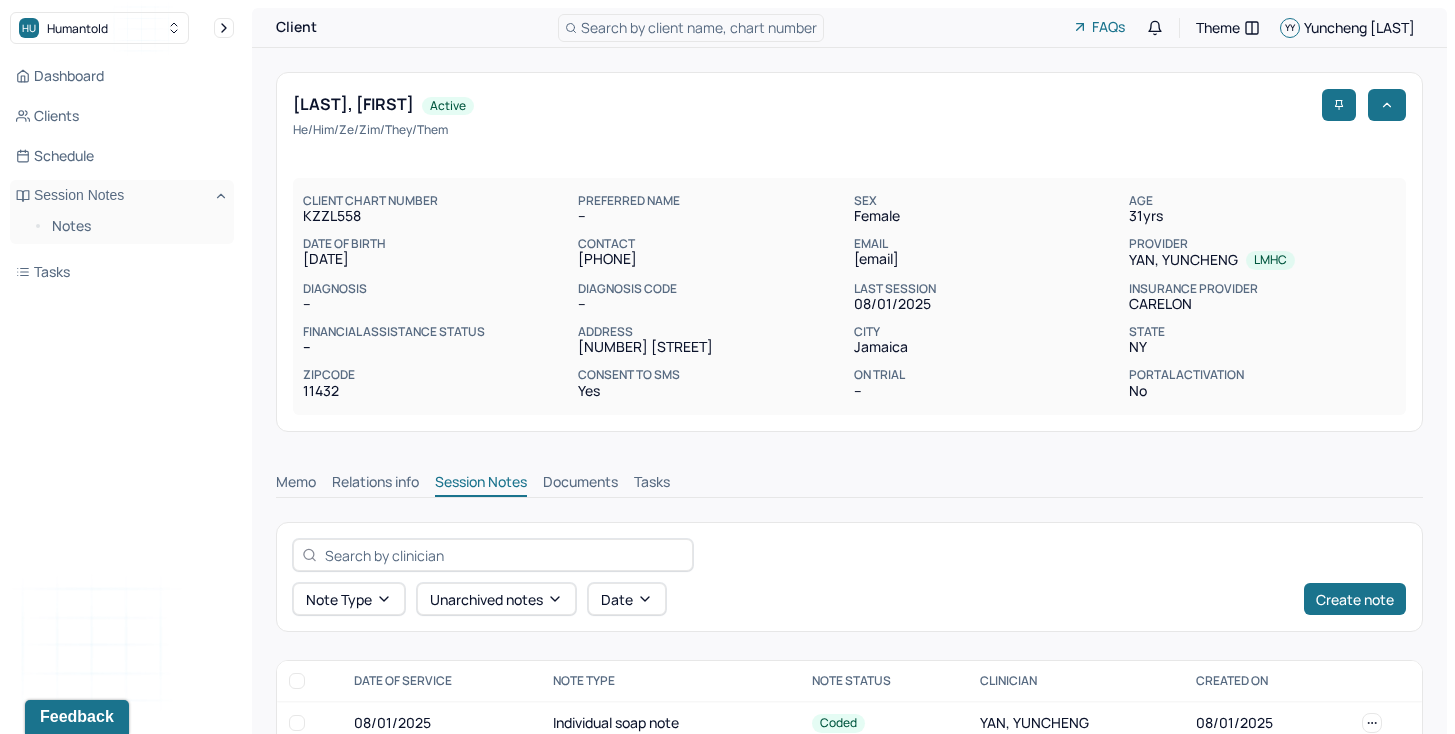 click on "Session Notes" at bounding box center (481, 484) 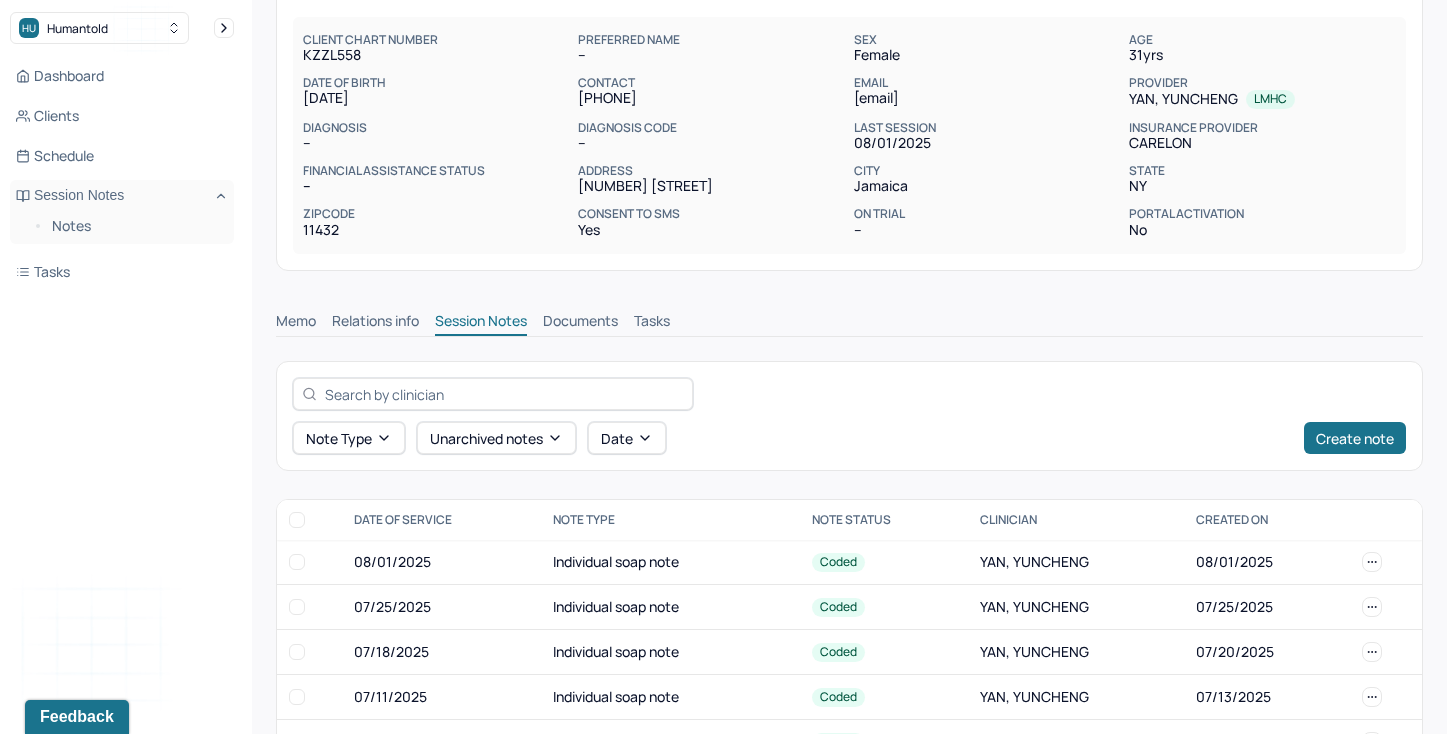 scroll, scrollTop: 0, scrollLeft: 0, axis: both 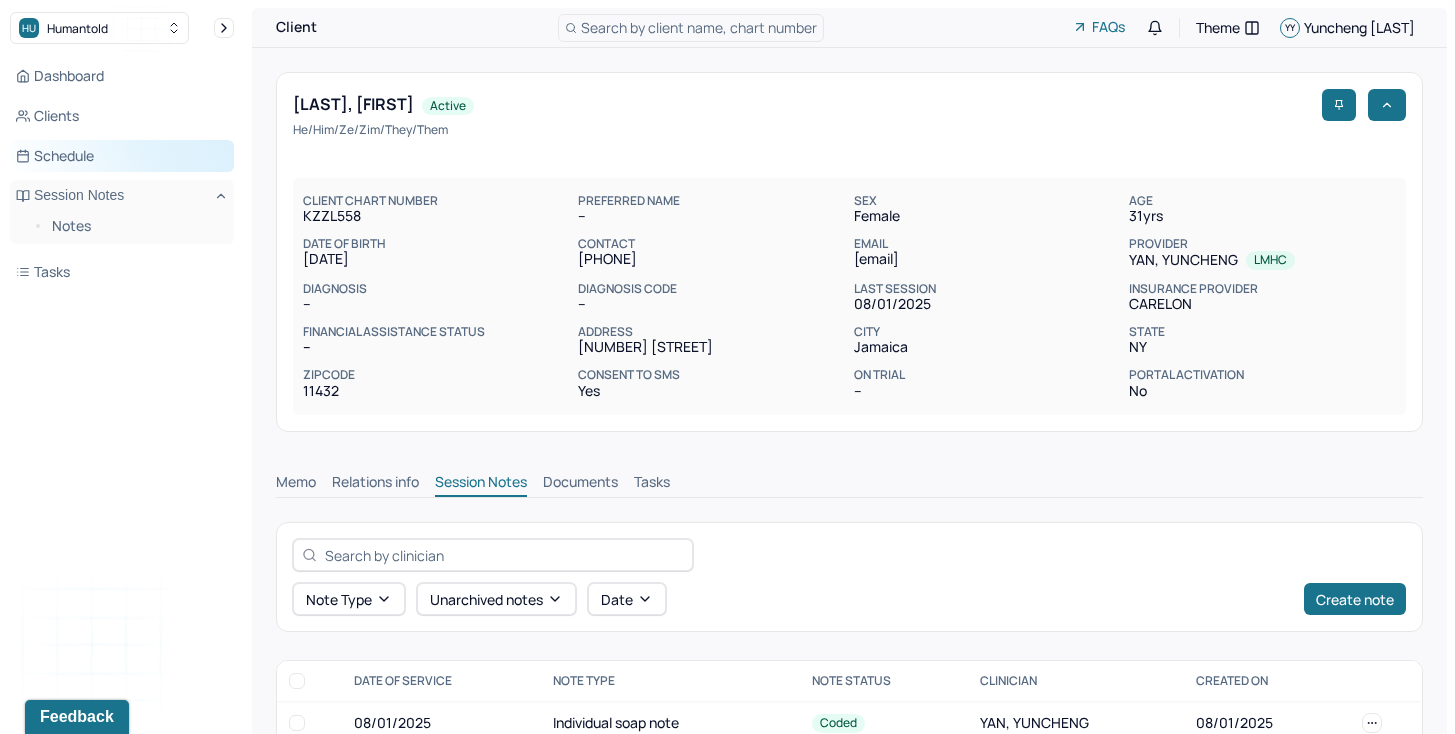 click on "Schedule" at bounding box center [122, 156] 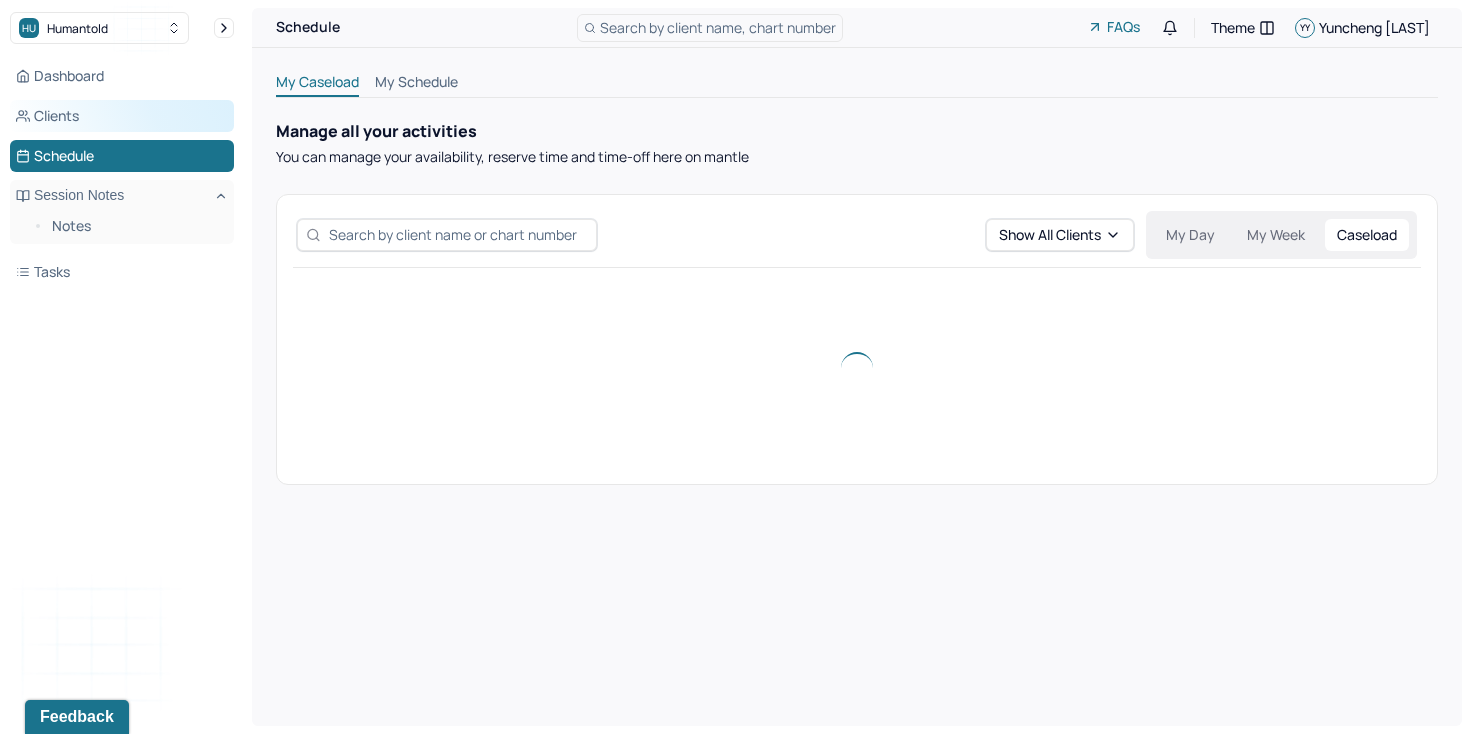 click on "Clients" at bounding box center [122, 116] 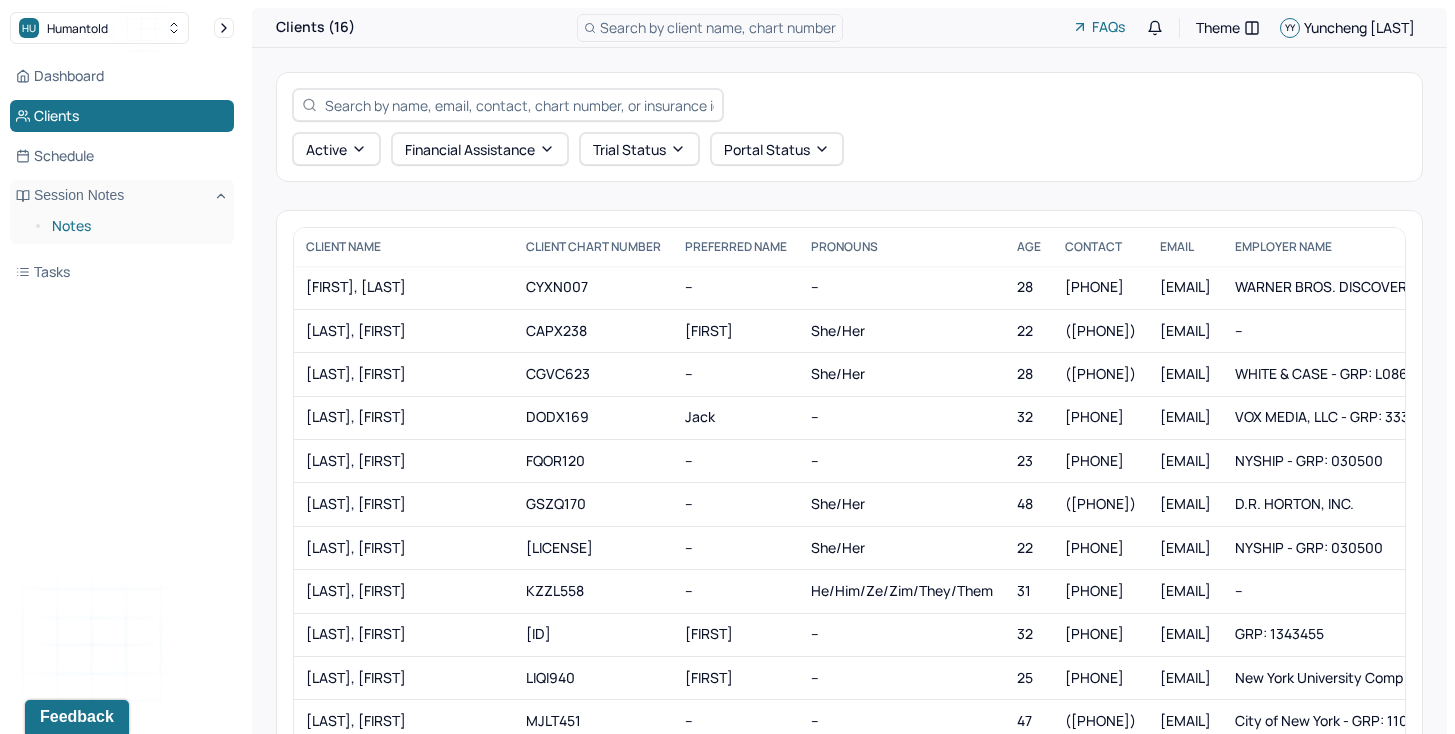 click on "Notes" at bounding box center [135, 226] 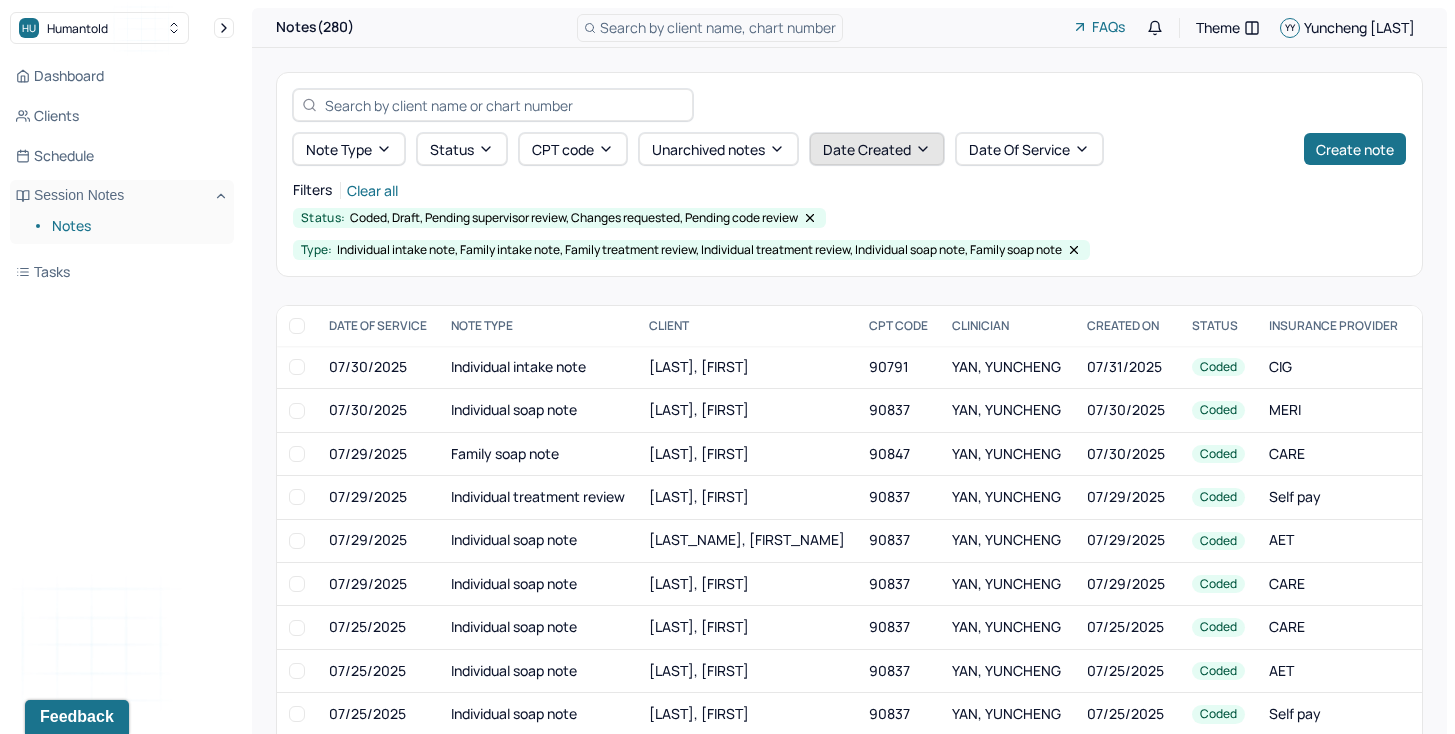 click on "Date Created" at bounding box center [877, 149] 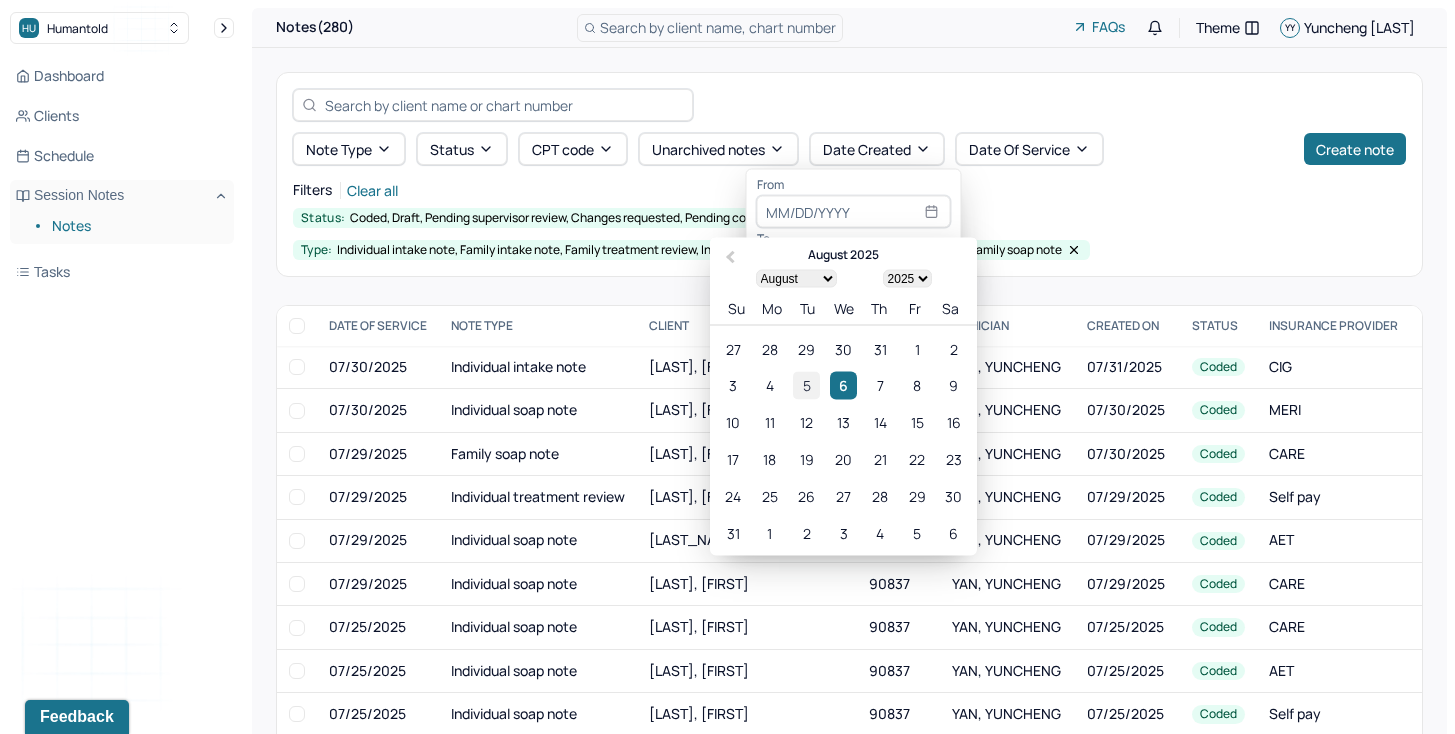 click on "5" at bounding box center (806, 385) 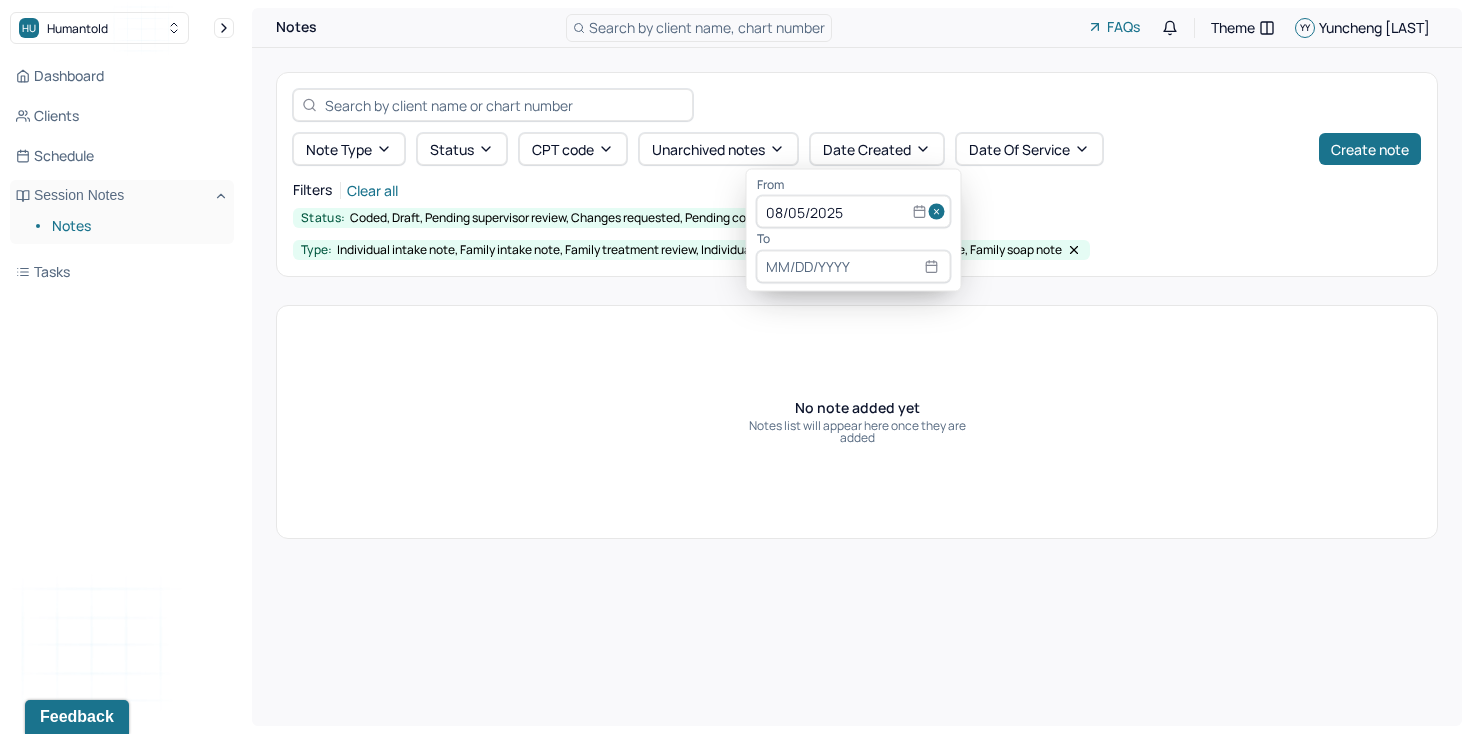 click at bounding box center (940, 212) 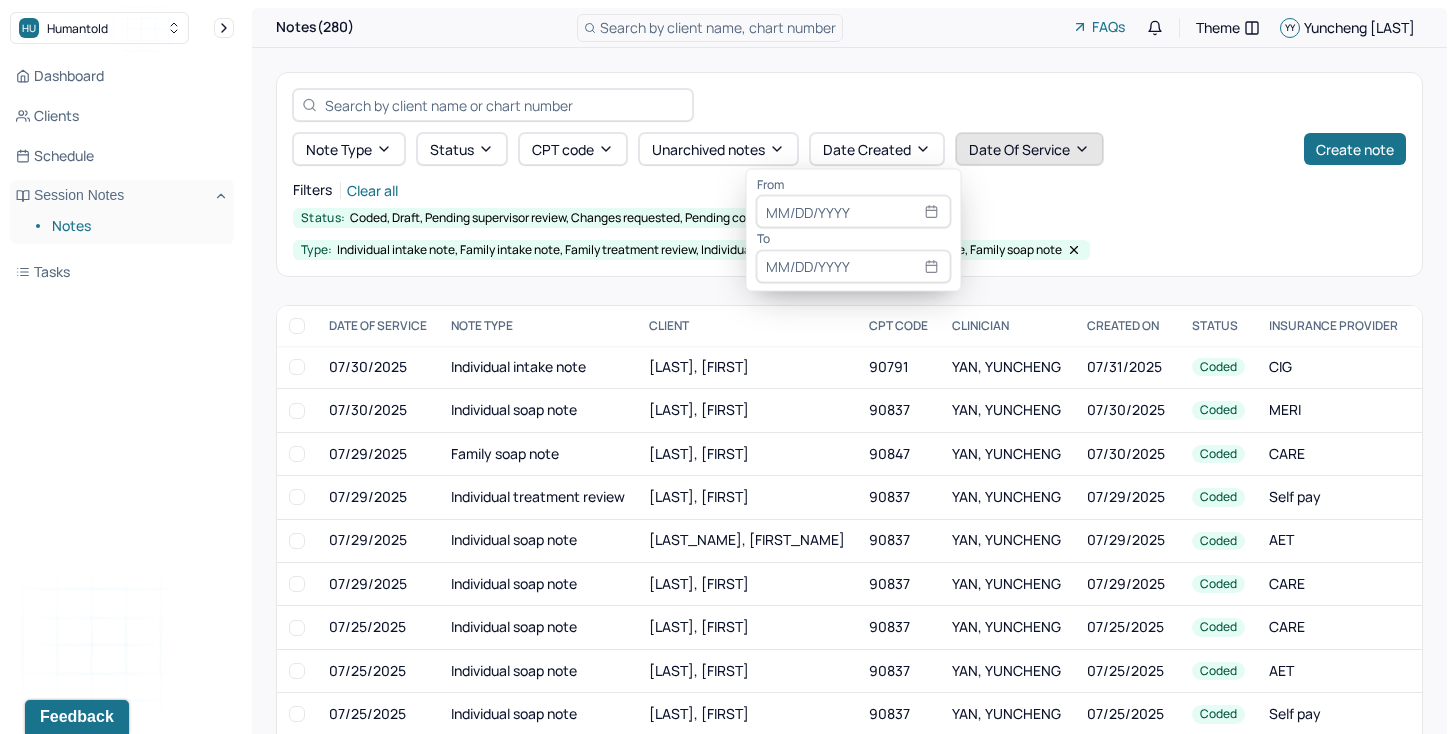 click on "Date Of Service" at bounding box center [1029, 149] 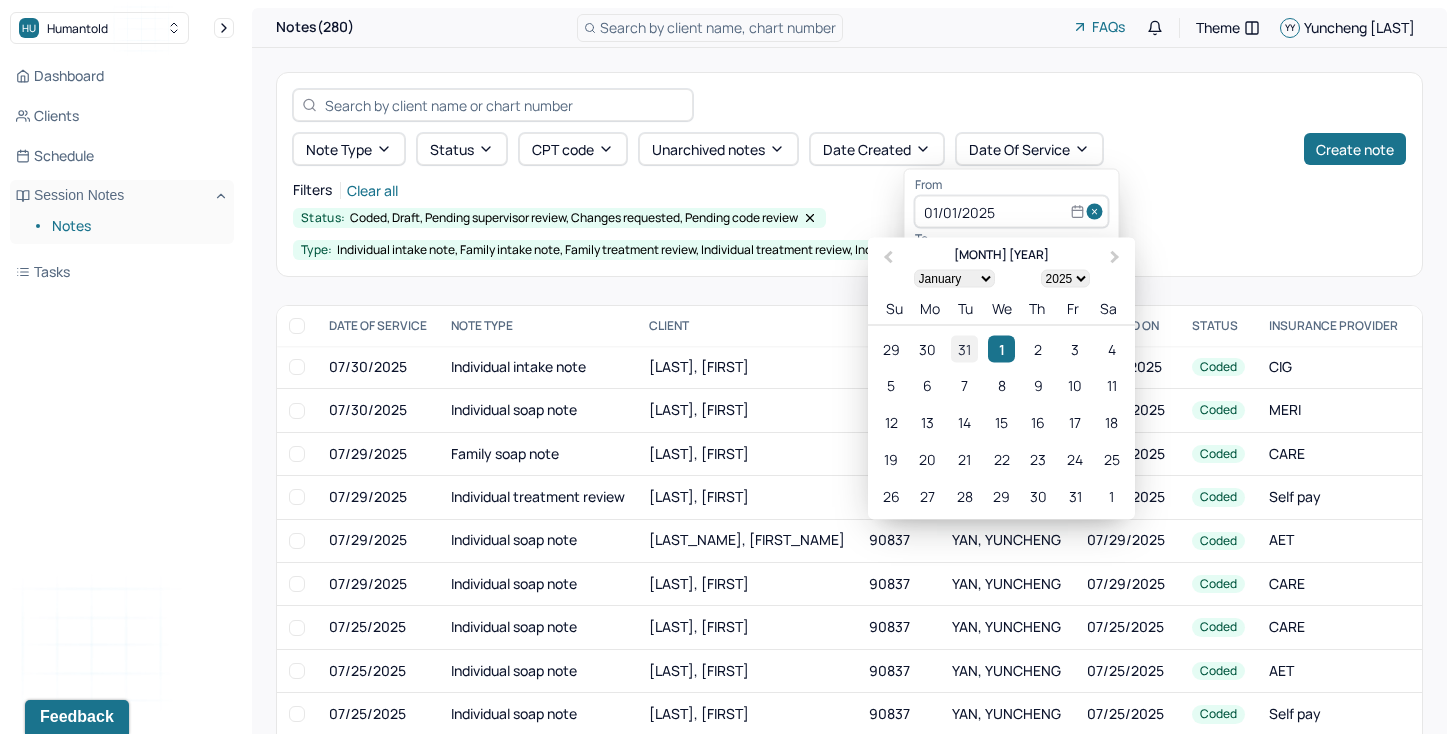 click on "31" at bounding box center (964, 349) 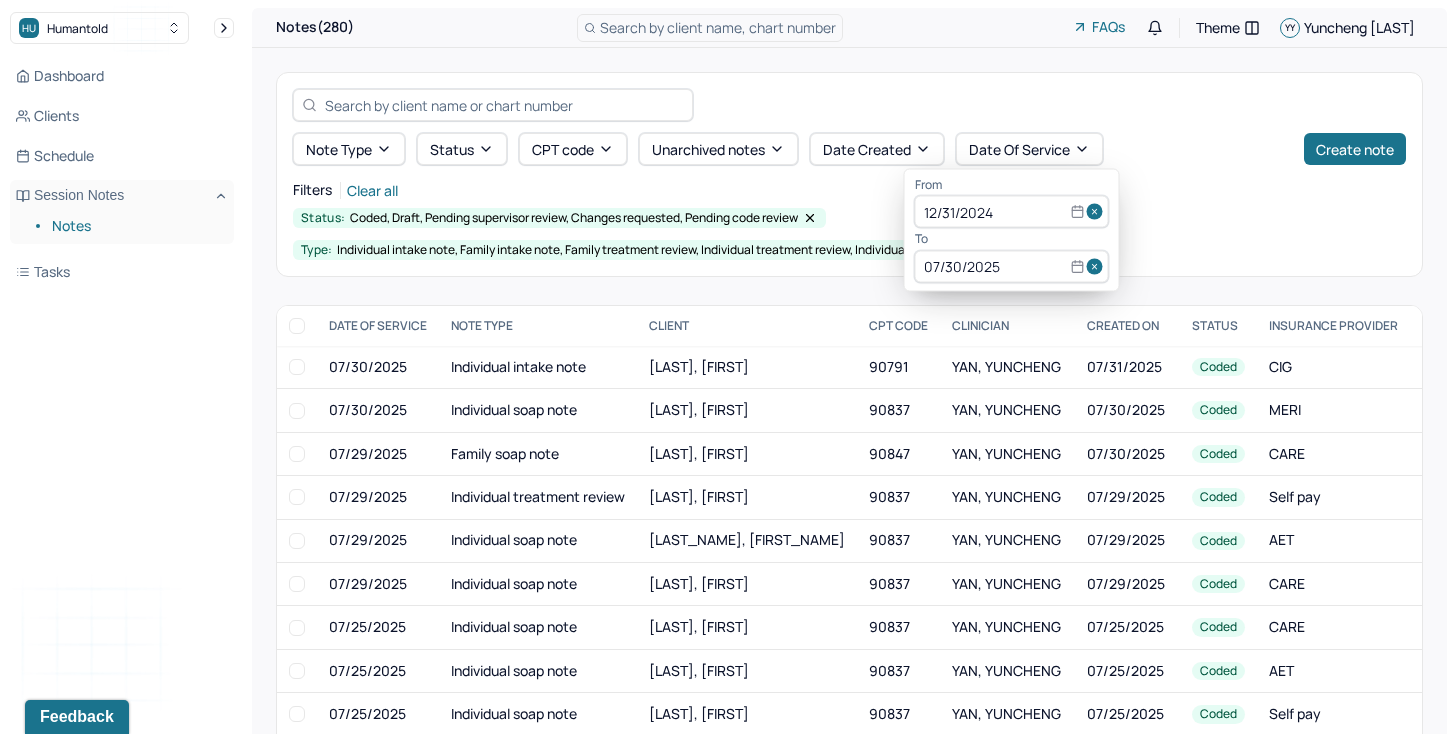 click 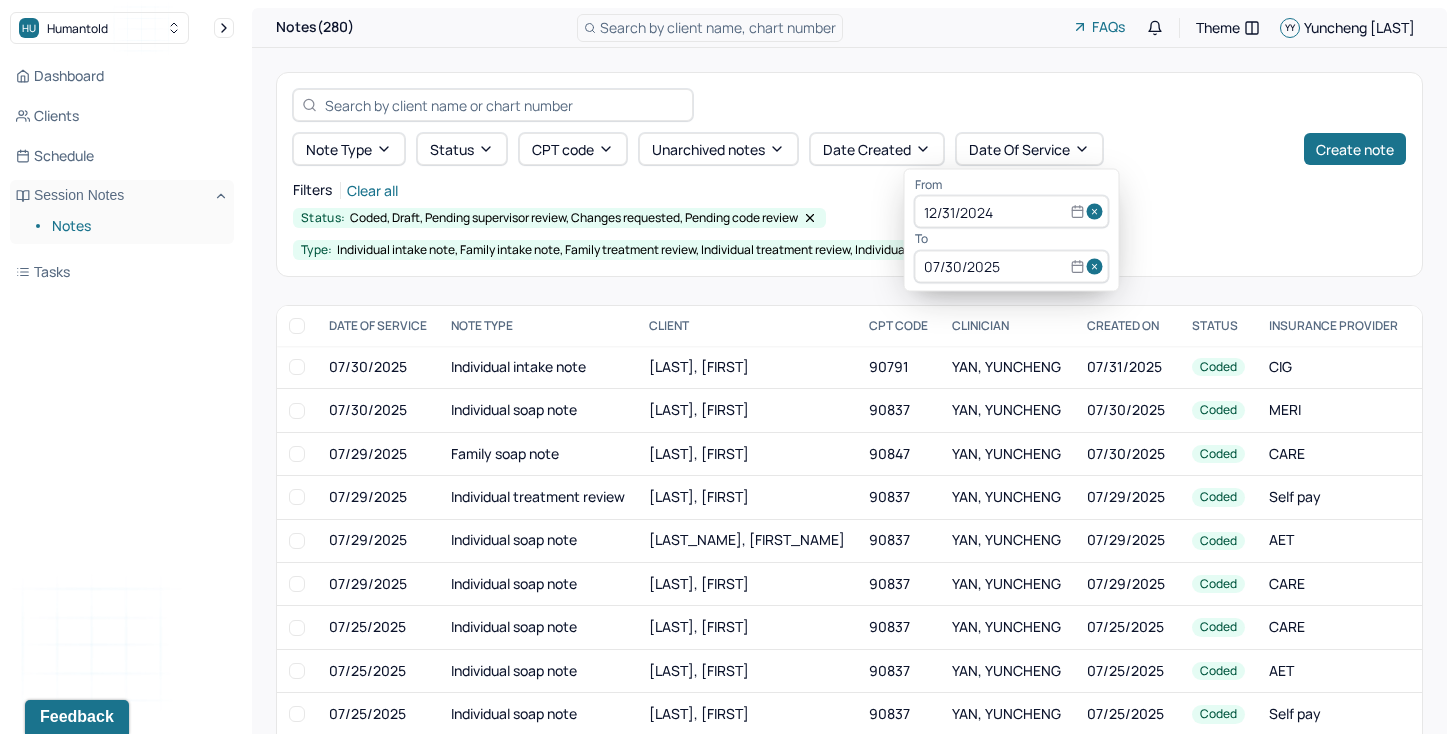 click at bounding box center (1098, 266) 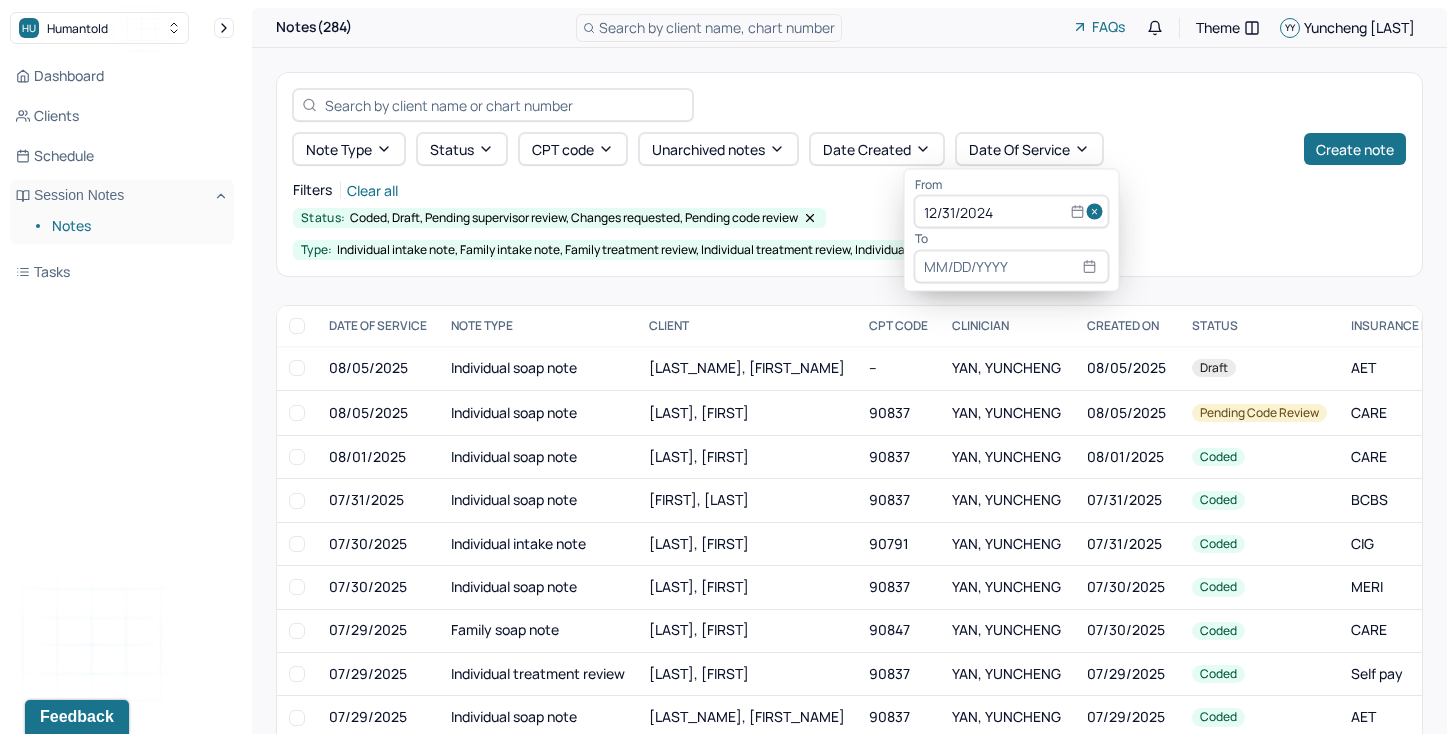 click at bounding box center [1012, 266] 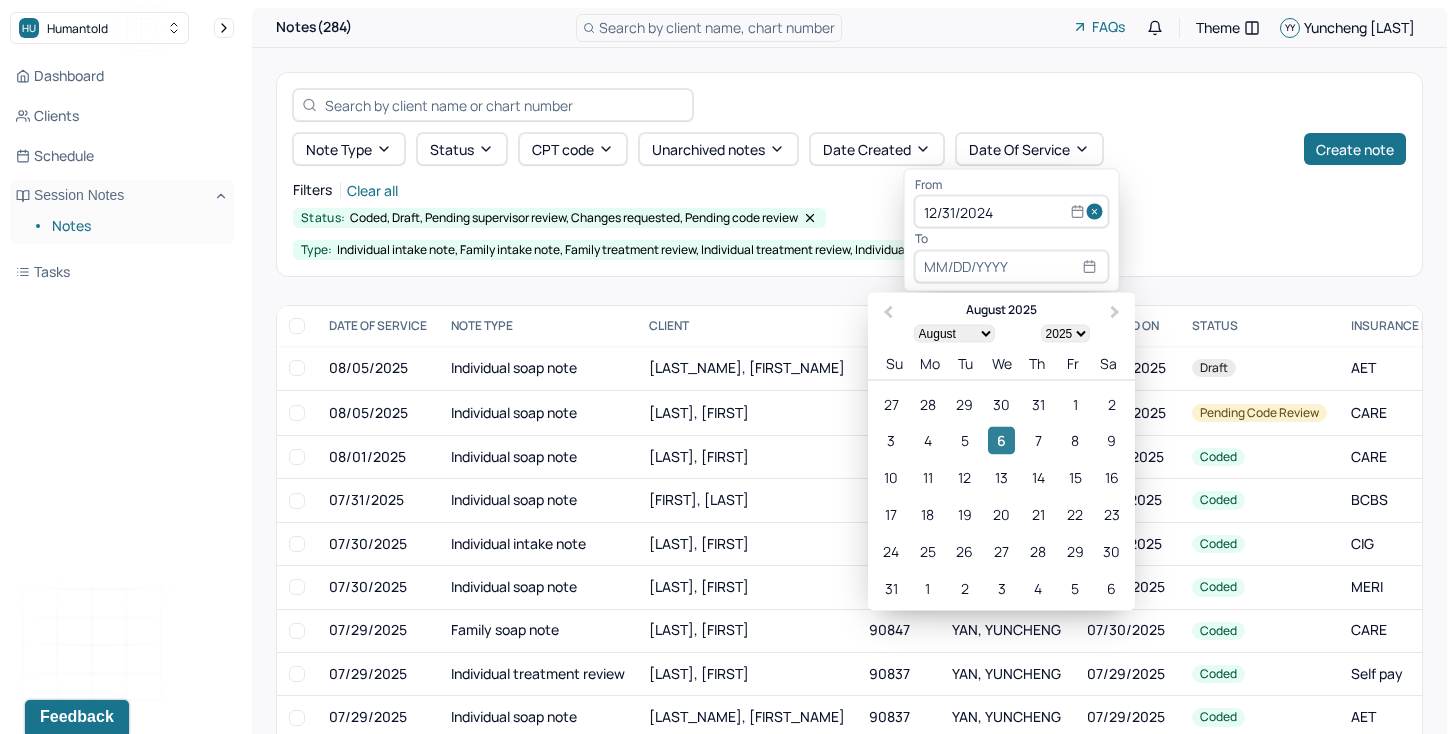 click on "6" at bounding box center [1001, 440] 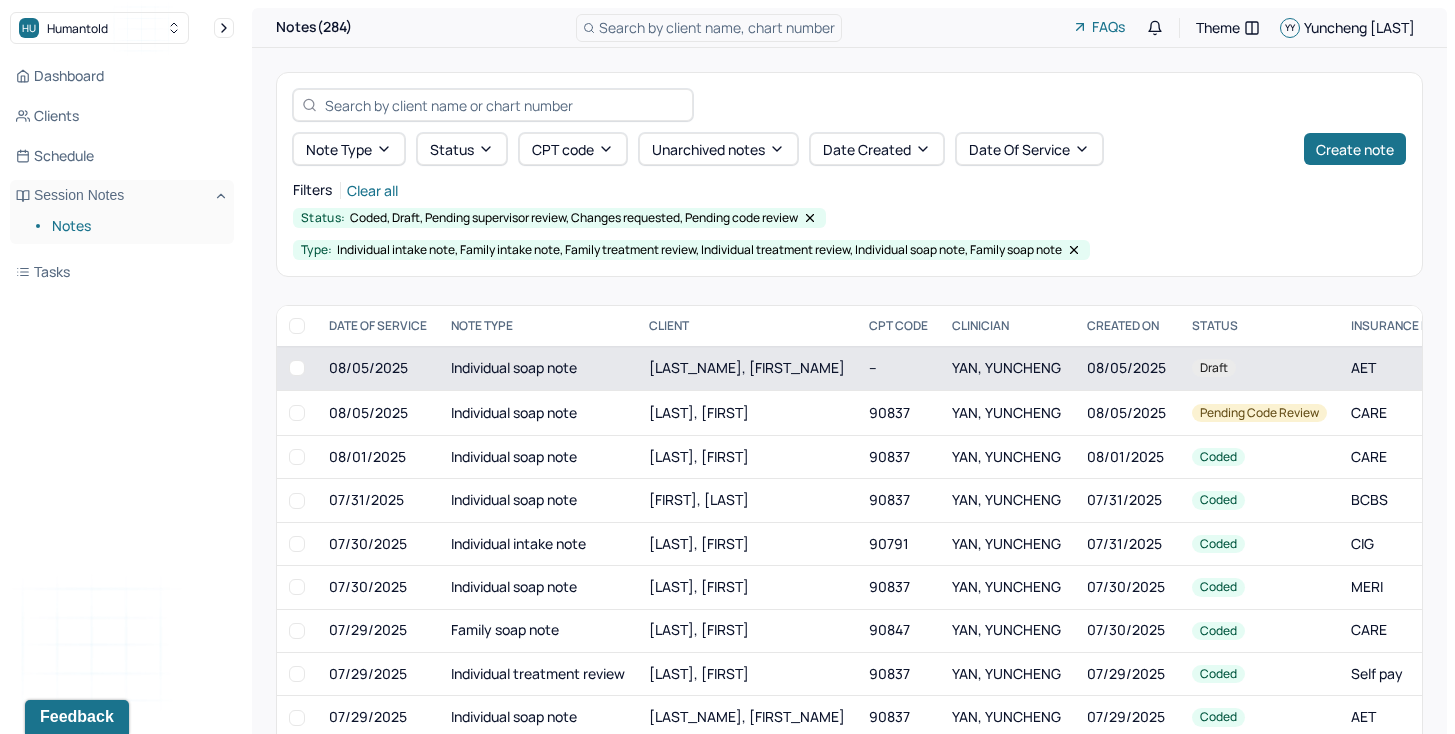 click on "[LAST_NAME], [FIRST_NAME]" at bounding box center (747, 368) 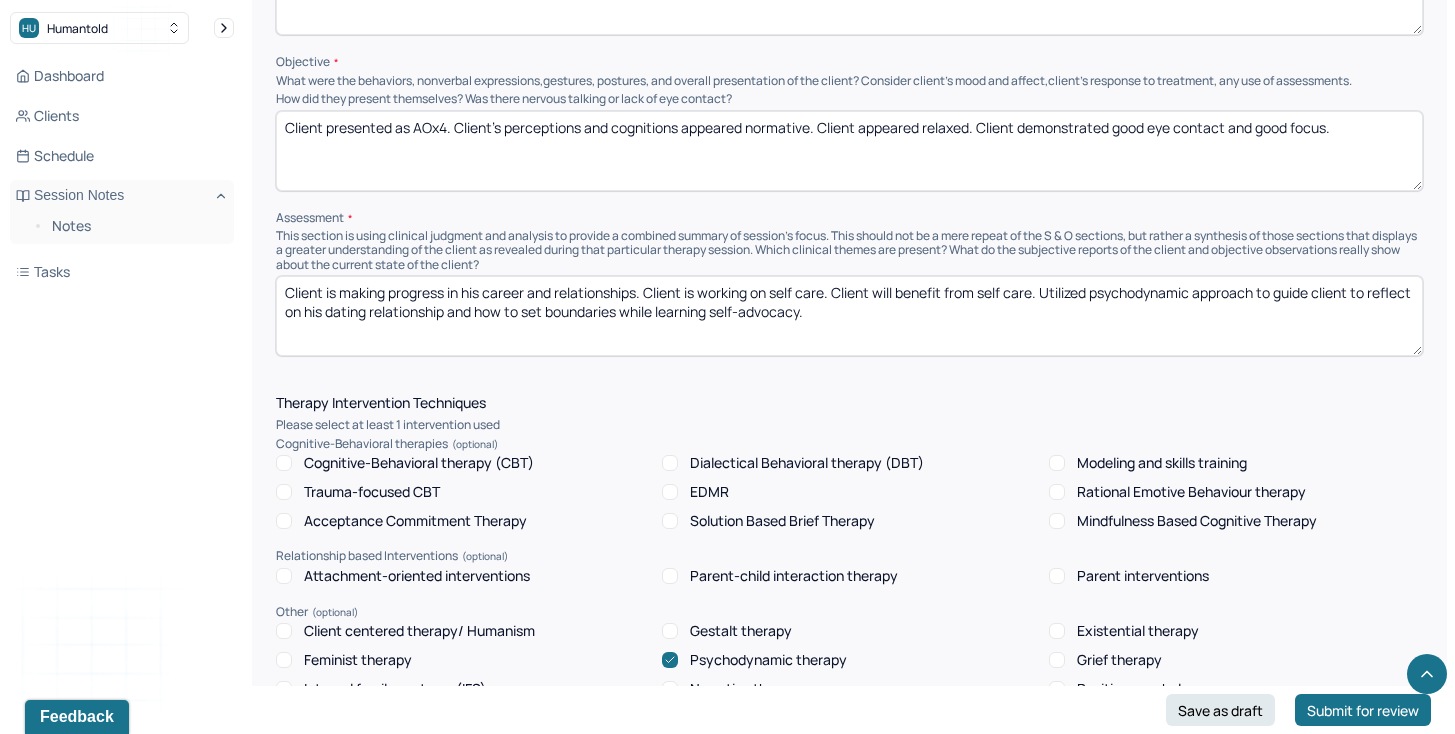 scroll, scrollTop: 1134, scrollLeft: 0, axis: vertical 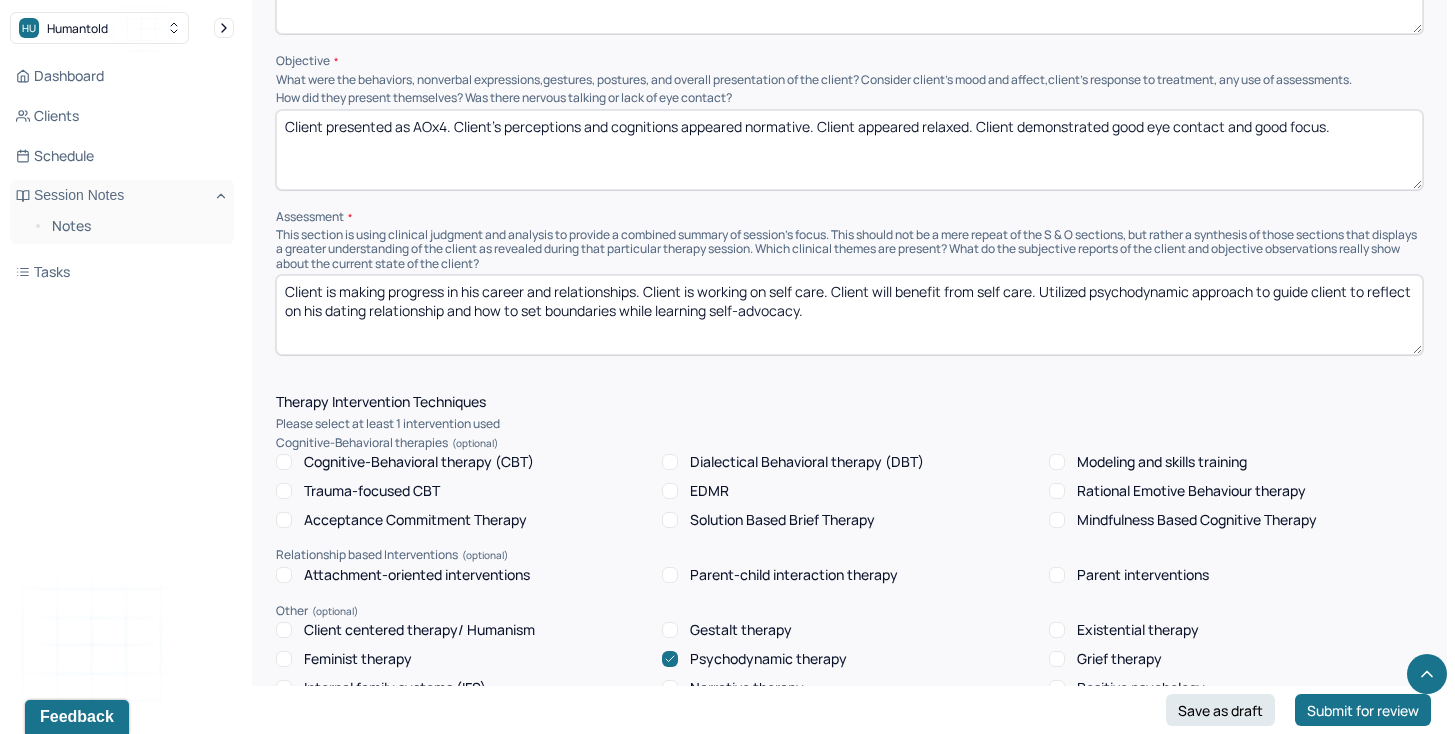 drag, startPoint x: 832, startPoint y: 286, endPoint x: 648, endPoint y: 283, distance: 184.02446 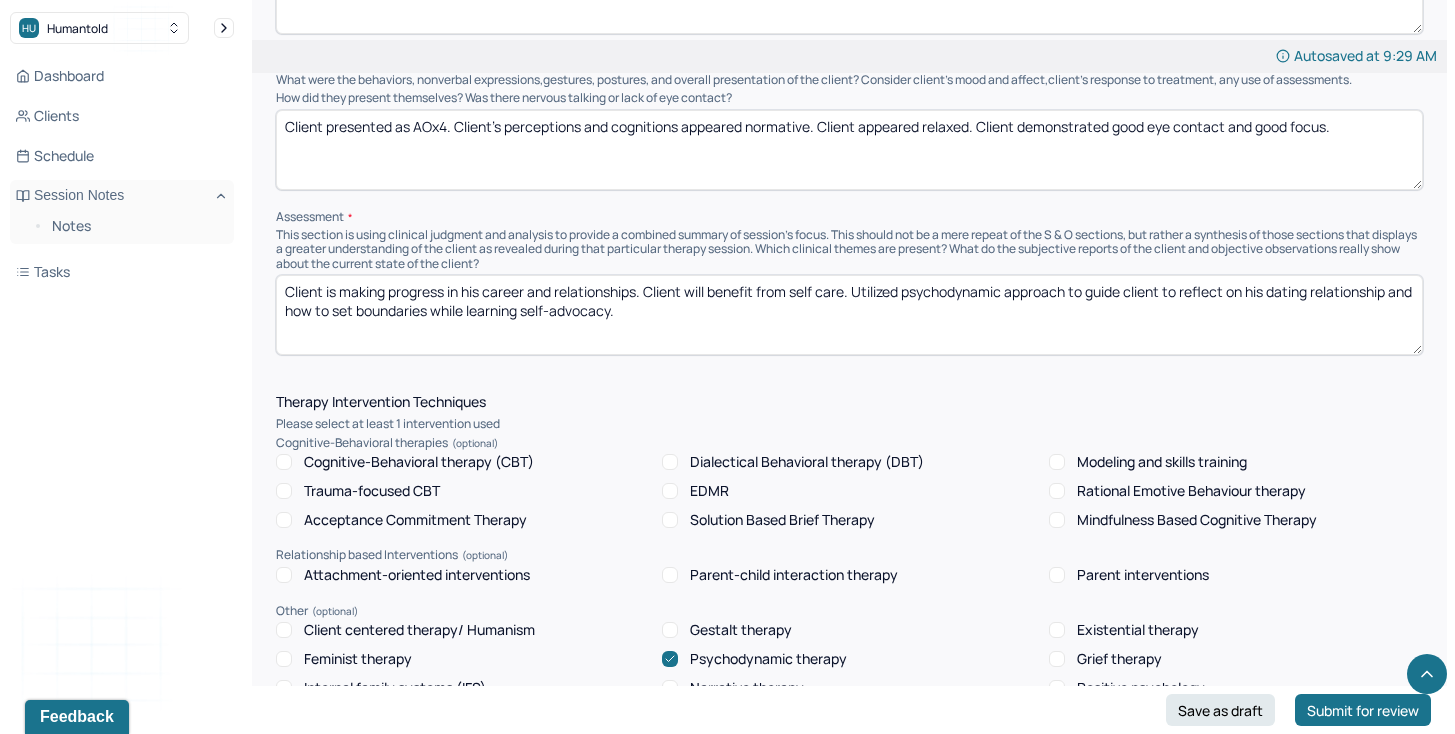 click on "Client is making progress in his career and relationships. Client will benefit from self care. Utilized psychodynamic approach to guide client to reflect on his dating relationship and how to set boundaries while learning self-advocacy." at bounding box center [849, 315] 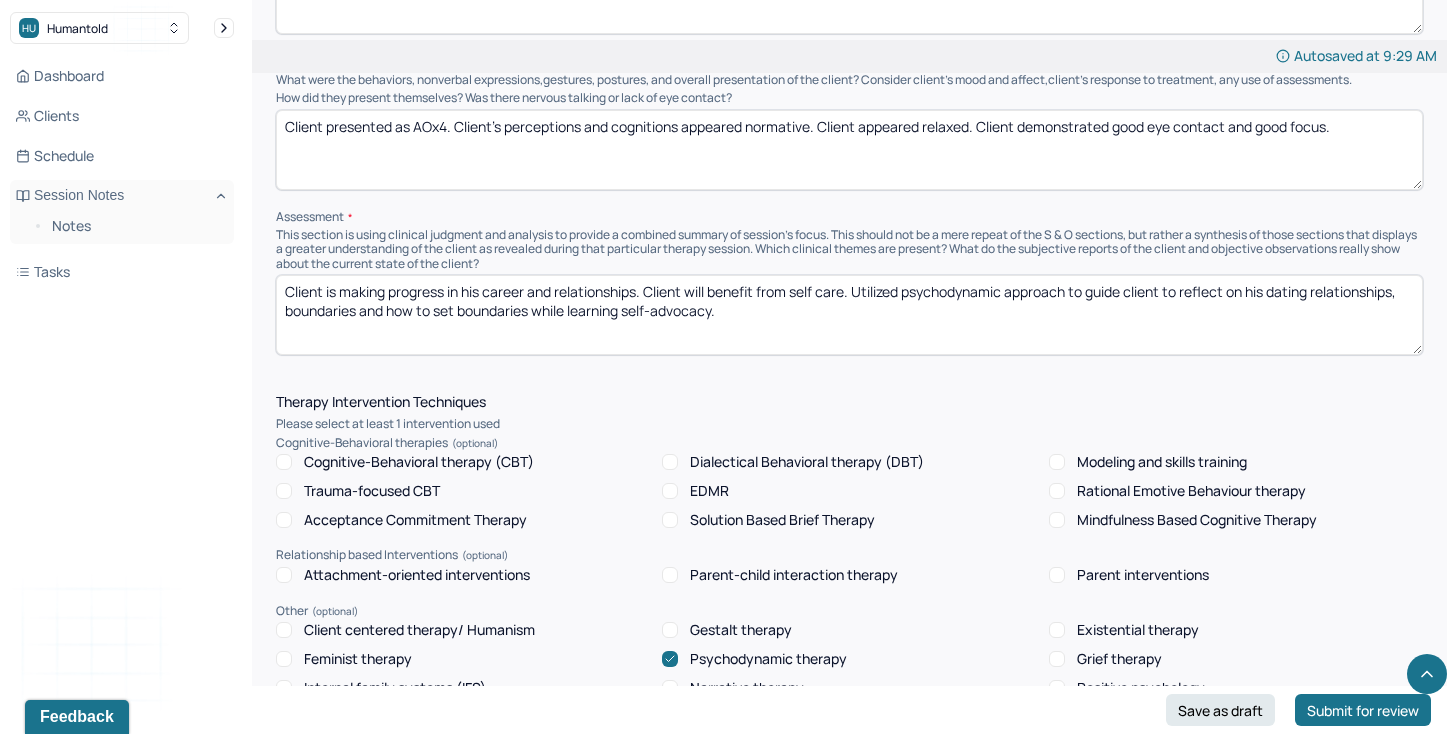 drag, startPoint x: 416, startPoint y: 306, endPoint x: 716, endPoint y: 305, distance: 300.00168 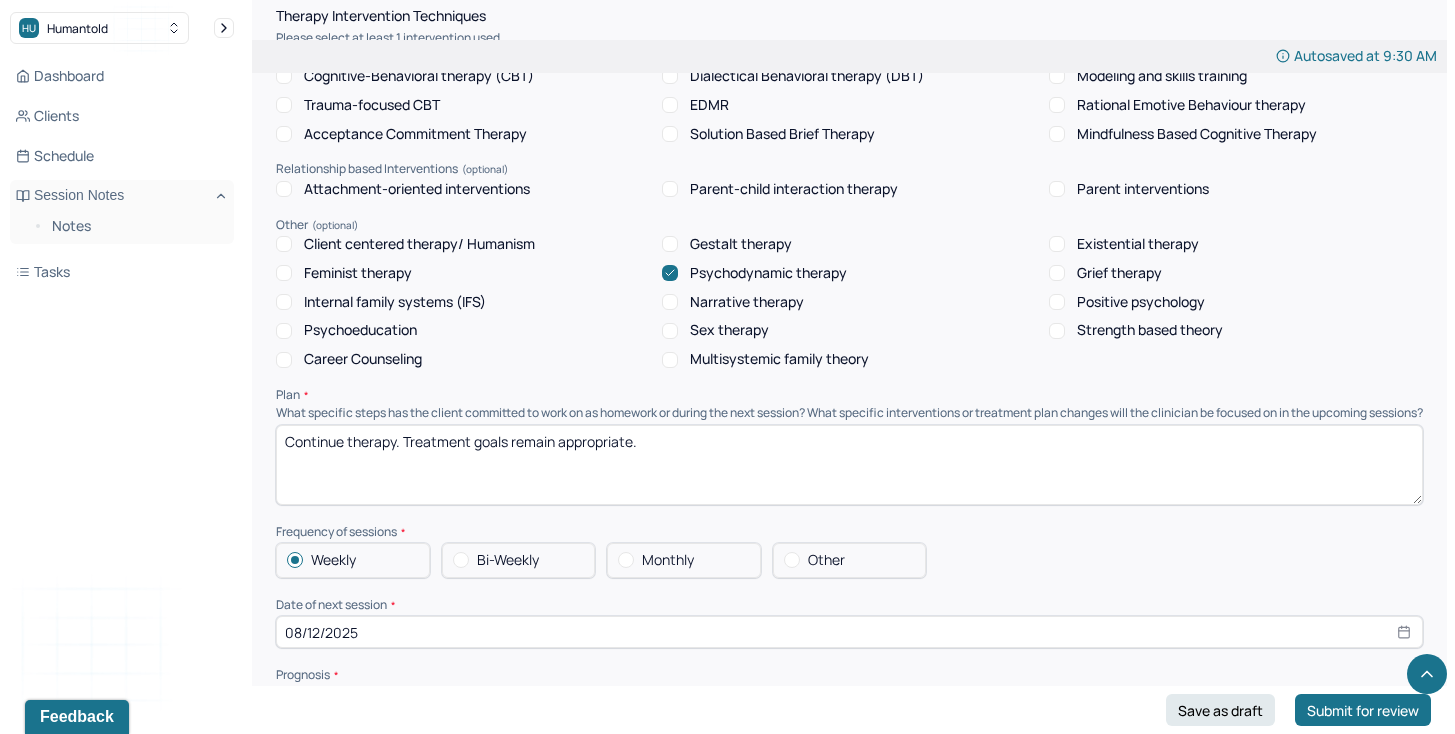 scroll, scrollTop: 2629, scrollLeft: 0, axis: vertical 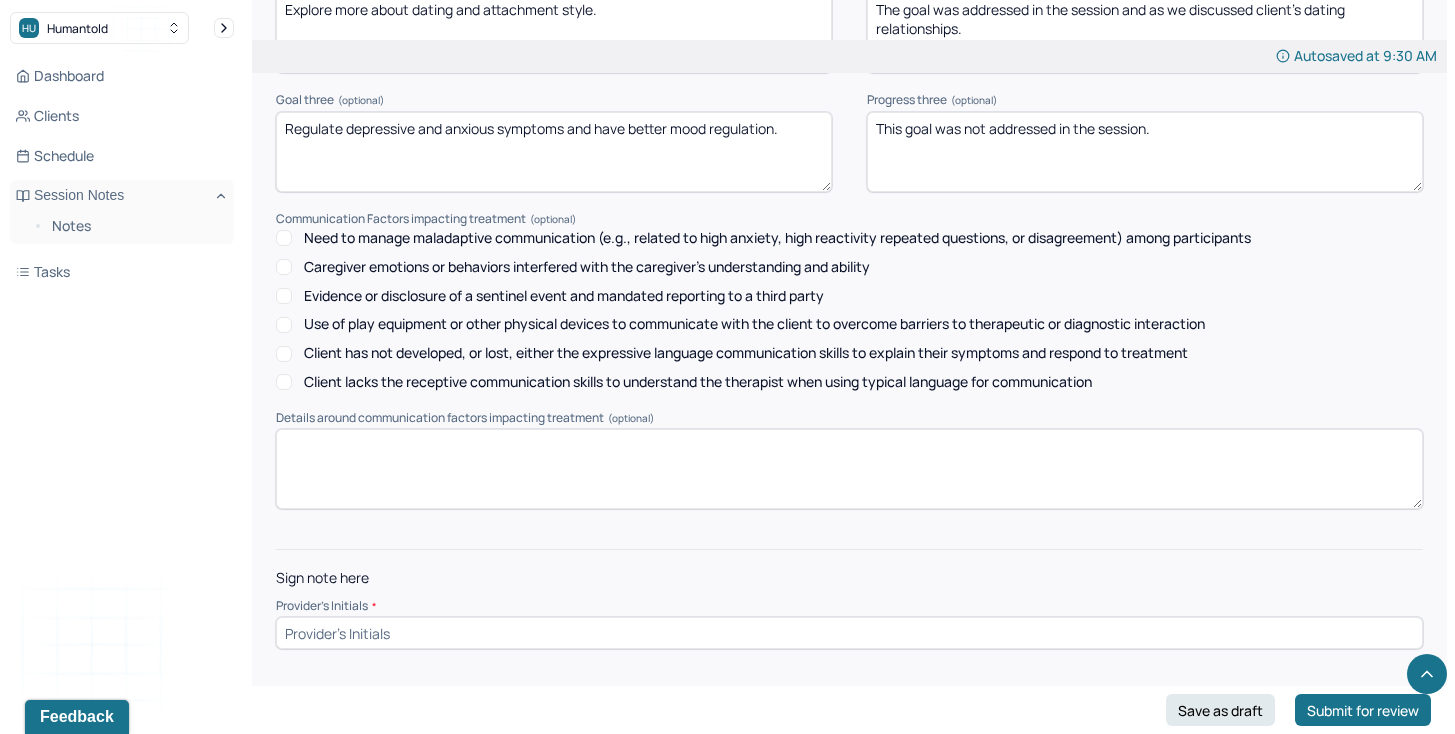 type on "Client is making progress in his career and relationships. Client will benefit from self care. Utilized psychodynamic approach to guide client to reflect on his dating relationships, boundaries and how grieve the previous dating experience." 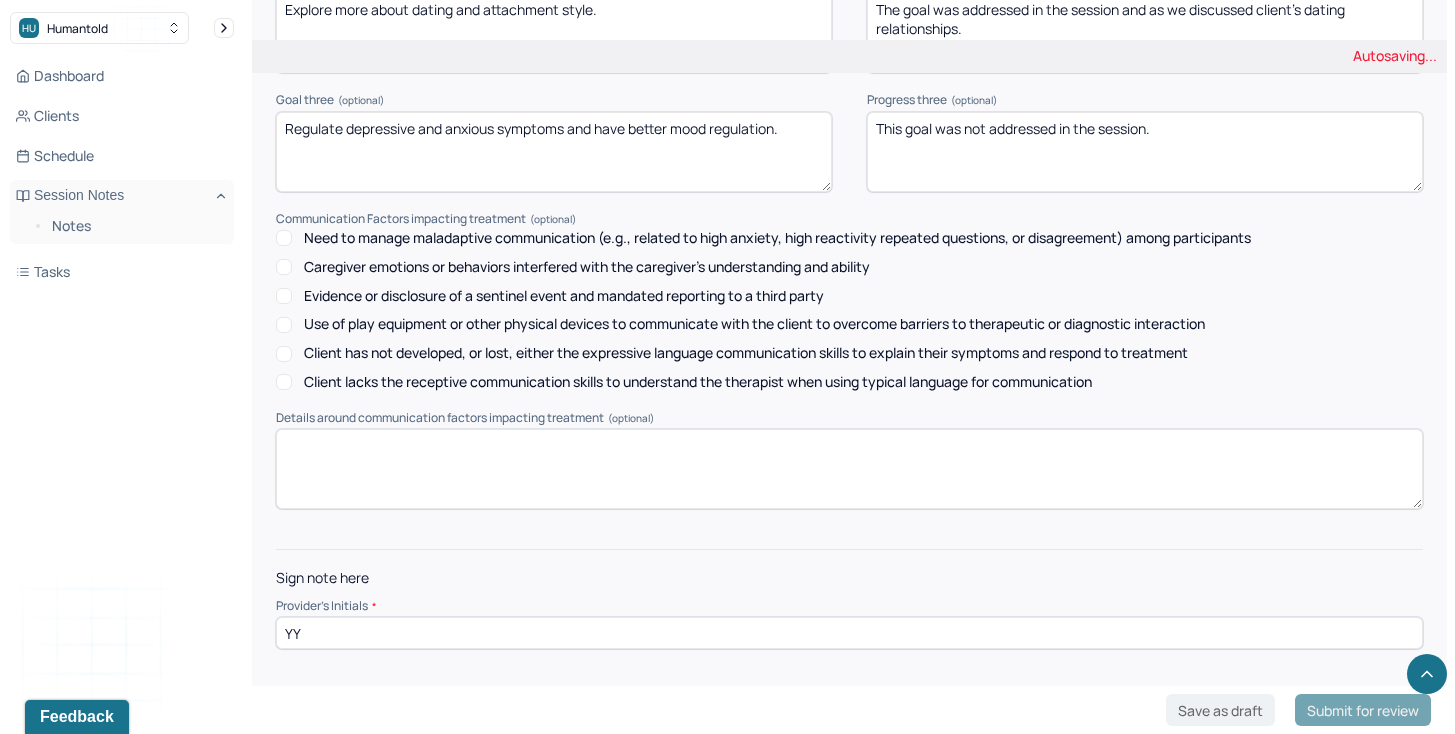type on "YY" 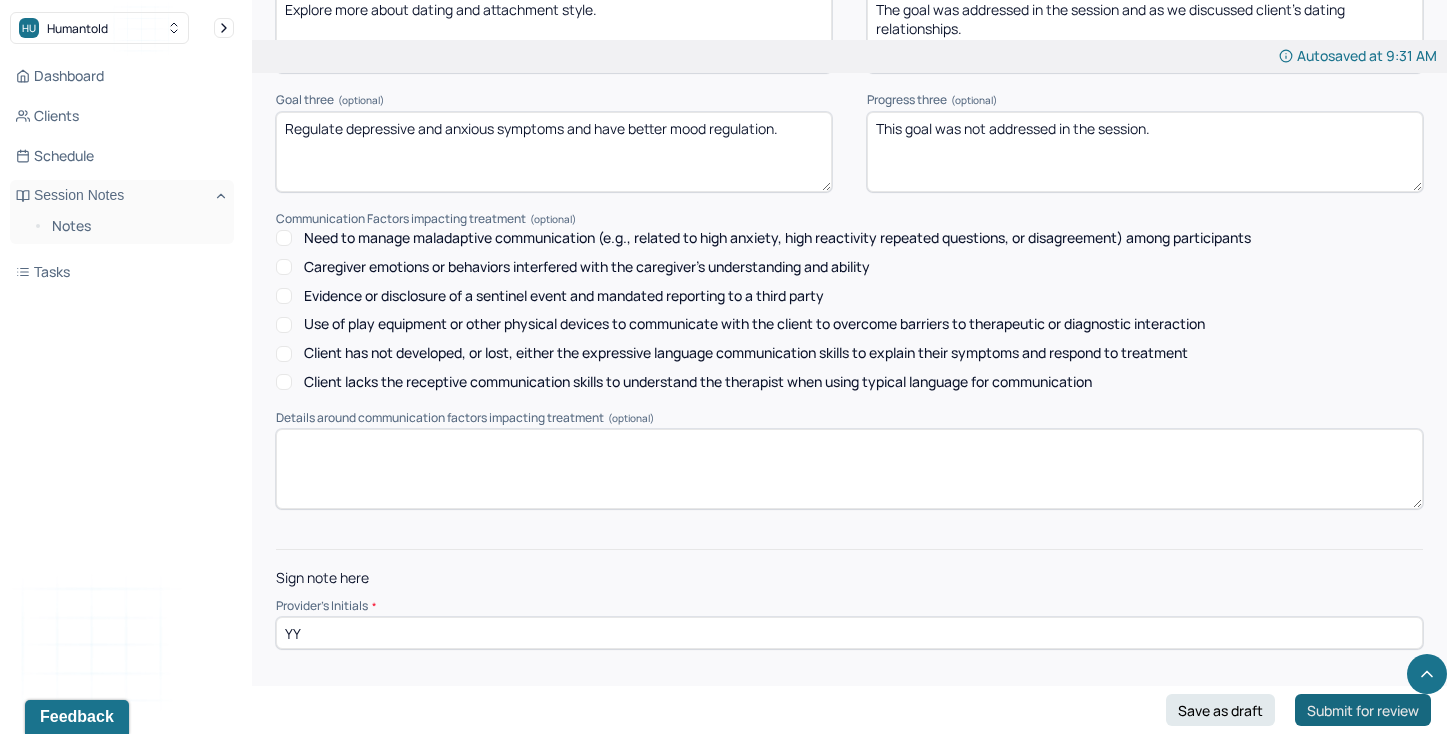 click on "Submit for review" at bounding box center (1363, 710) 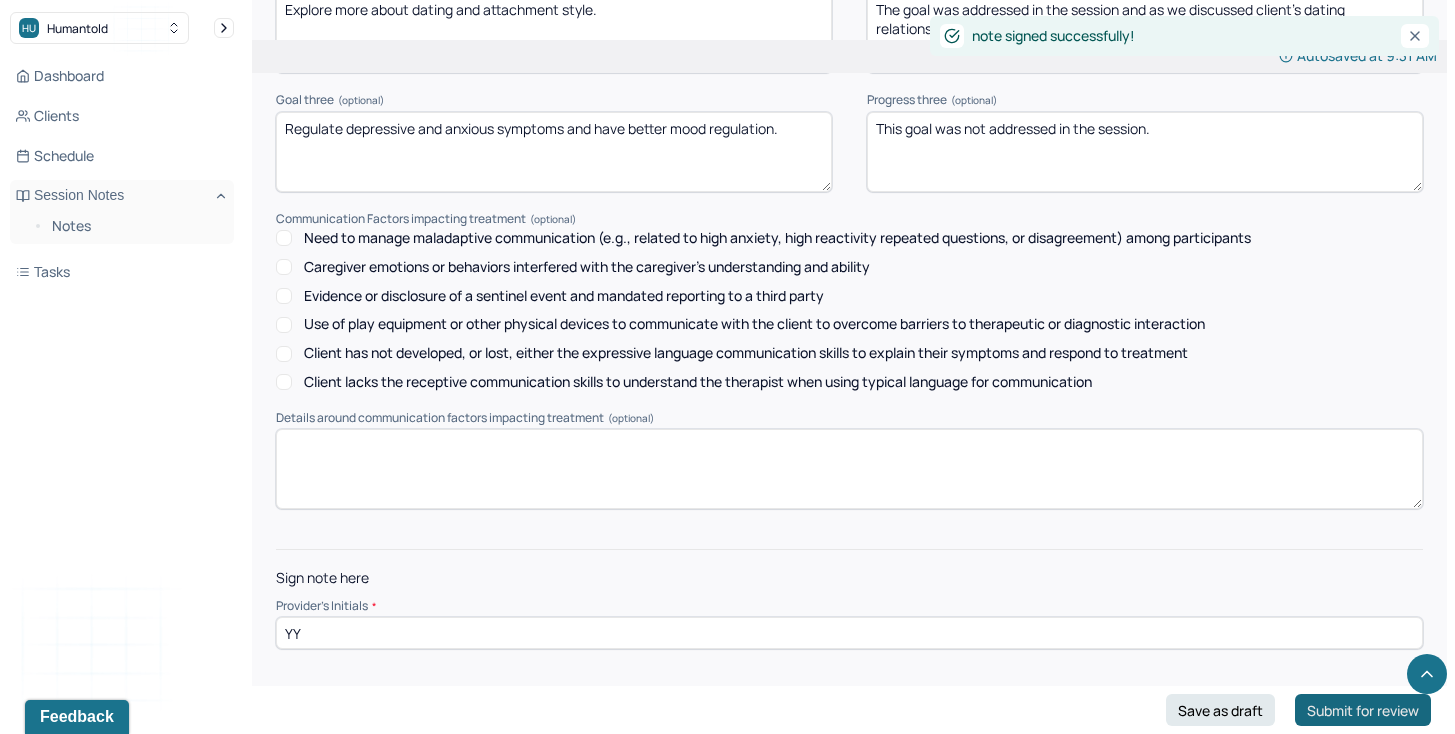 scroll, scrollTop: 0, scrollLeft: 0, axis: both 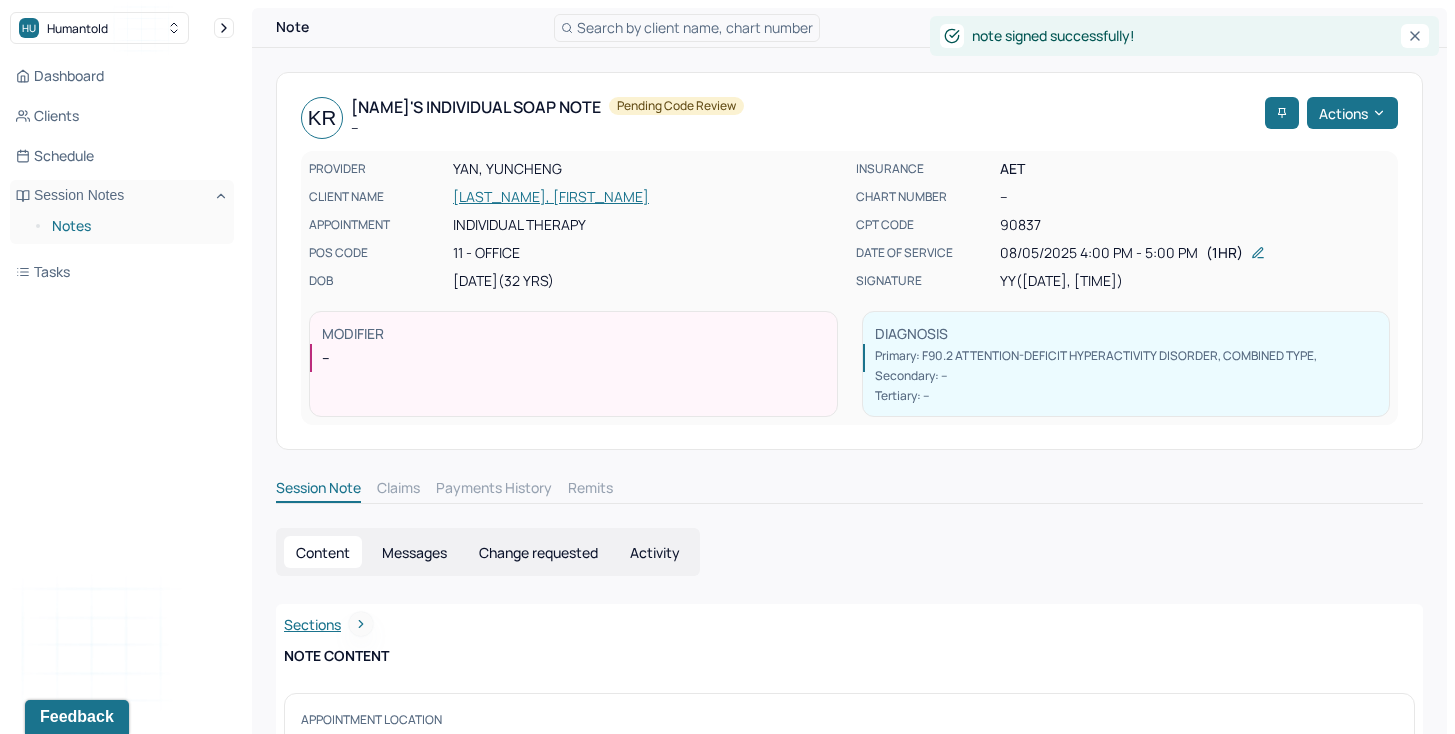 click on "Notes" at bounding box center (135, 226) 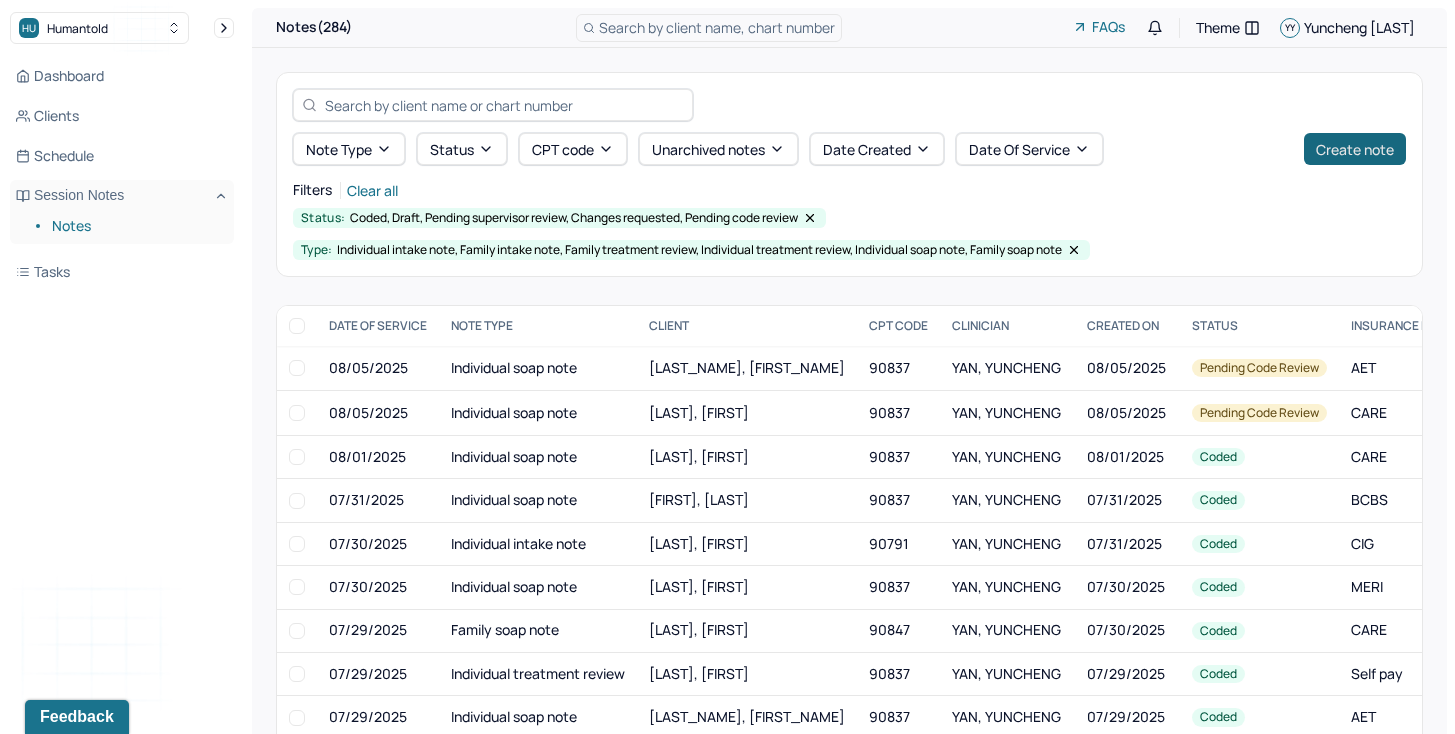 click on "Create note" at bounding box center (1355, 149) 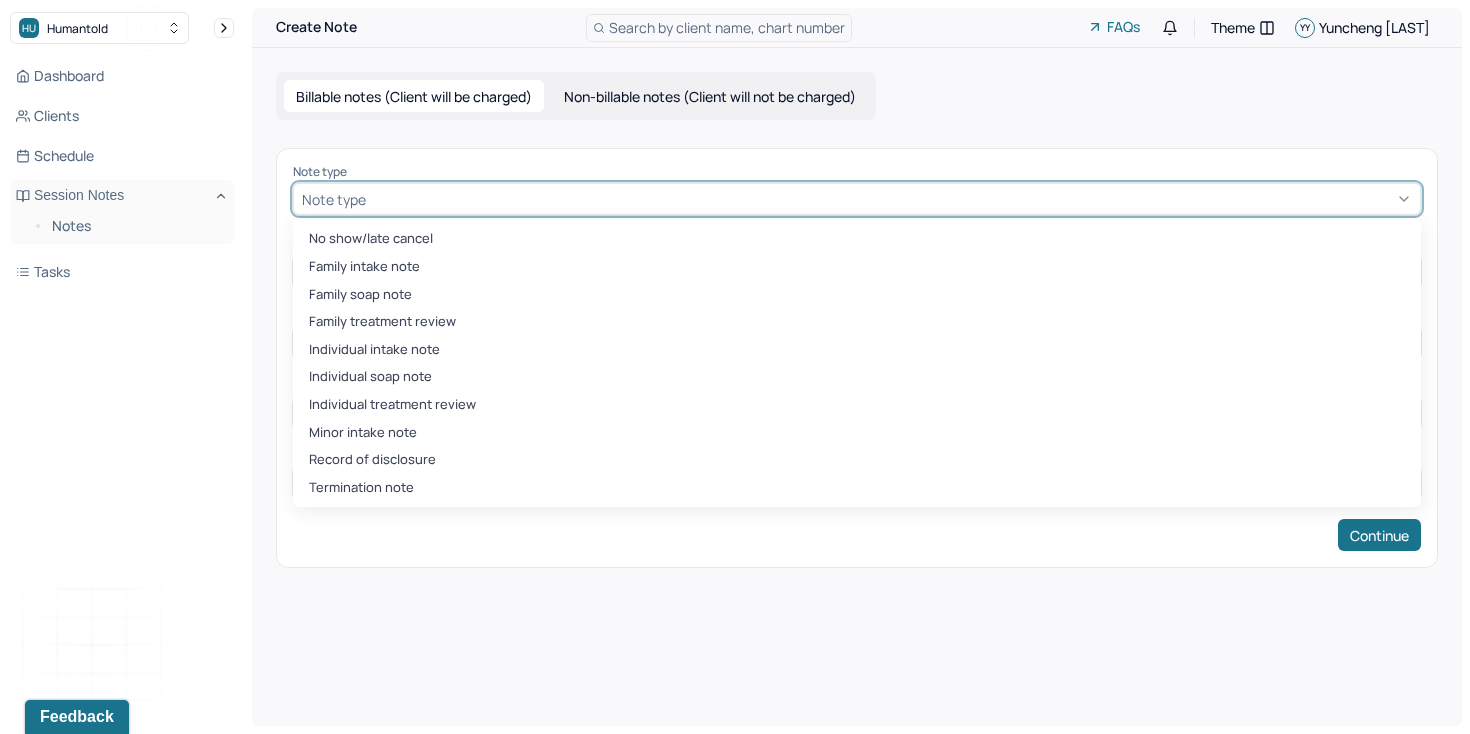 click at bounding box center [891, 199] 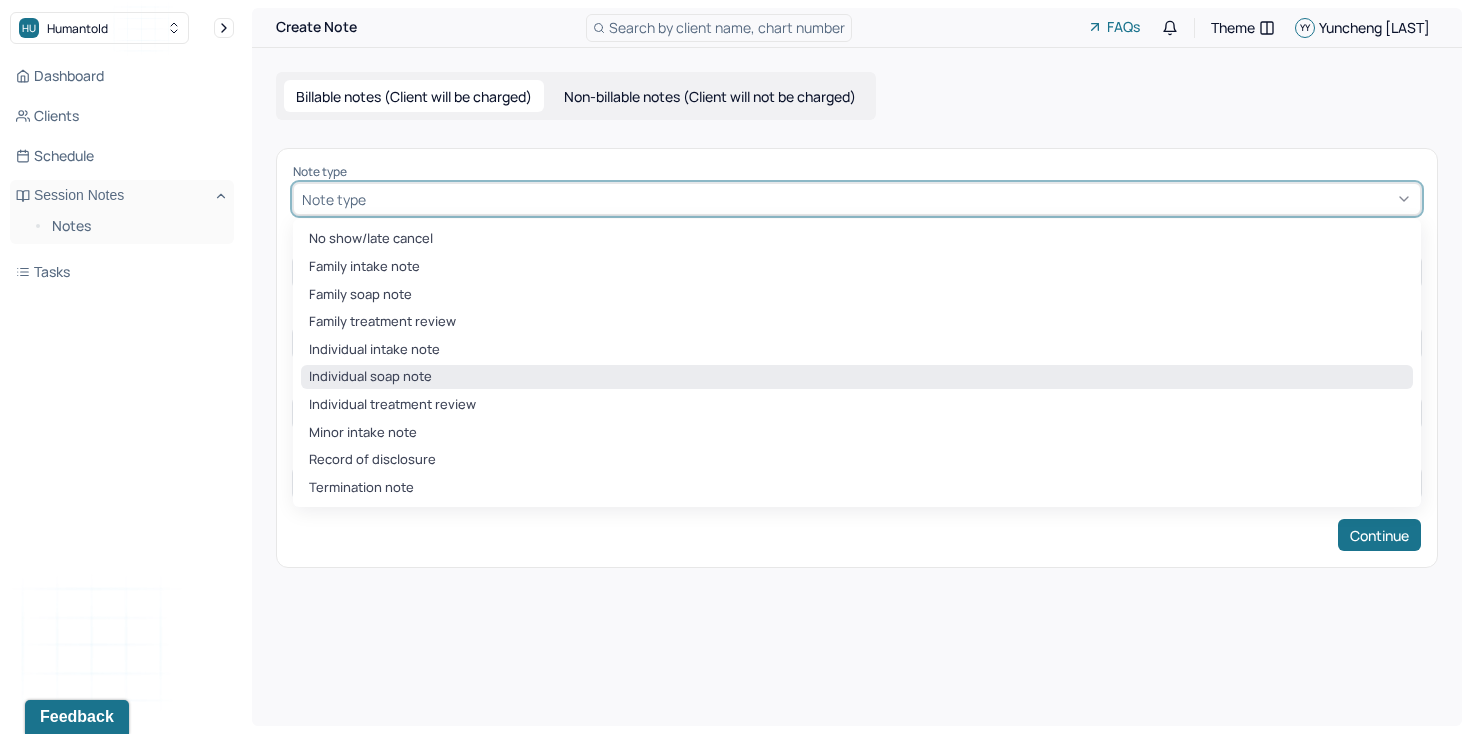 click on "Individual soap note" at bounding box center [857, 377] 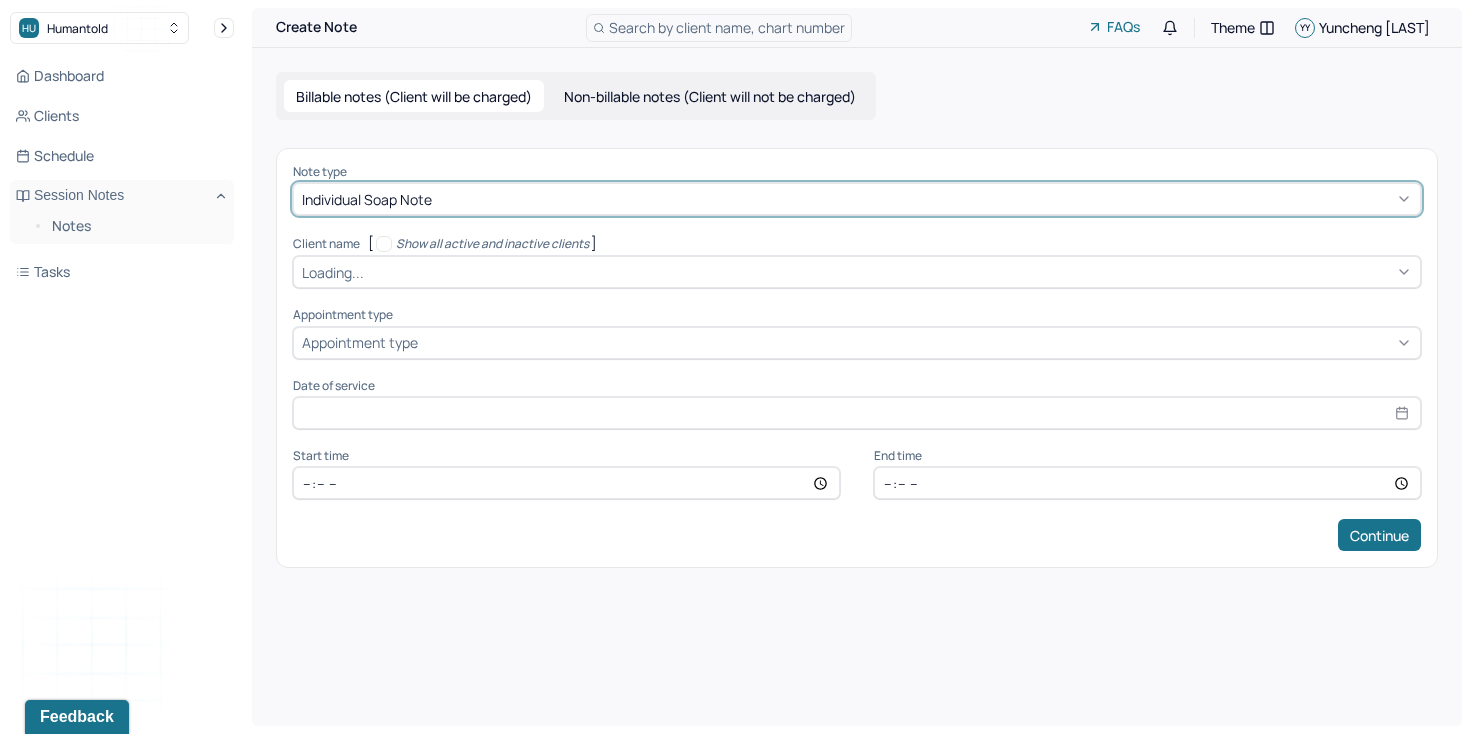 click at bounding box center [890, 272] 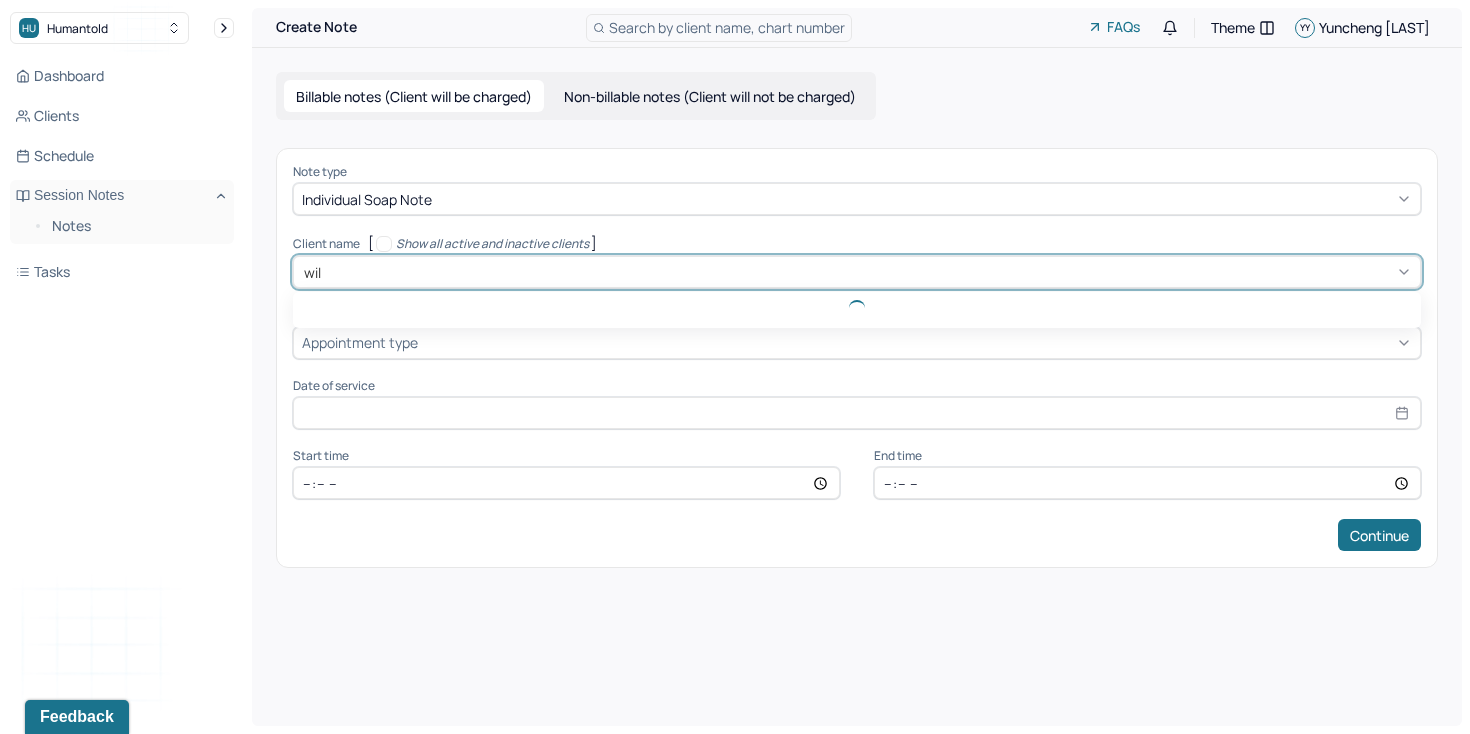 type on "will" 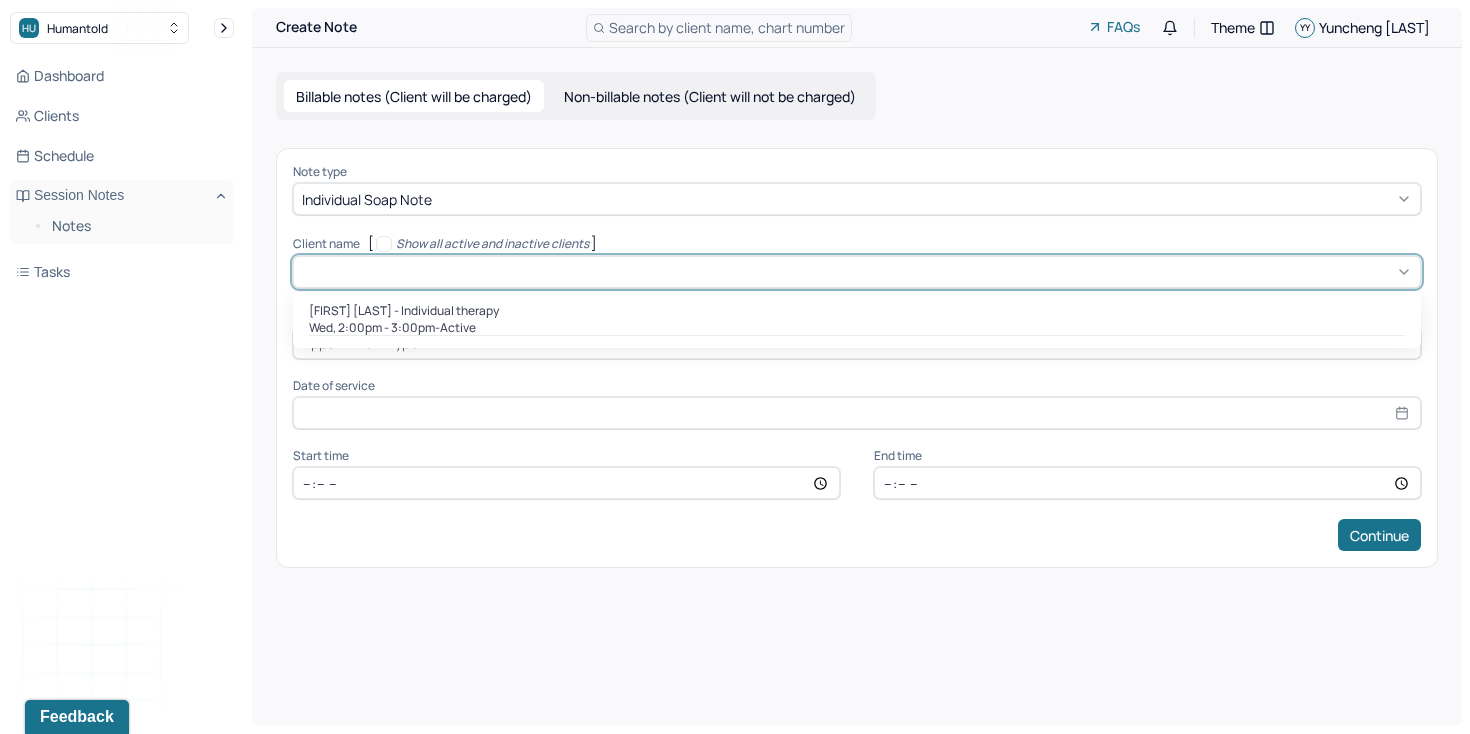 click at bounding box center (857, 272) 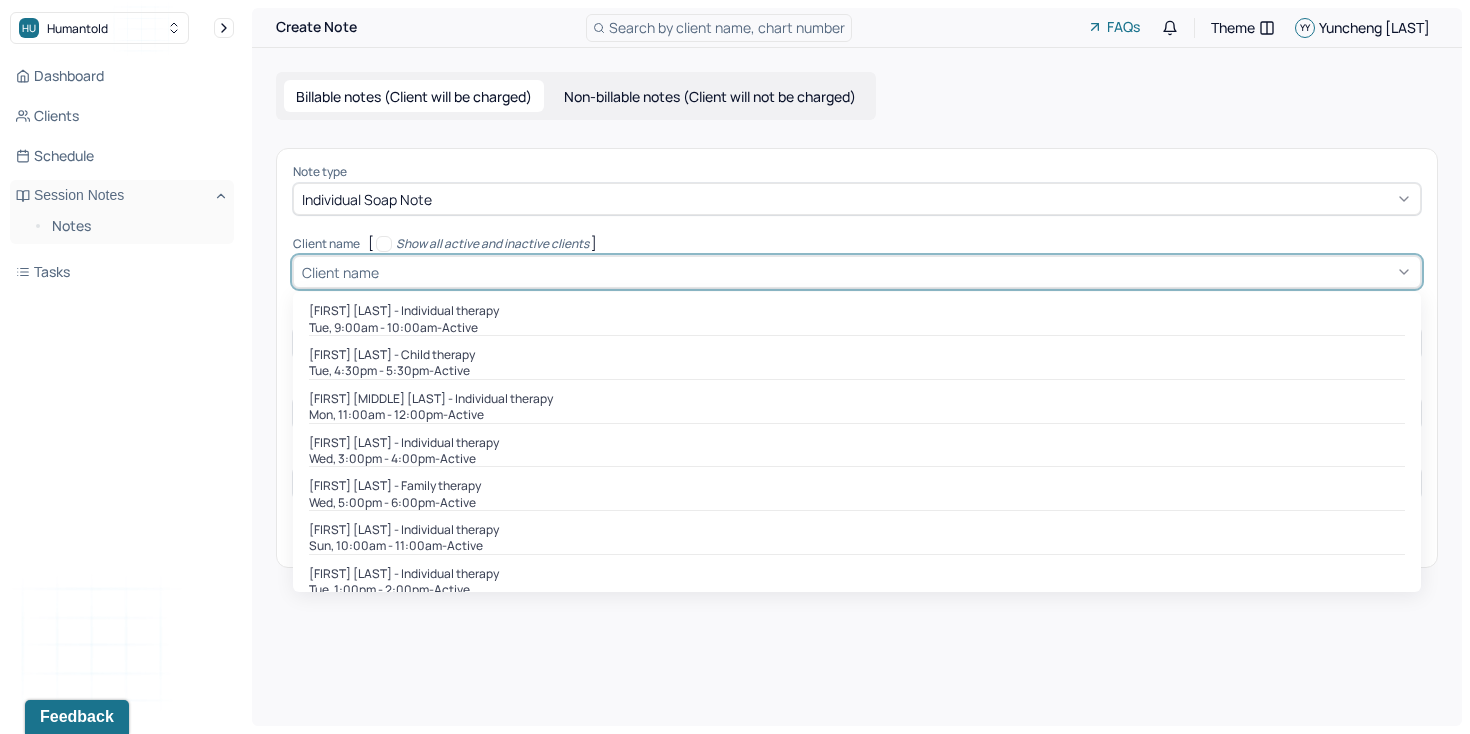 click at bounding box center (897, 272) 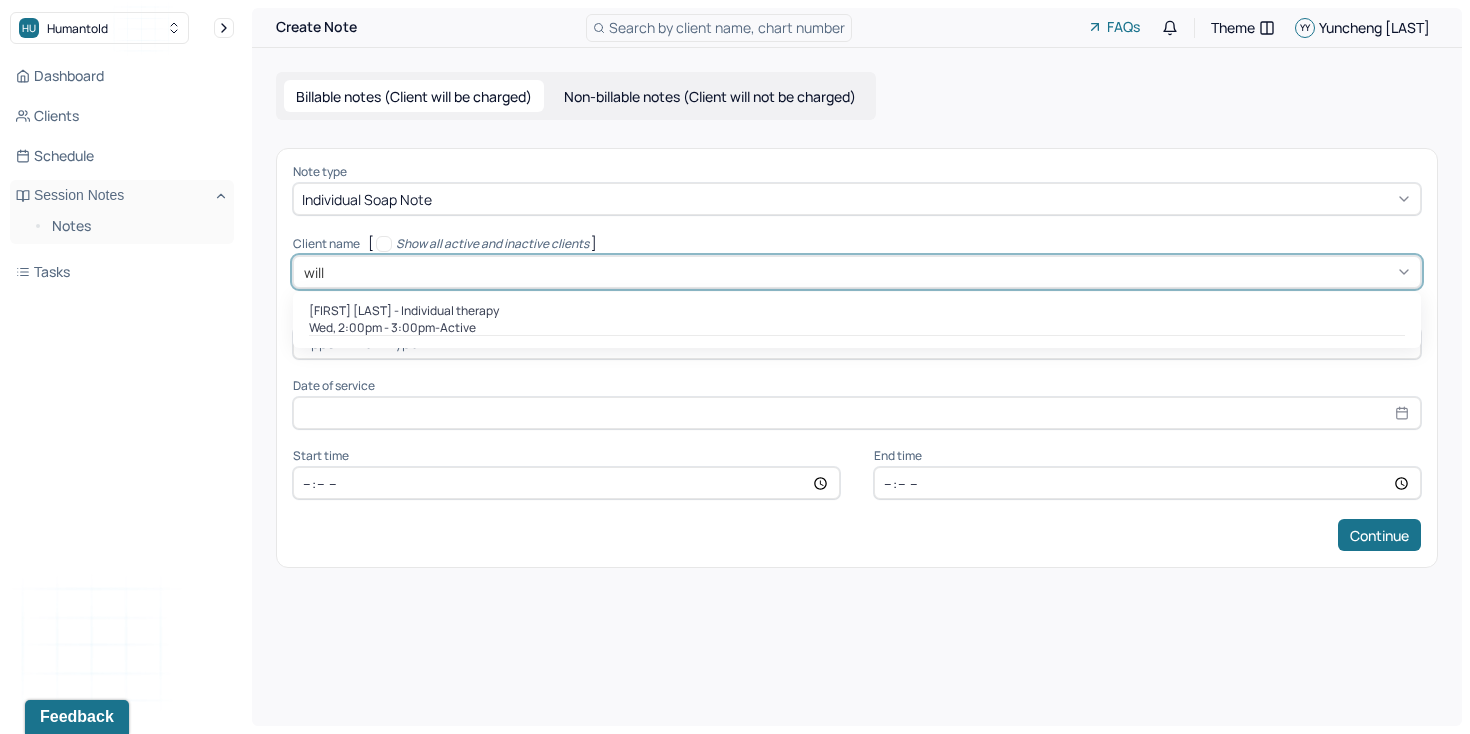 type on "wil" 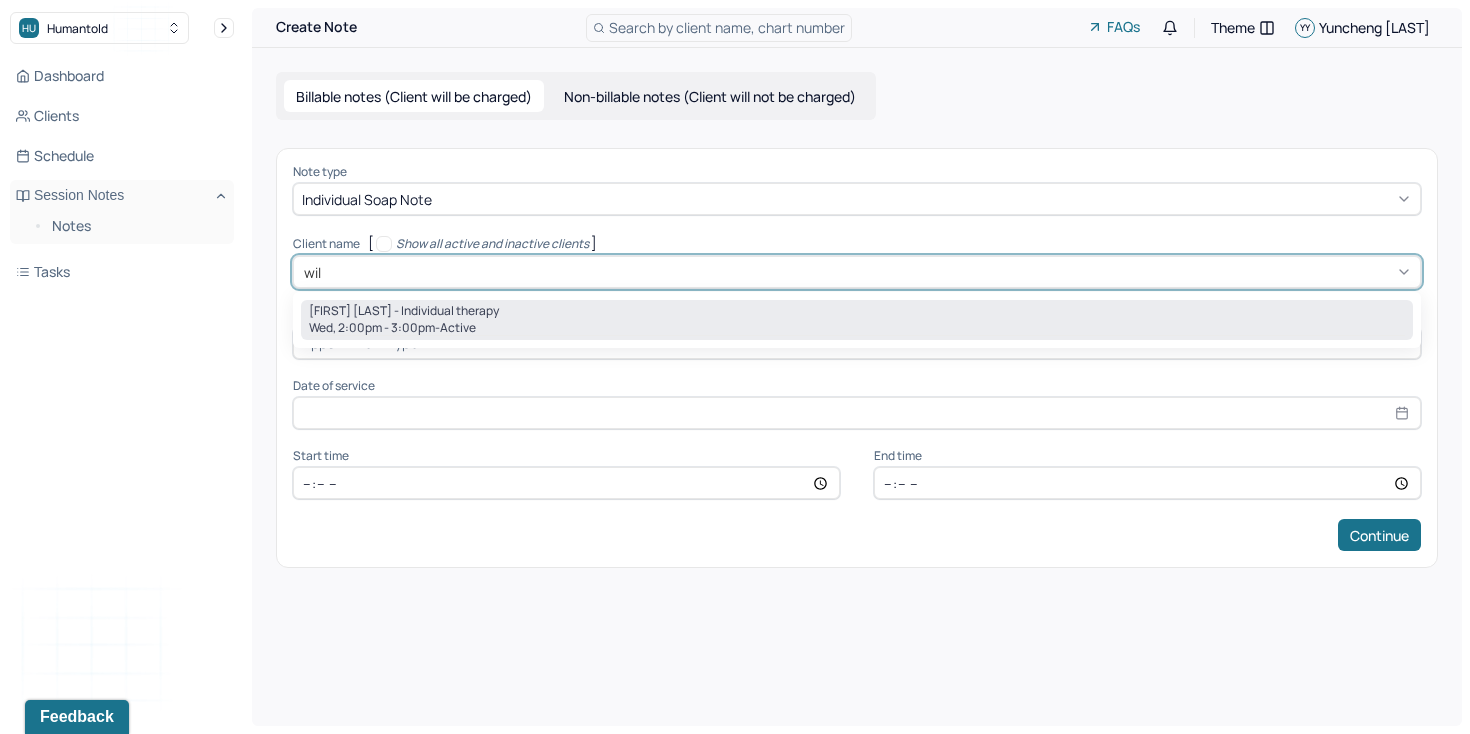 click on "[FIRST] [LAST] - Individual therapy" at bounding box center (404, 311) 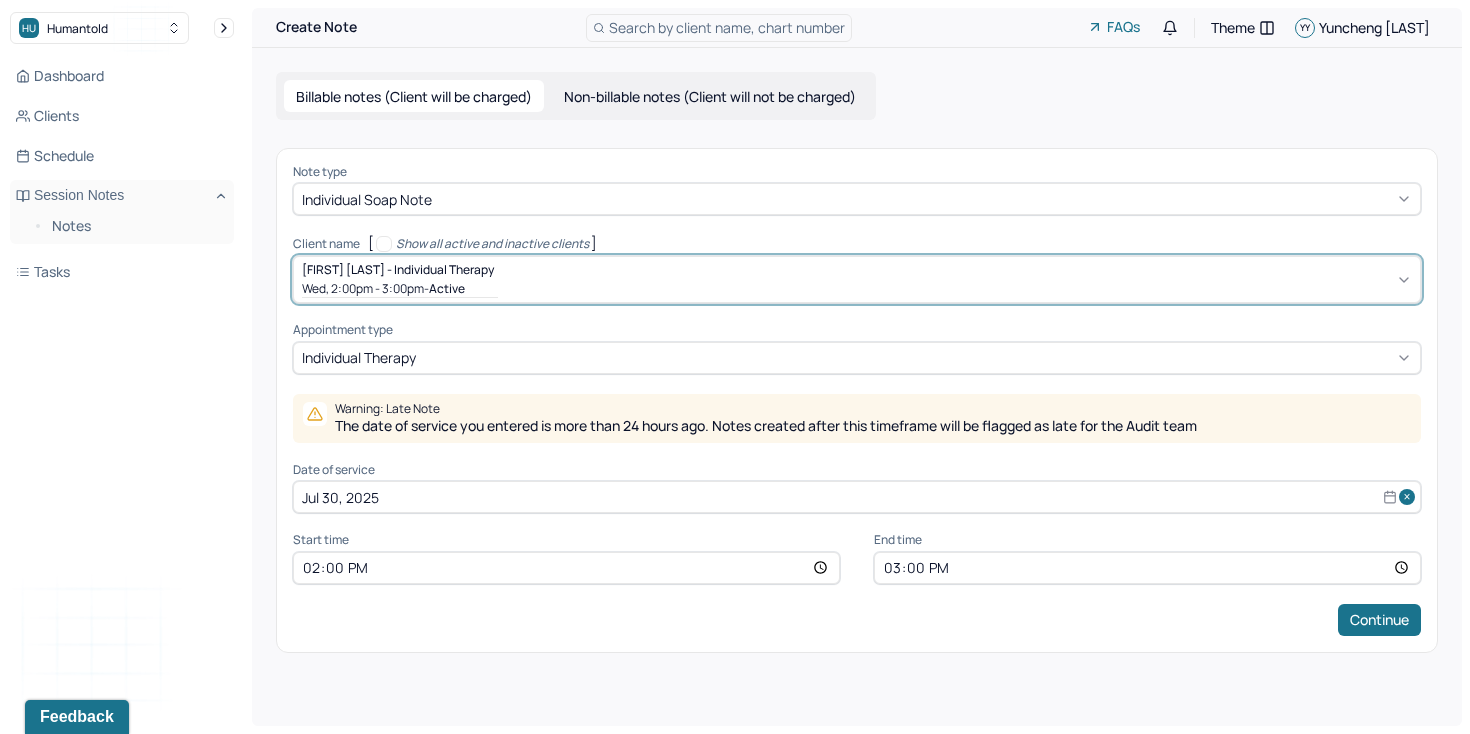 select on "6" 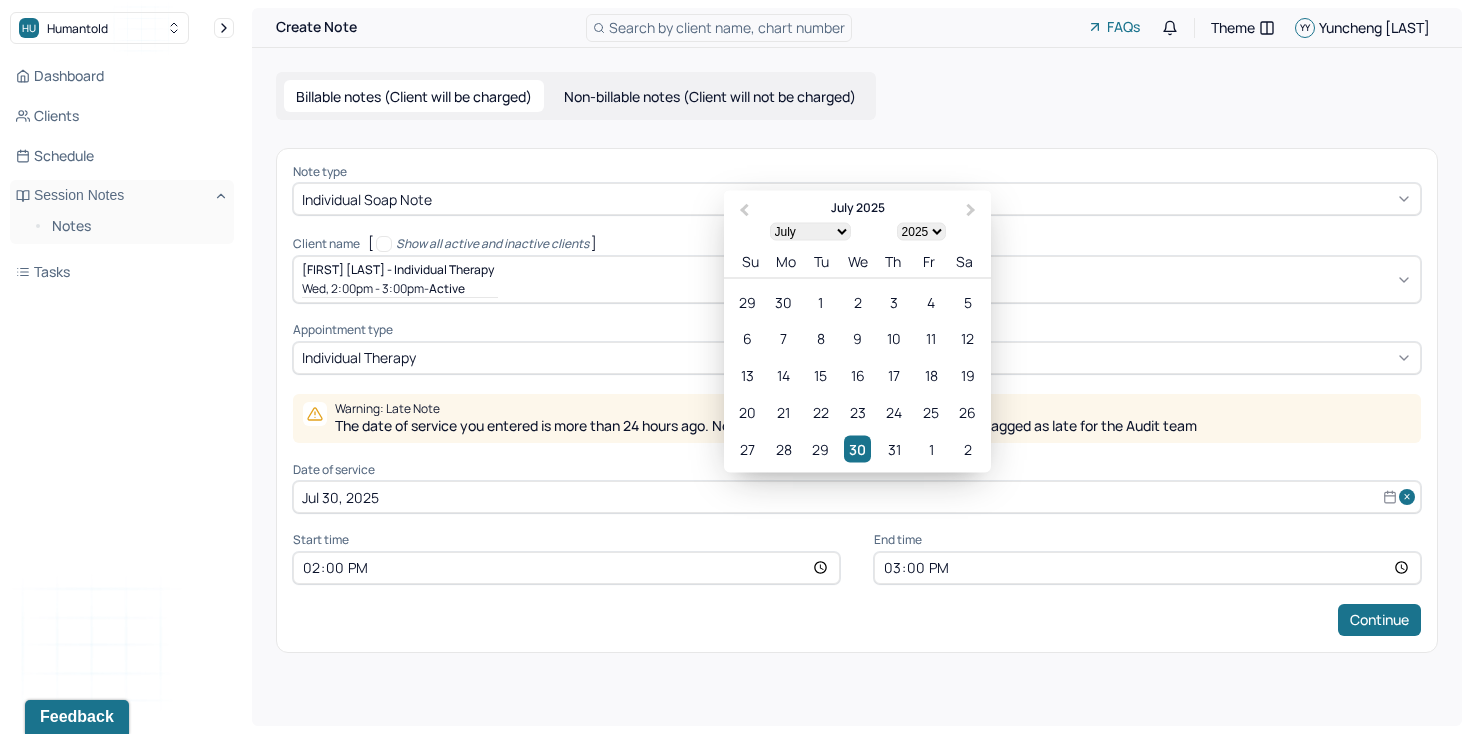 click on "Jul 30, 2025" at bounding box center [857, 497] 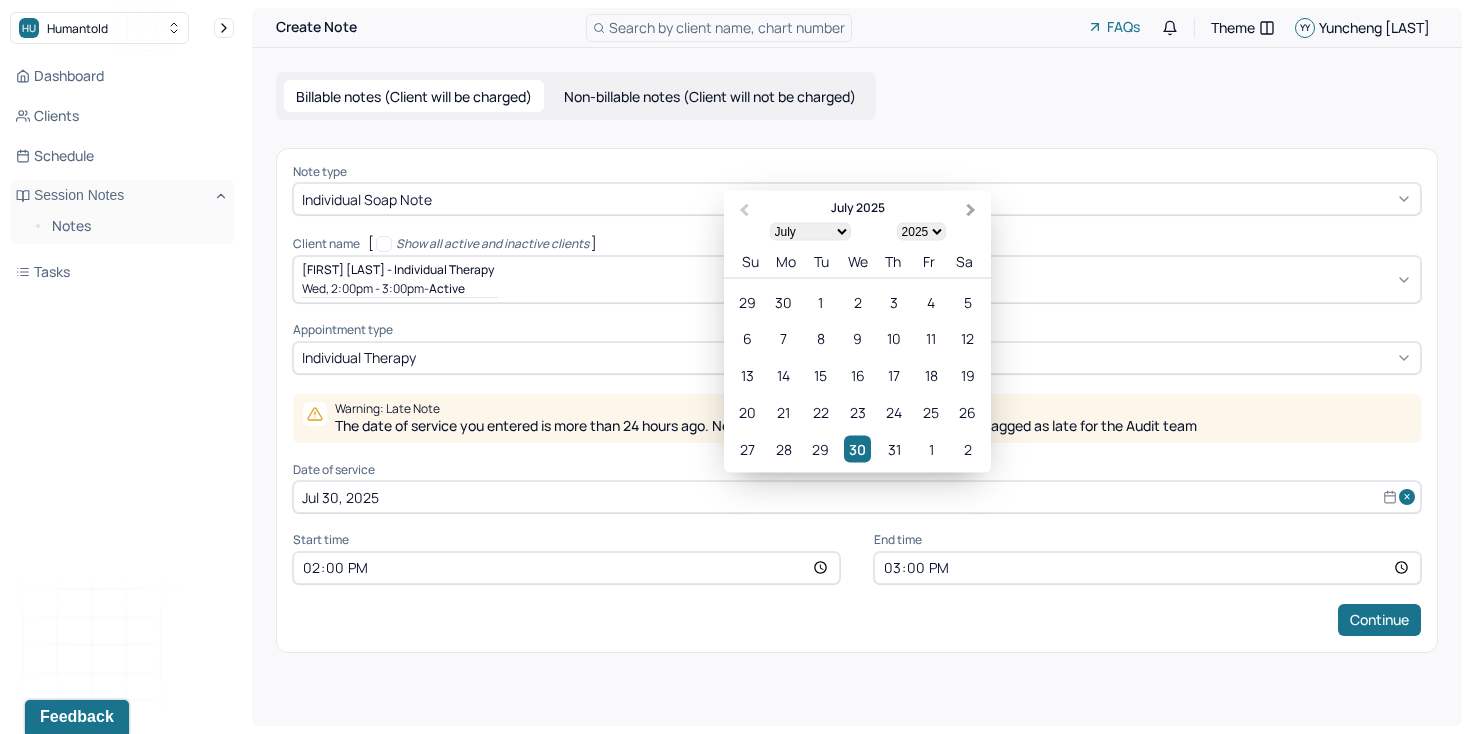 click on "Next Month" at bounding box center [973, 212] 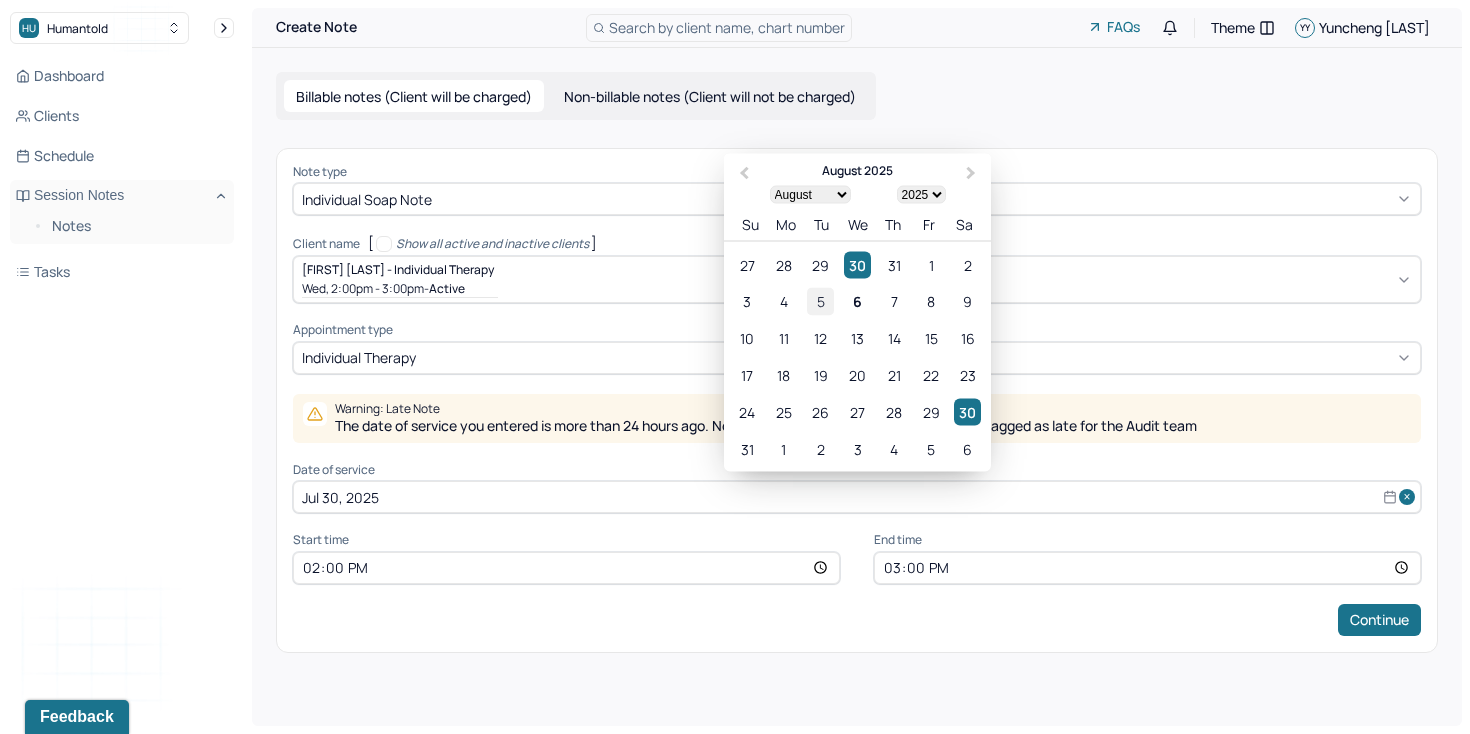 click on "5" at bounding box center [820, 301] 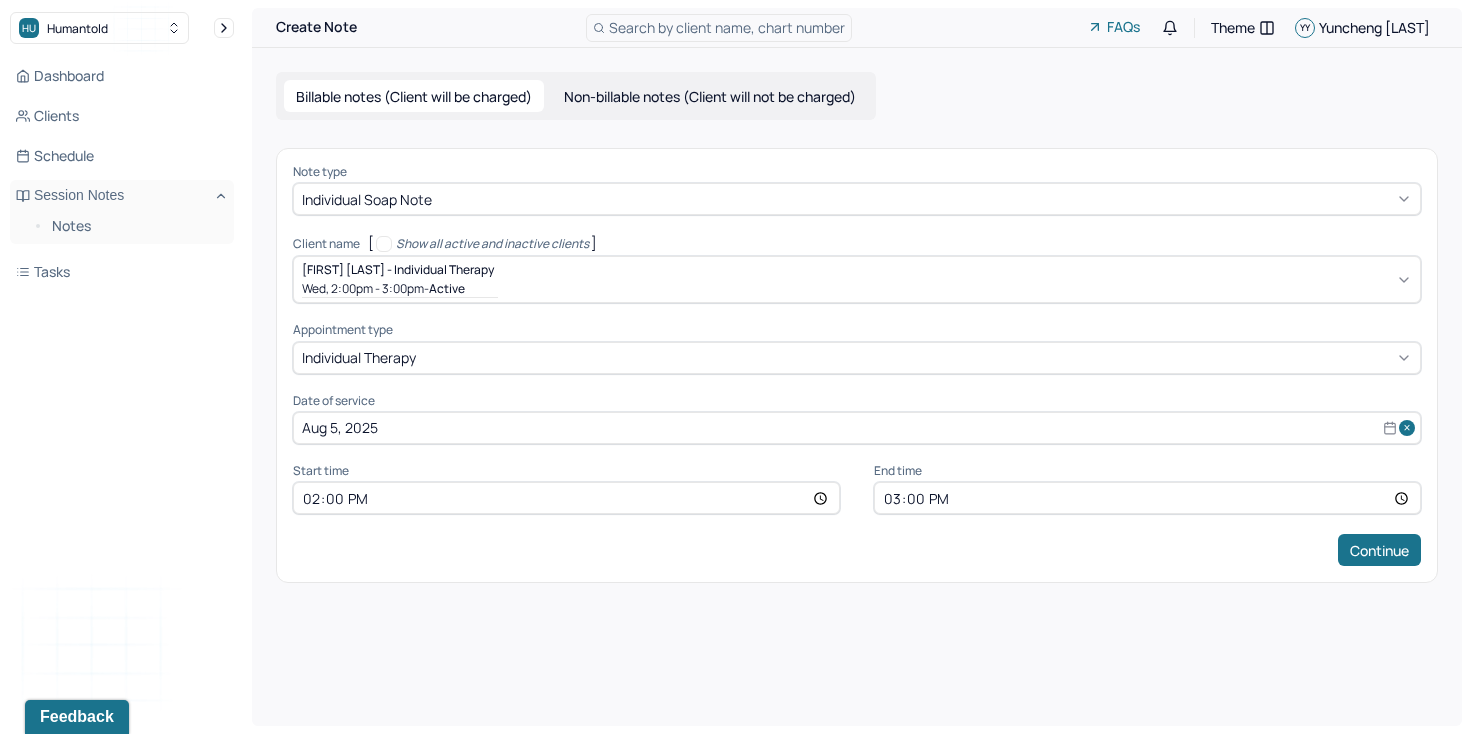 click on "14:00" at bounding box center (566, 498) 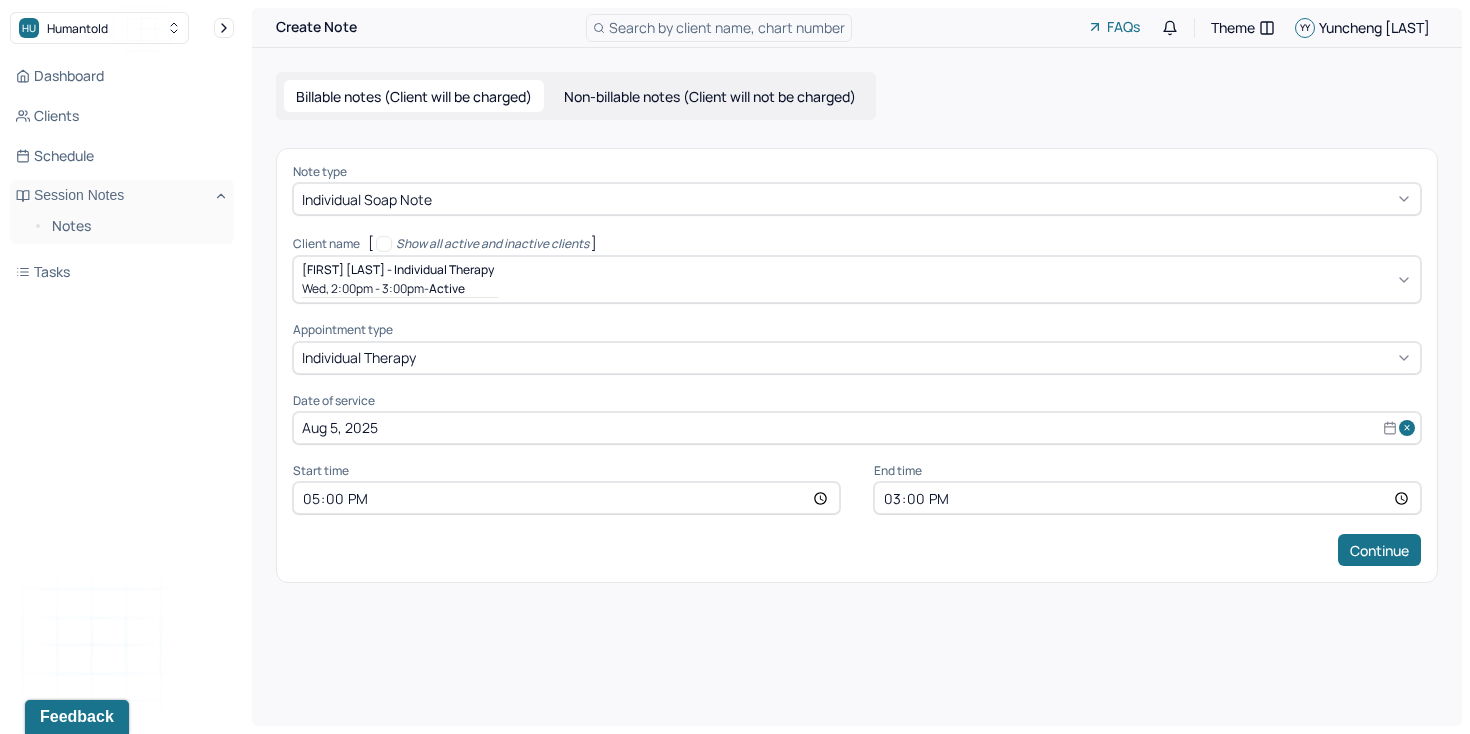 click on "15:00" at bounding box center (1147, 498) 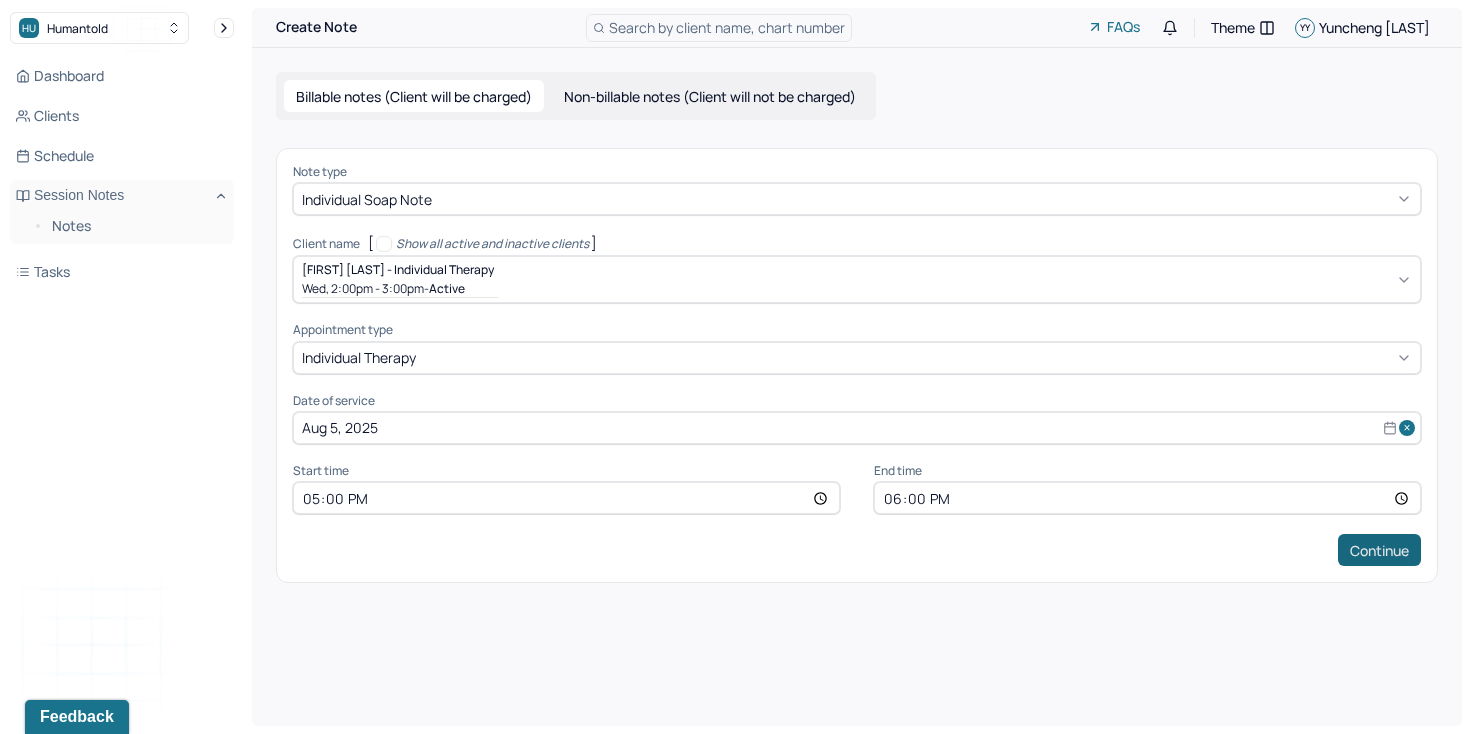 click on "Continue" at bounding box center (1379, 550) 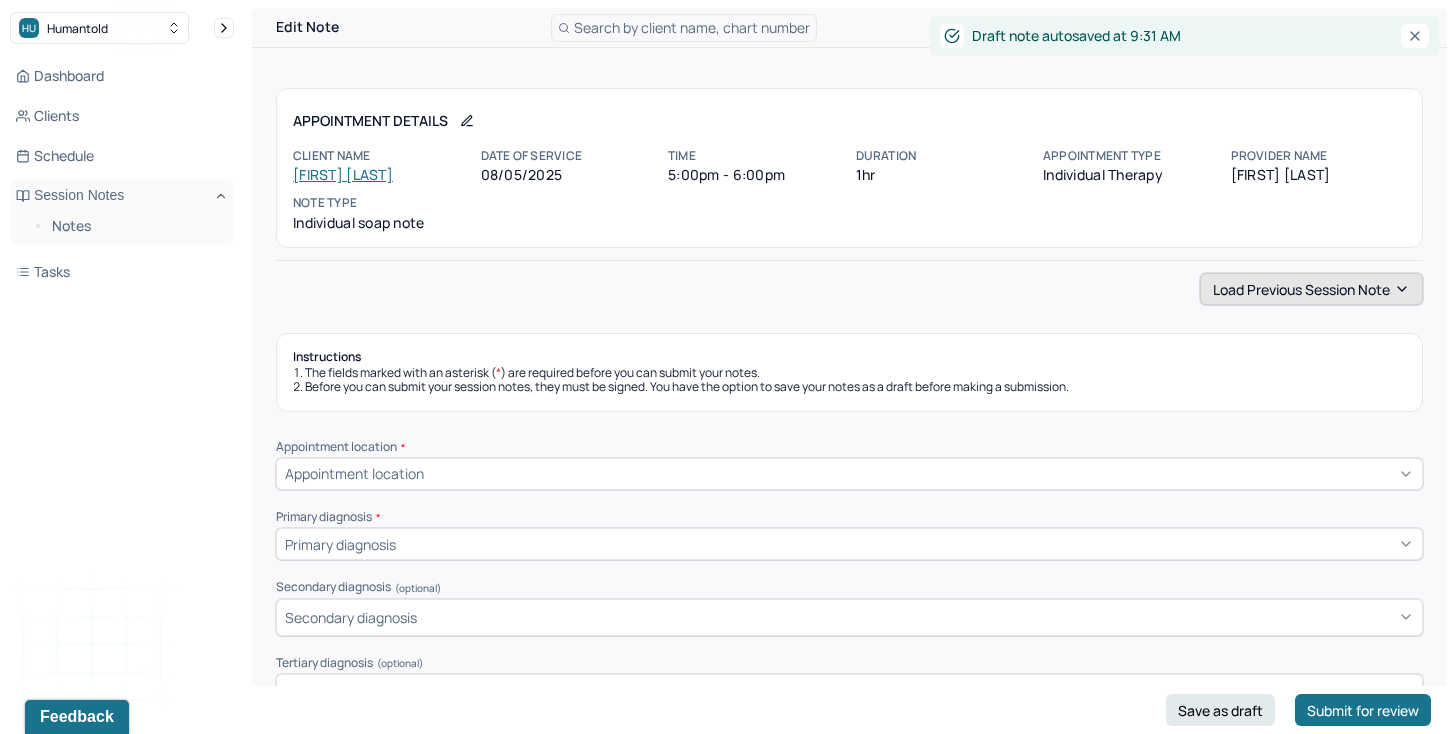 click on "Load previous session note" at bounding box center (1311, 289) 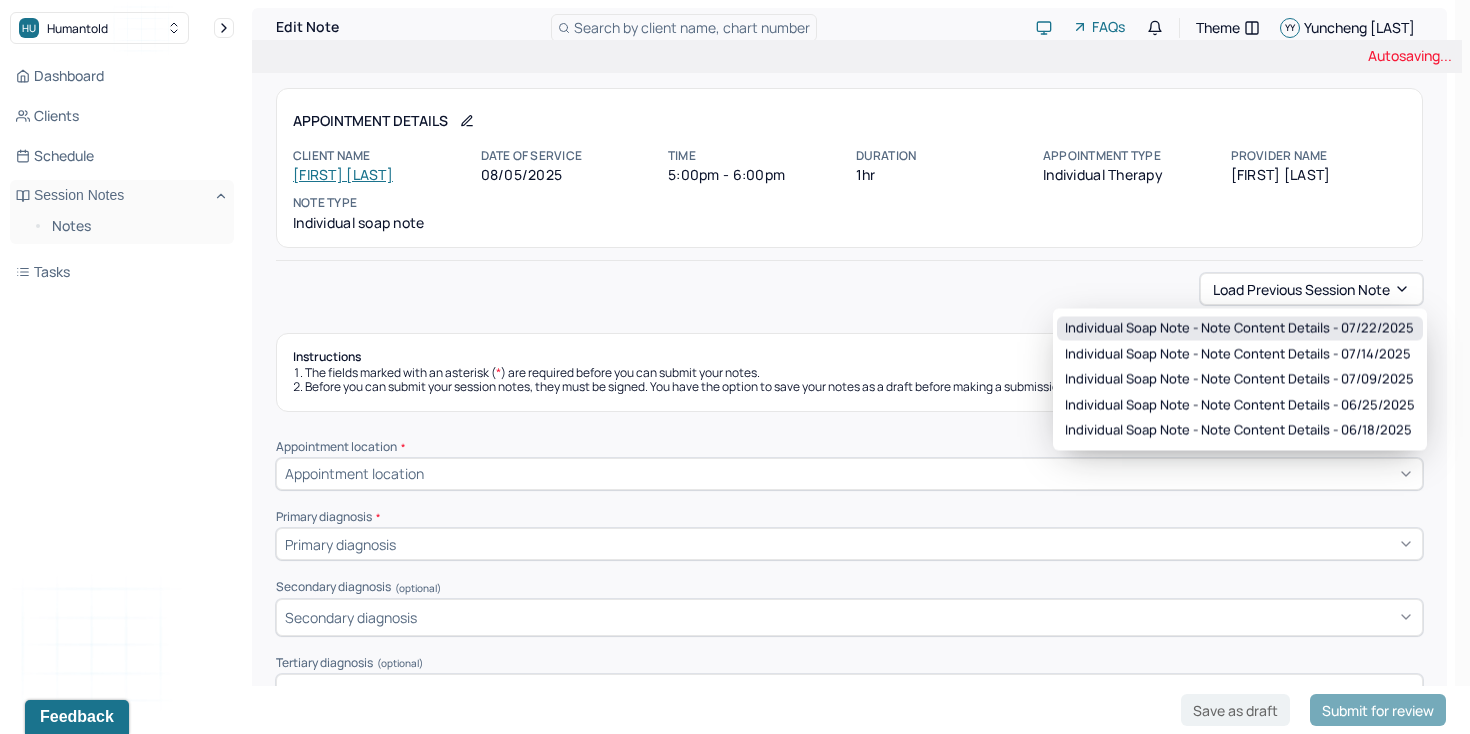 click on "Individual soap note   - Note content Details -   07/22/2025" at bounding box center [1239, 329] 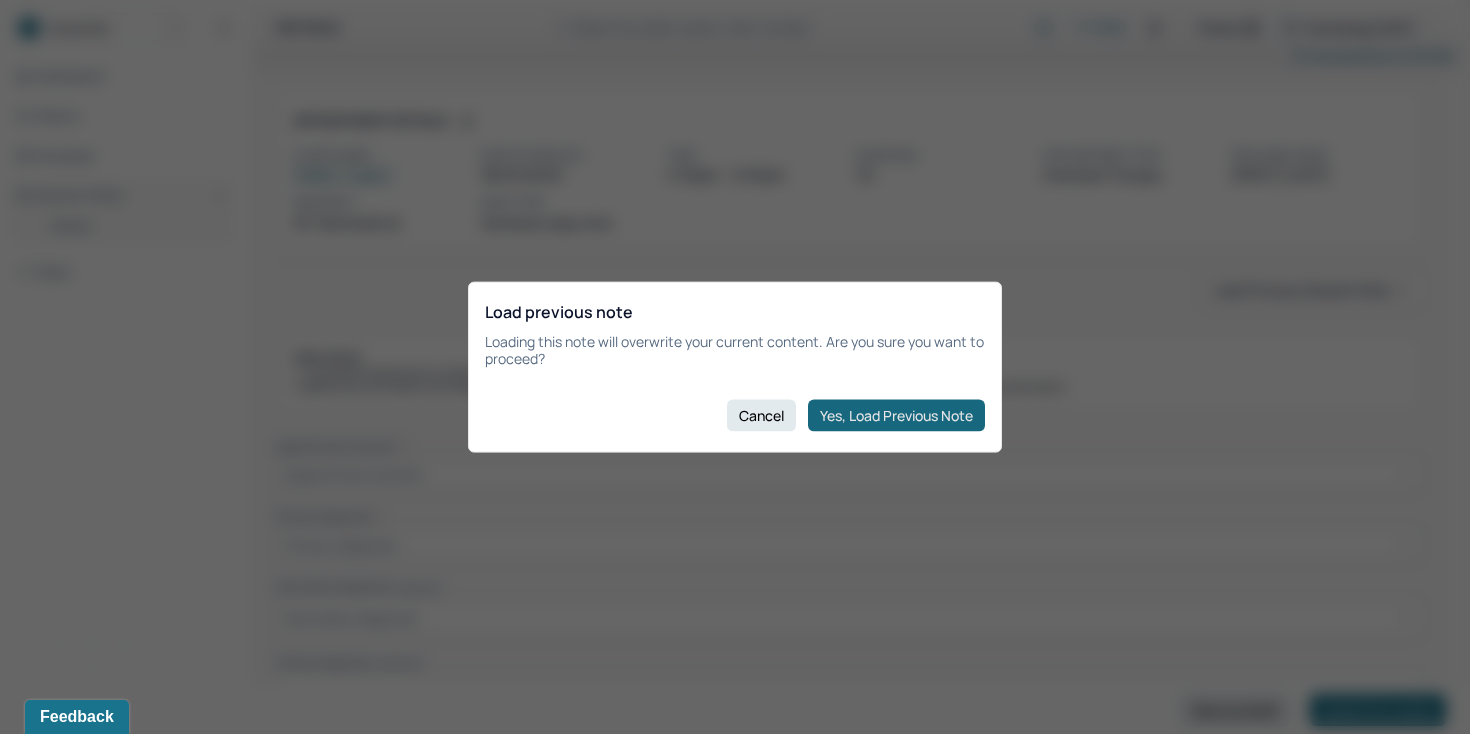 click on "Yes, Load Previous Note" at bounding box center [896, 415] 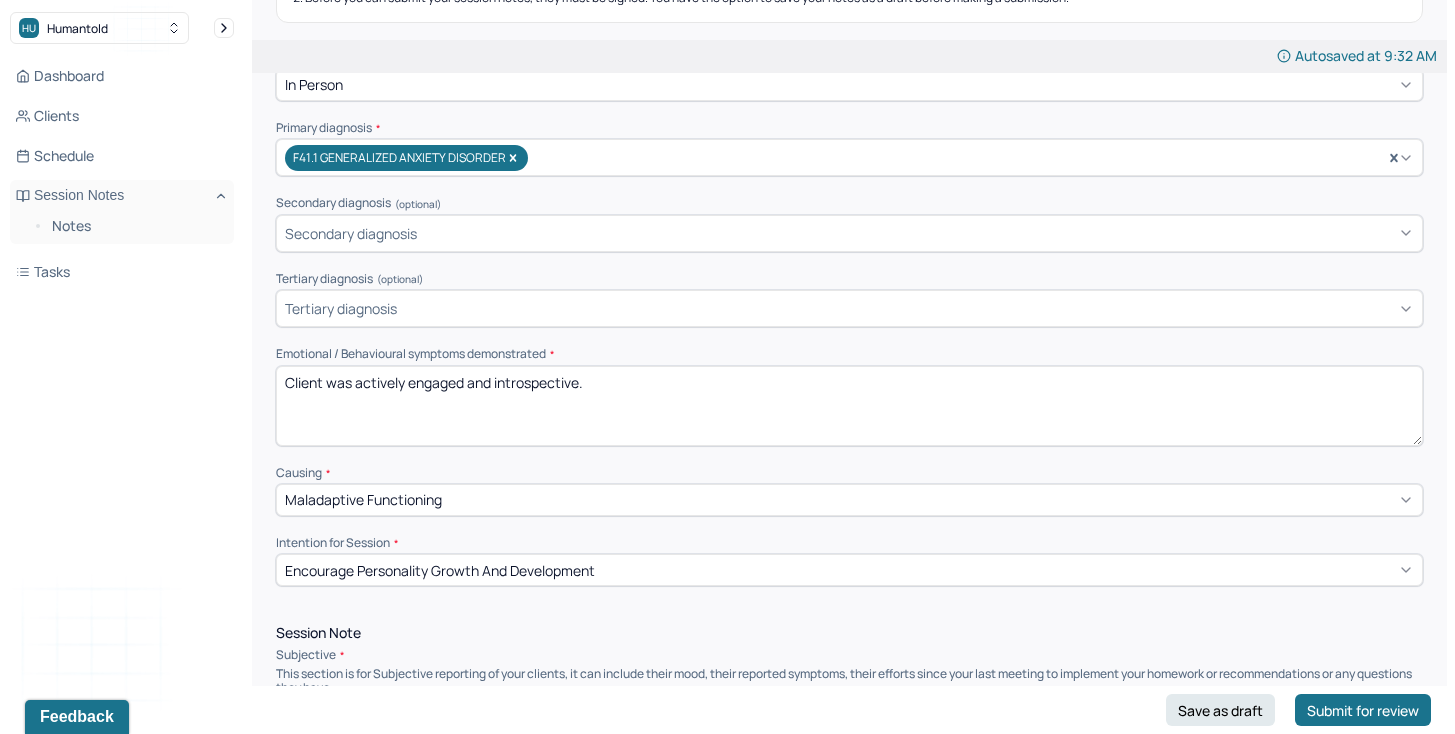 scroll, scrollTop: 404, scrollLeft: 0, axis: vertical 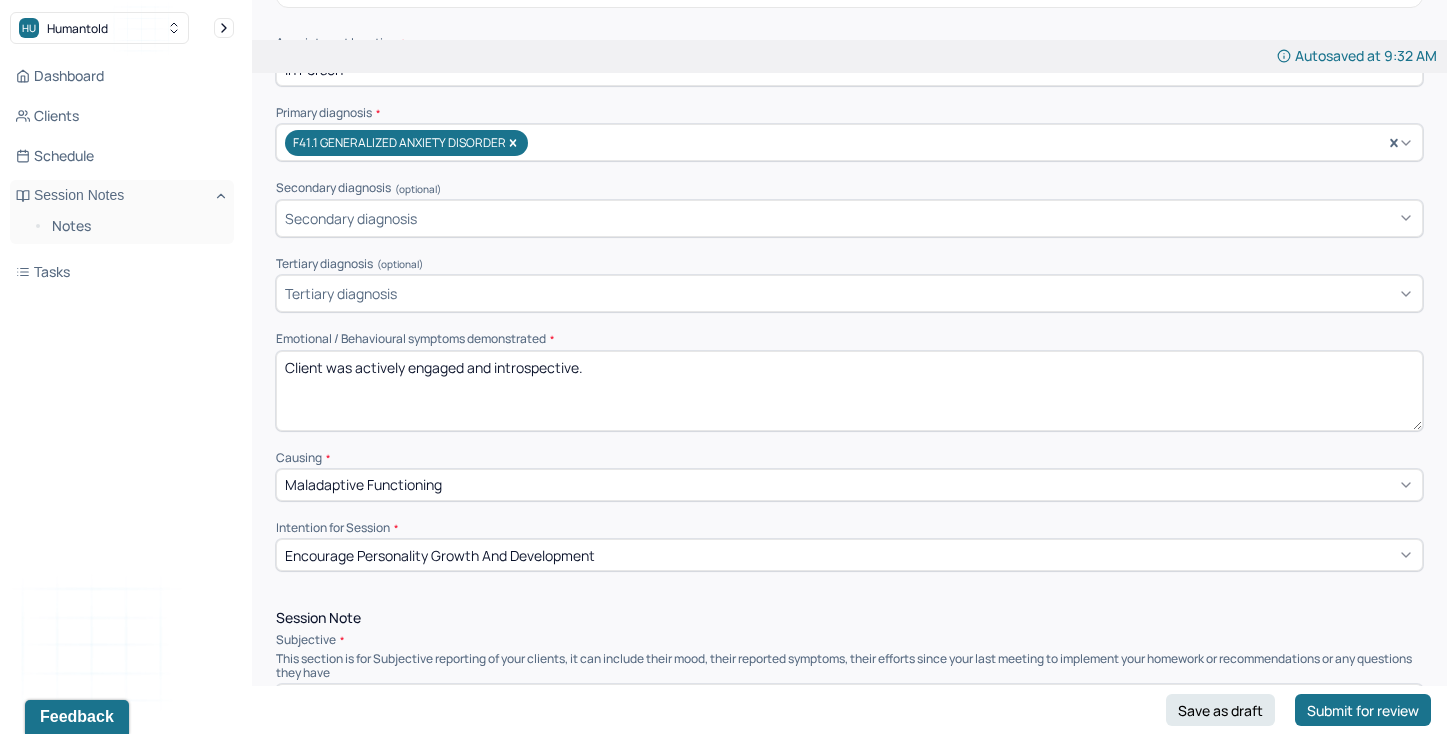 drag, startPoint x: 353, startPoint y: 363, endPoint x: 576, endPoint y: 371, distance: 223.14345 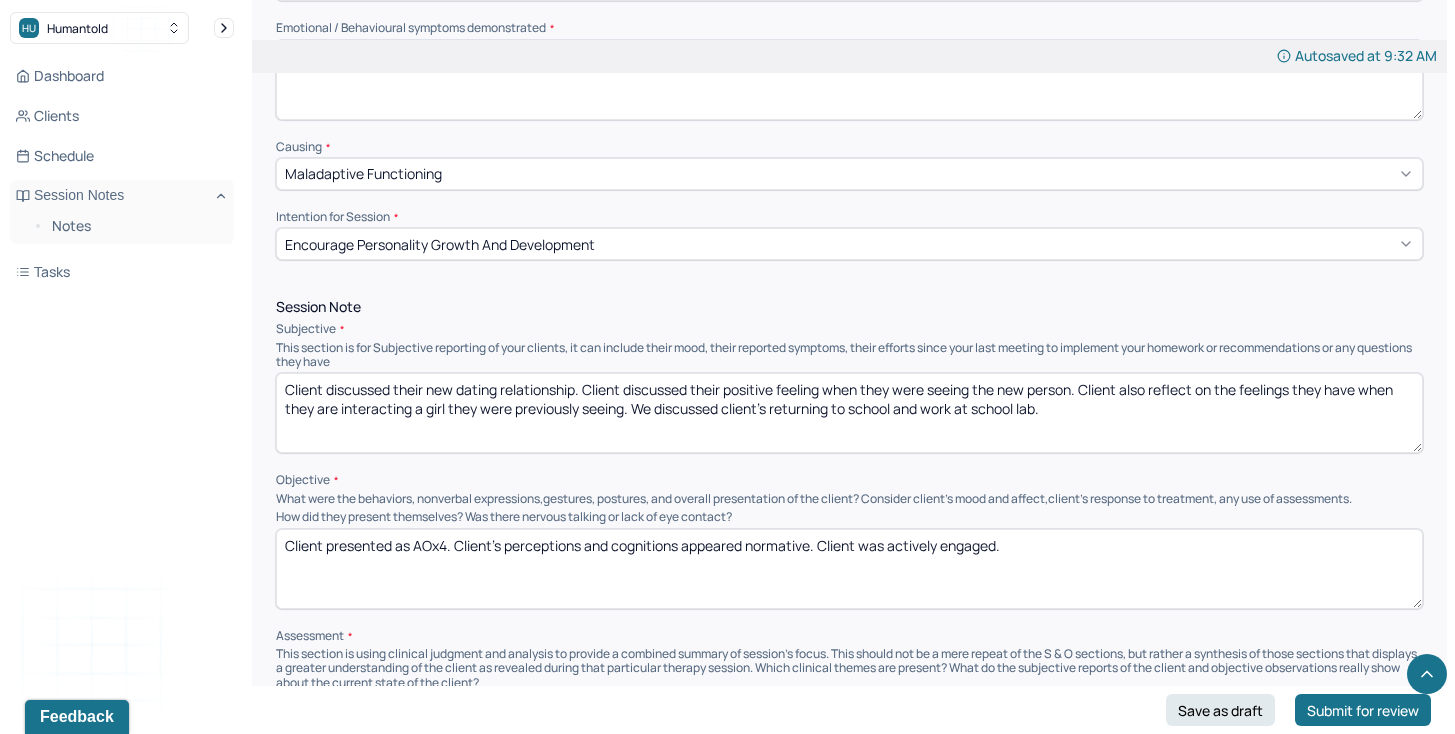 scroll, scrollTop: 720, scrollLeft: 0, axis: vertical 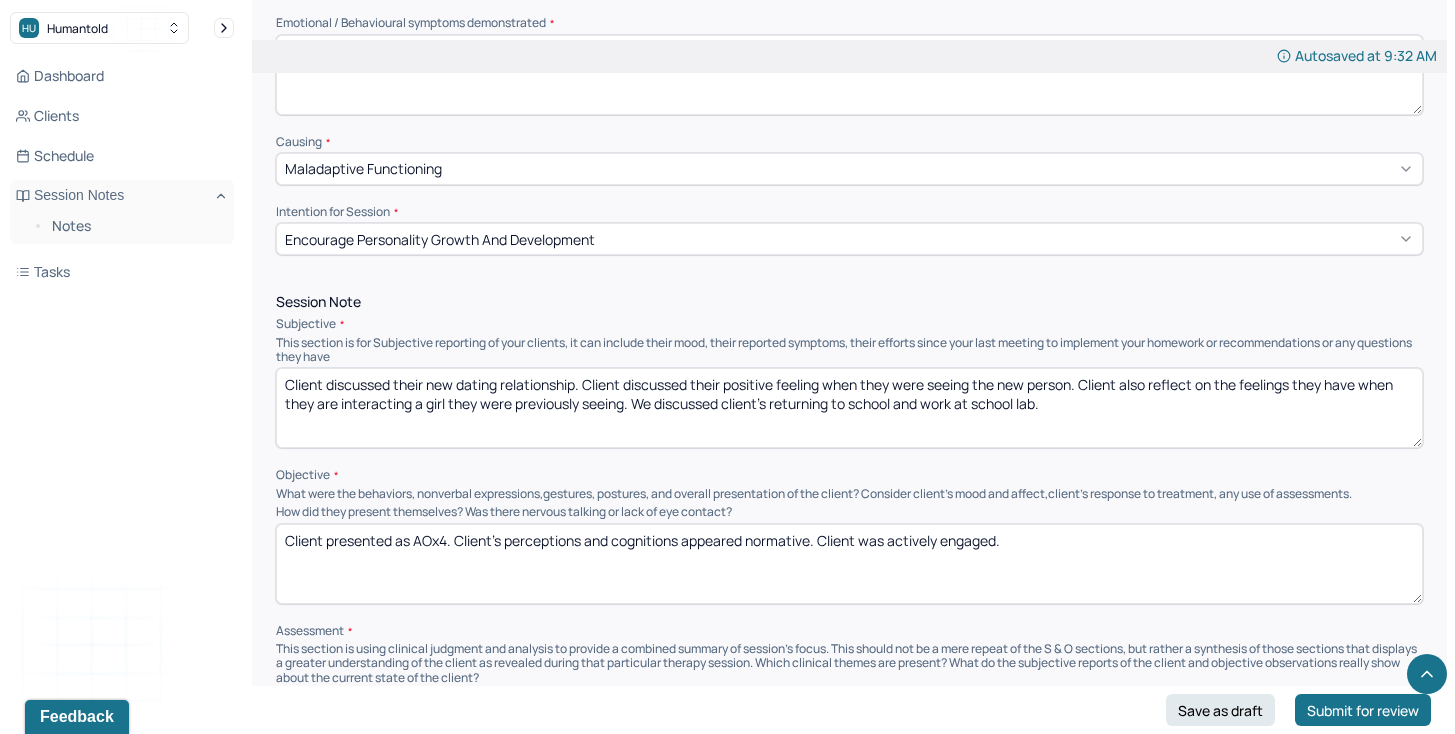 type on "Client was introspective." 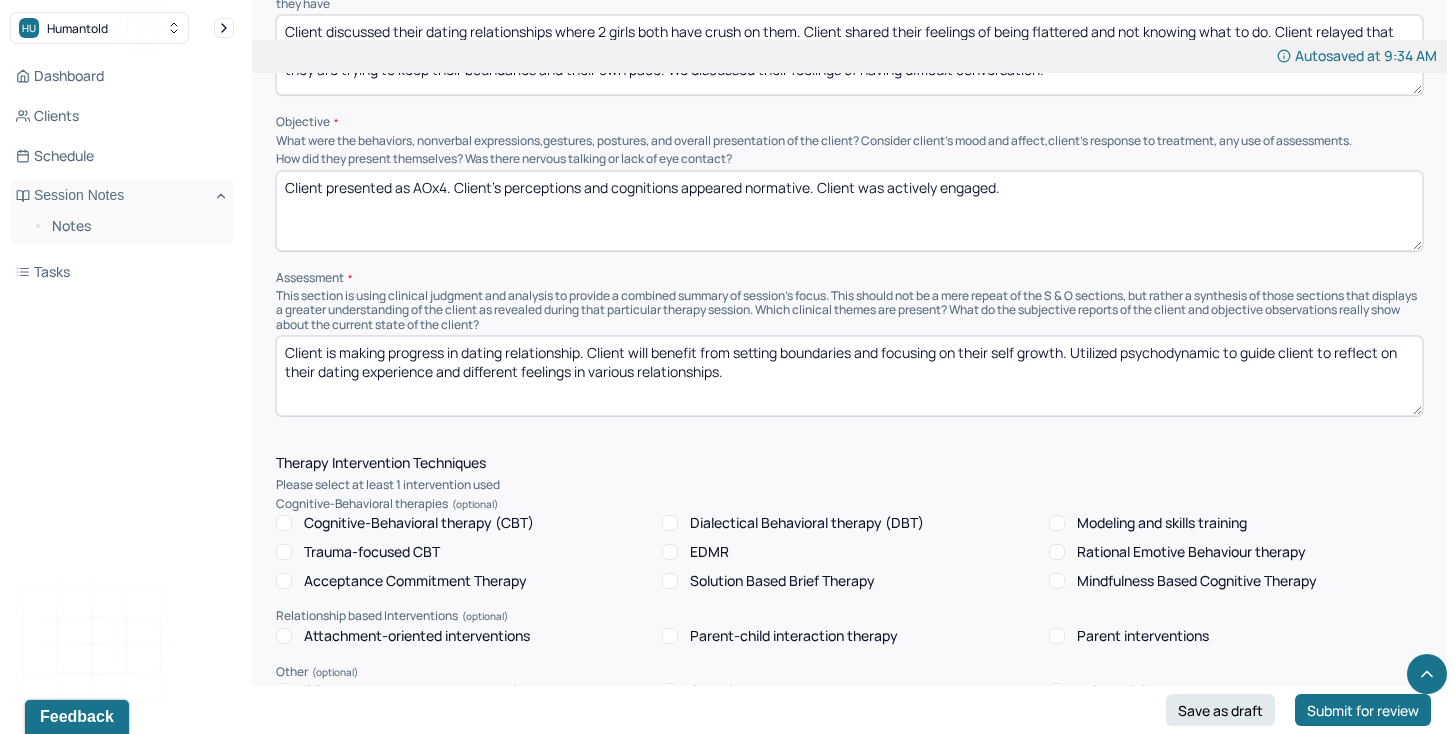scroll, scrollTop: 1077, scrollLeft: 0, axis: vertical 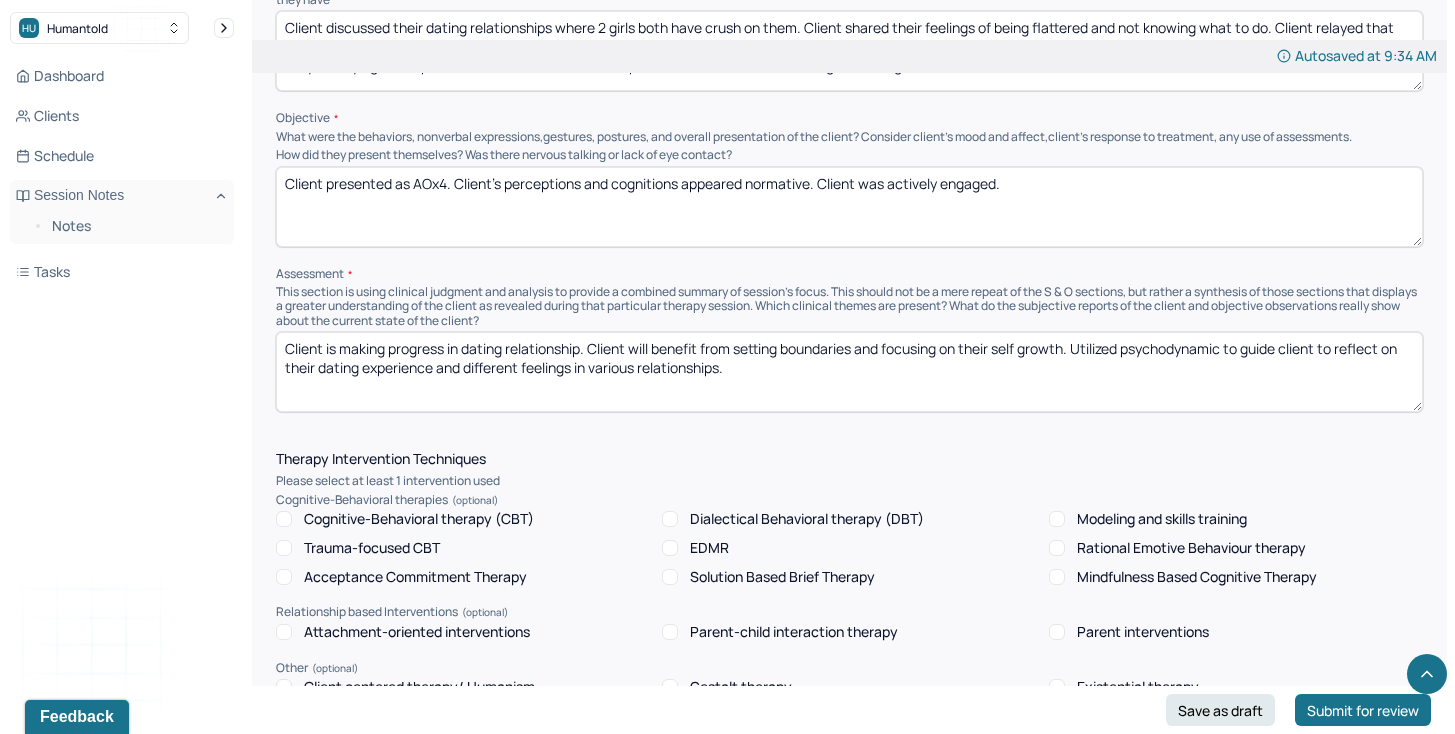 type on "Client discussed their dating relationships where 2 girls both have crush on them. Client shared their feelings of being flattered and not knowing what to do. Client relayed that the girl who's spending time with them these days got very hurt knowing they are also seeing other people and would like to get clarity of how to move forward. Client relayed that they are trying to keep their boundaries and their own pace. We discussed their feelings of having difficult conversation." 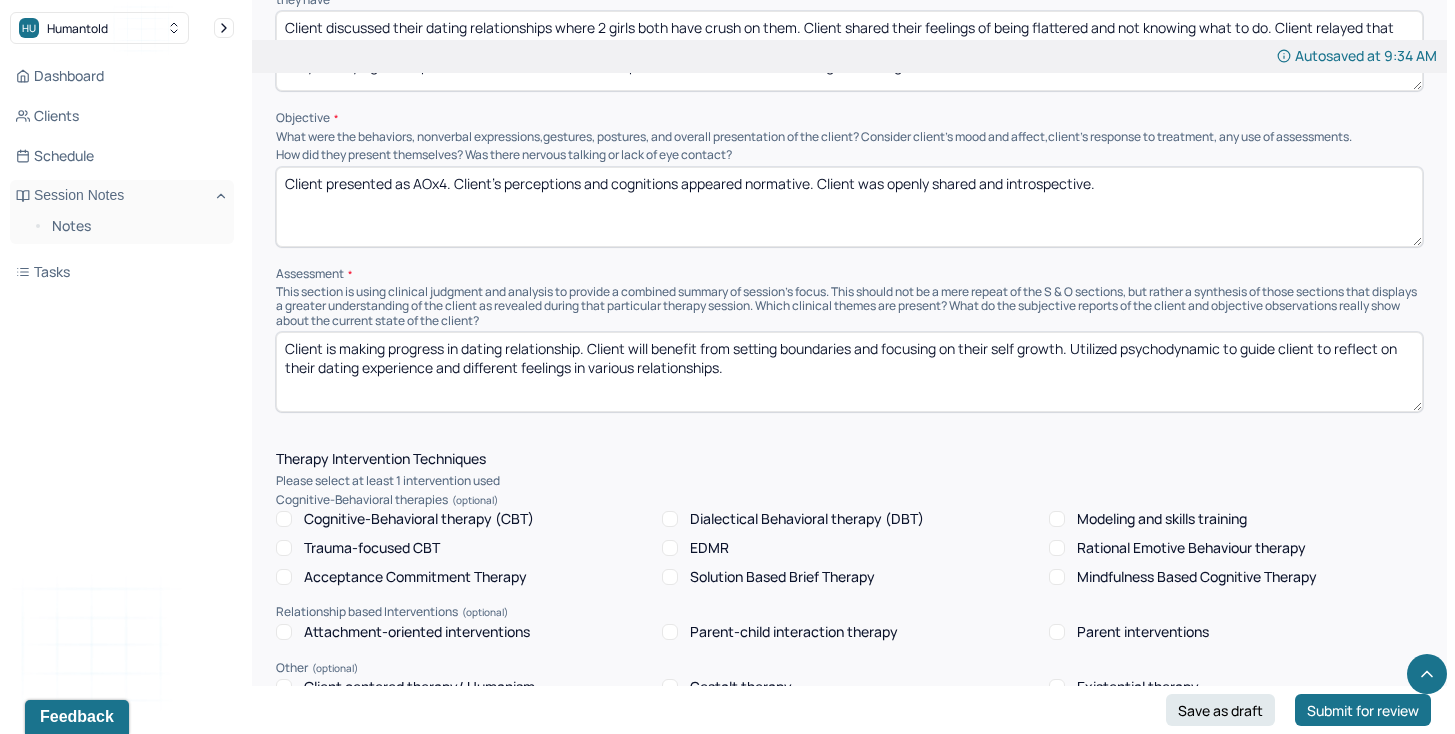 click on "Client presented as AOx4. Client's perceptions and cognitions appeared normative. Client was openly shared and introspective." at bounding box center [849, 207] 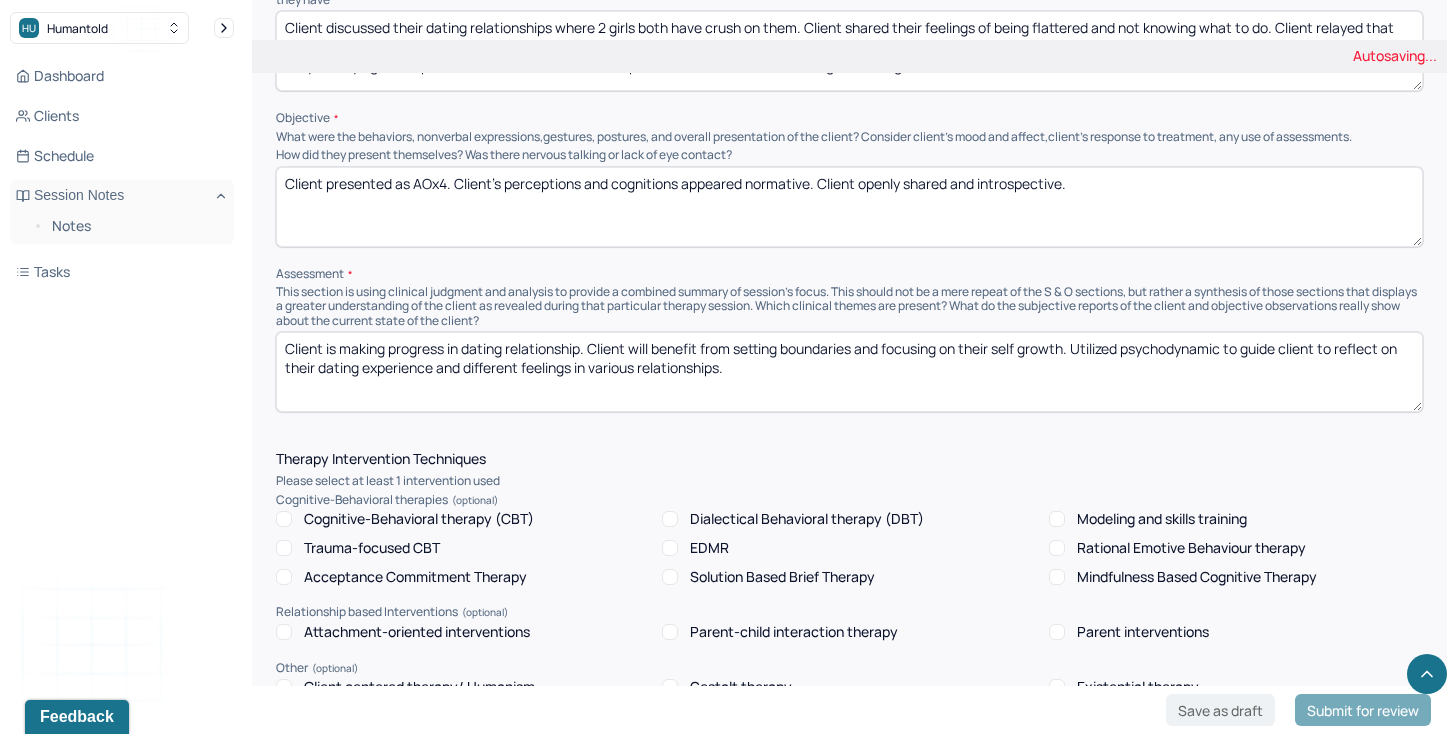 click on "Client presented as AOx4. Client's perceptions and cognitions appeared normative. Client was openly shared and introspective." at bounding box center [849, 207] 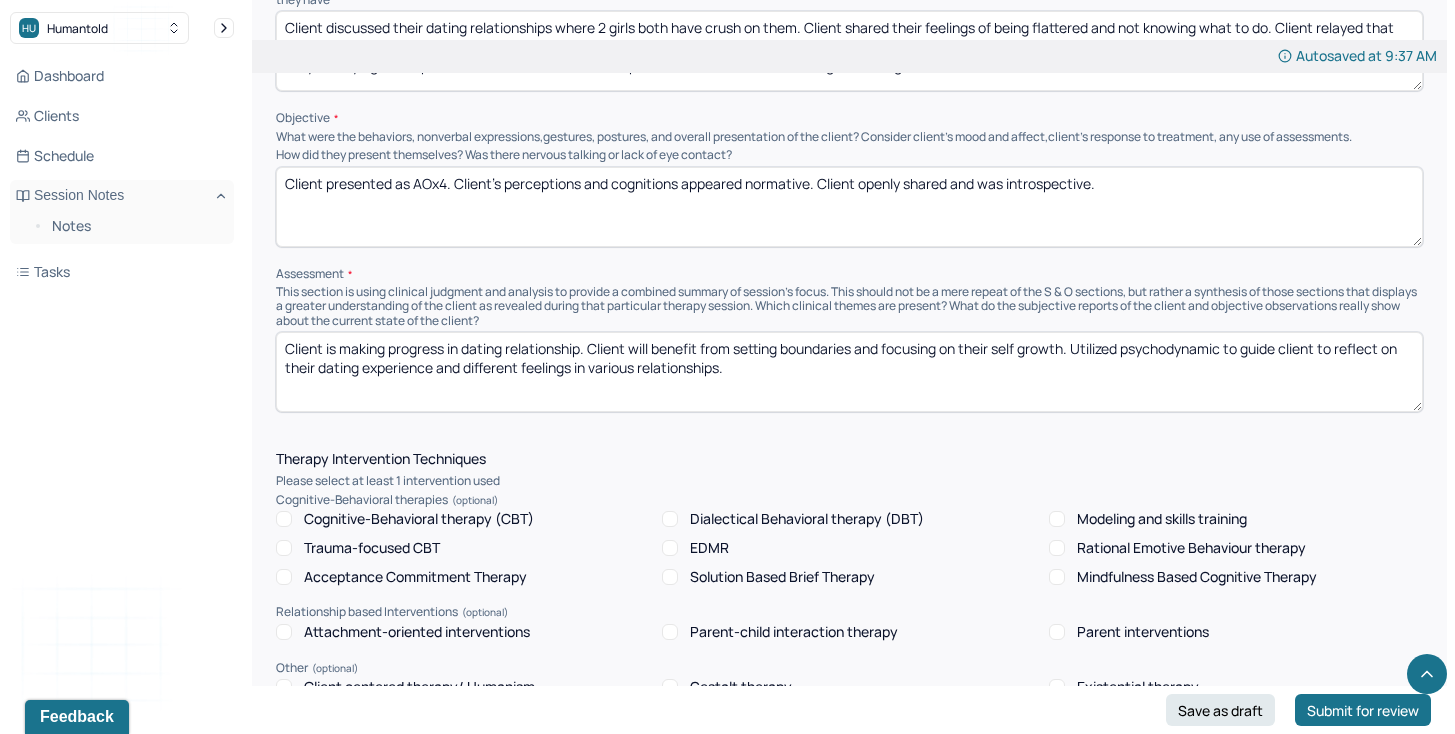 click on "Client presented as AOx4. Client's perceptions and cognitions appeared normative. Client openly shared and introspective." at bounding box center (849, 207) 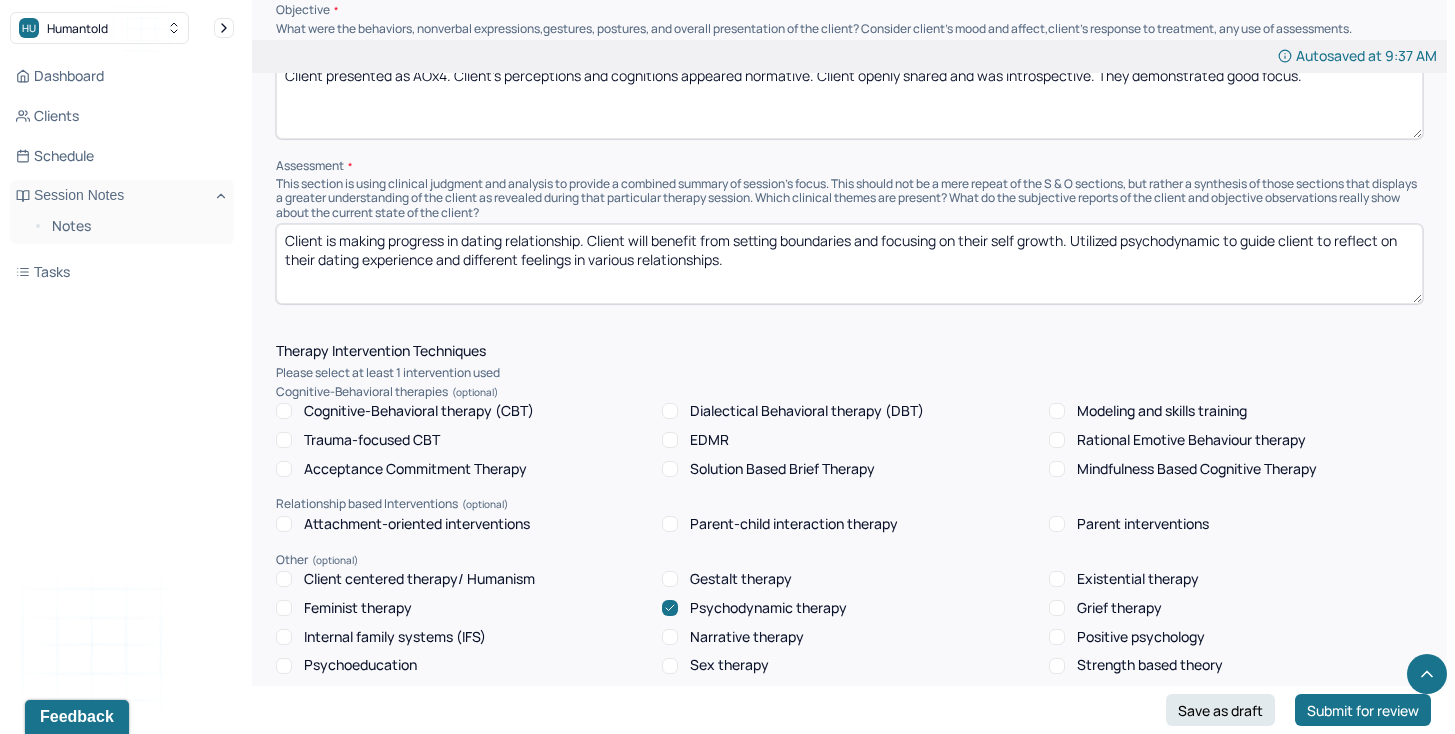 scroll, scrollTop: 1187, scrollLeft: 0, axis: vertical 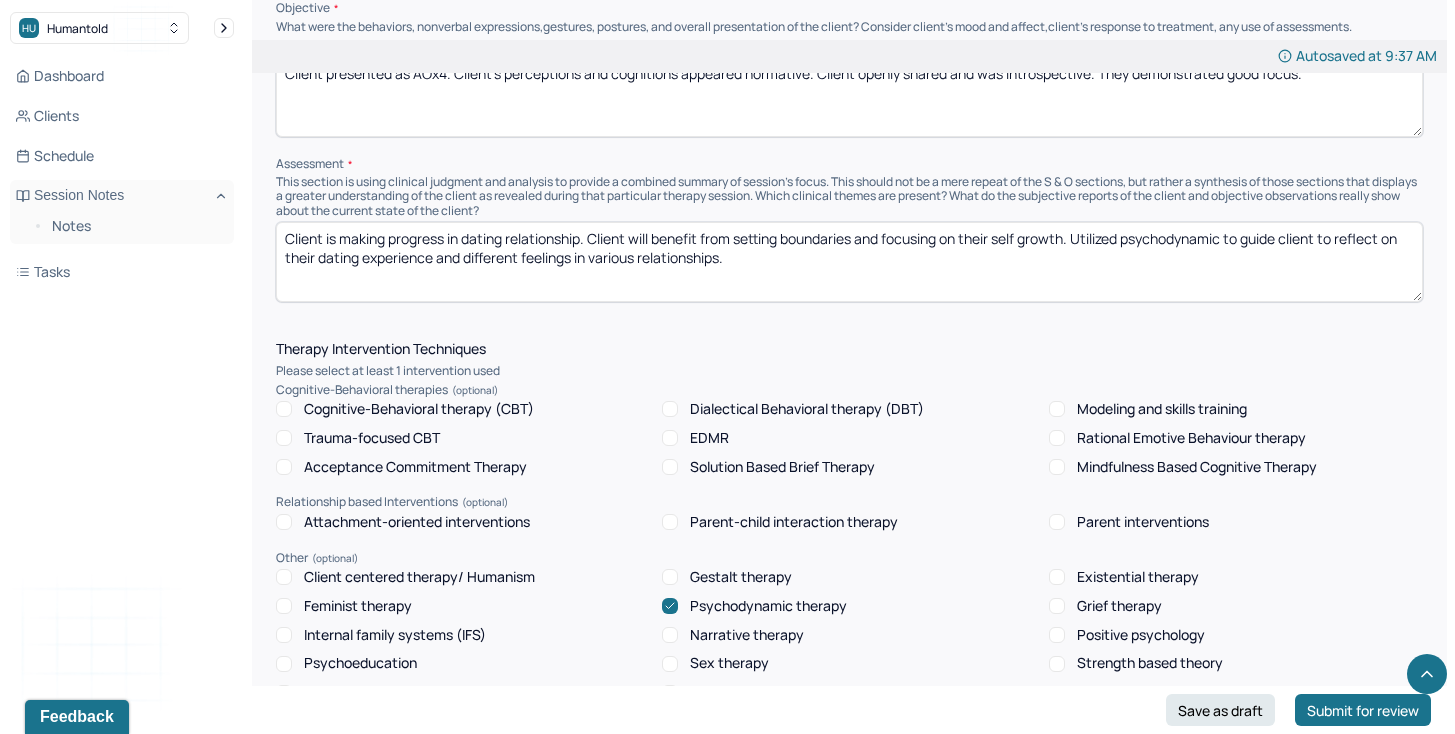 type on "Client presented as AOx4. Client's perceptions and cognitions appeared normative. Client openly shared and was introspective. They demonstrated good focus." 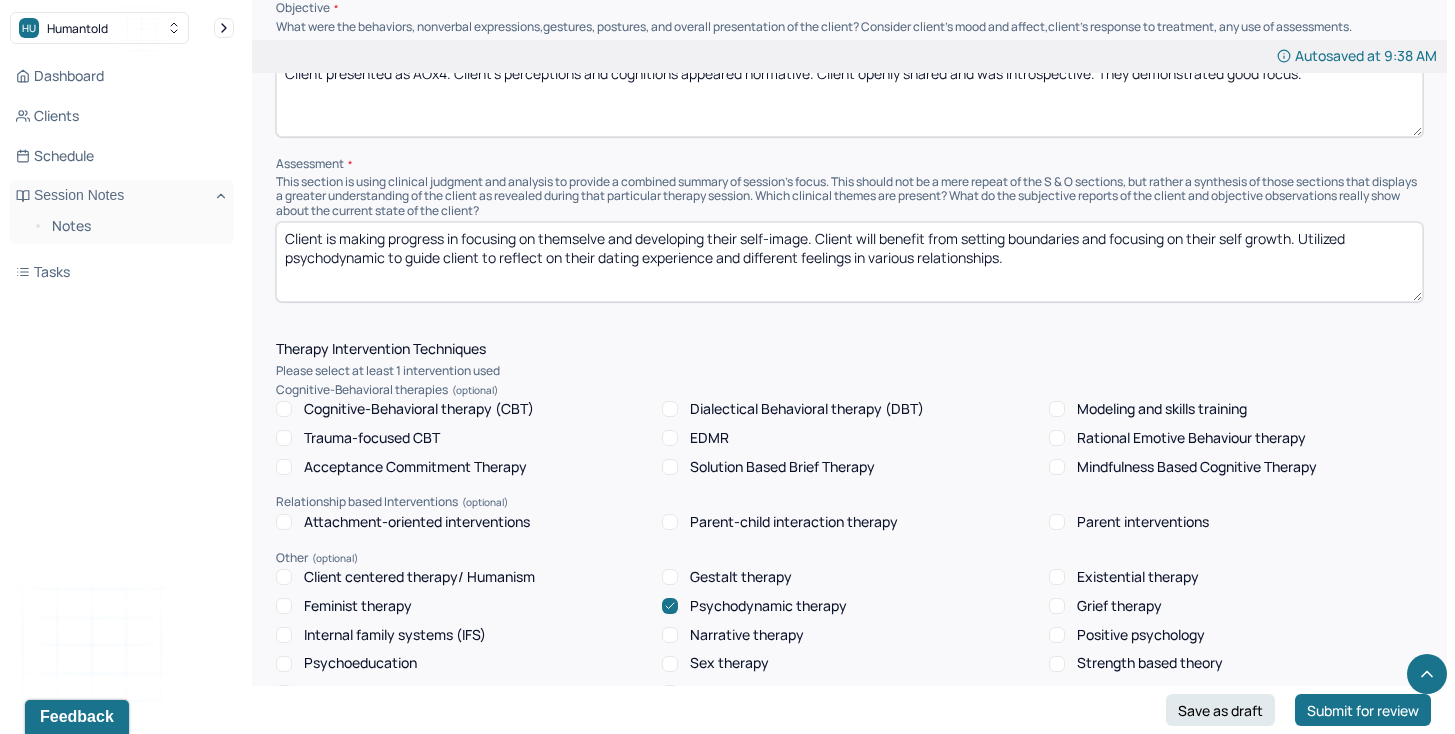 click on "Client is making progress in focusing on themselve and developing their self-image. Client will benefit from setting boundaries and focusing on their self growth. Utilized psychodynamic to guide client to reflect on their dating experience and different feelings in various relationships." at bounding box center (849, 262) 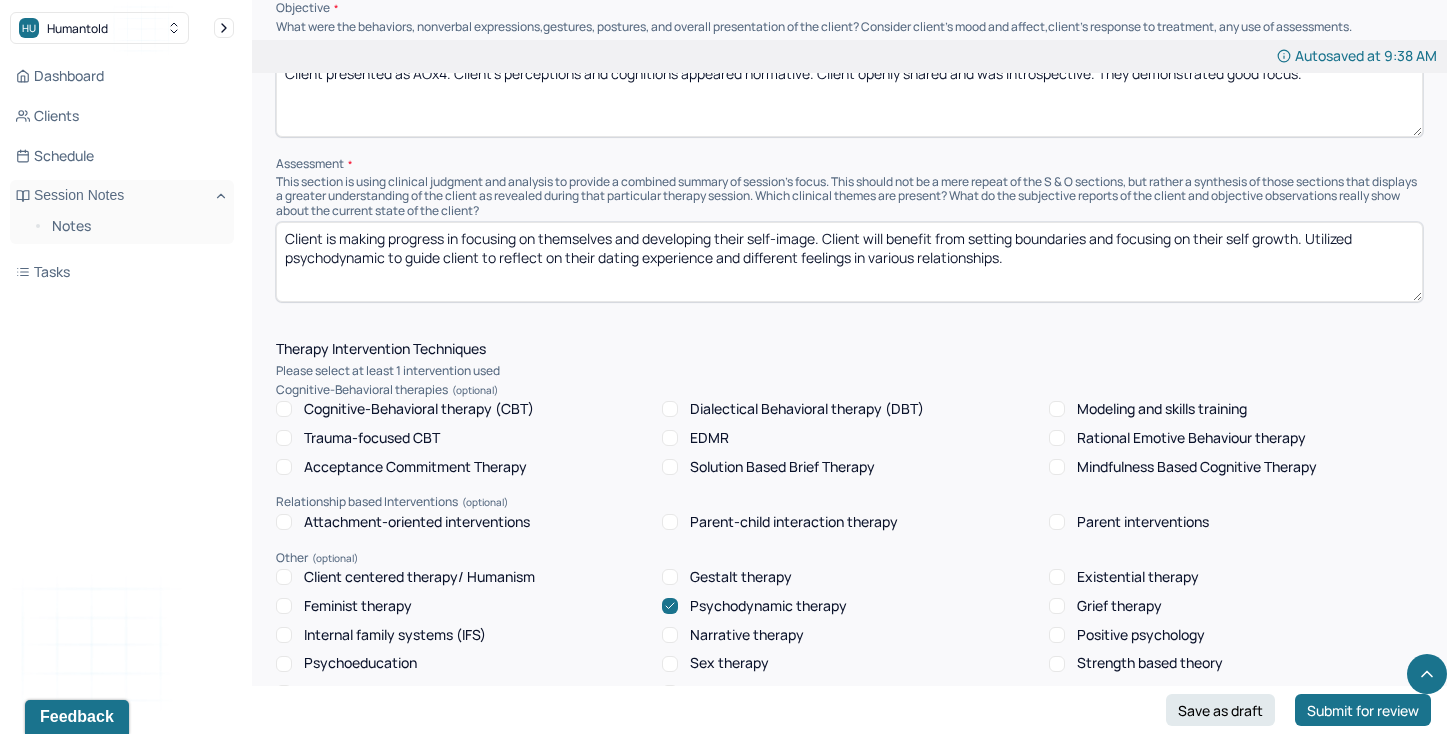 drag, startPoint x: 1127, startPoint y: 234, endPoint x: 1309, endPoint y: 231, distance: 182.02472 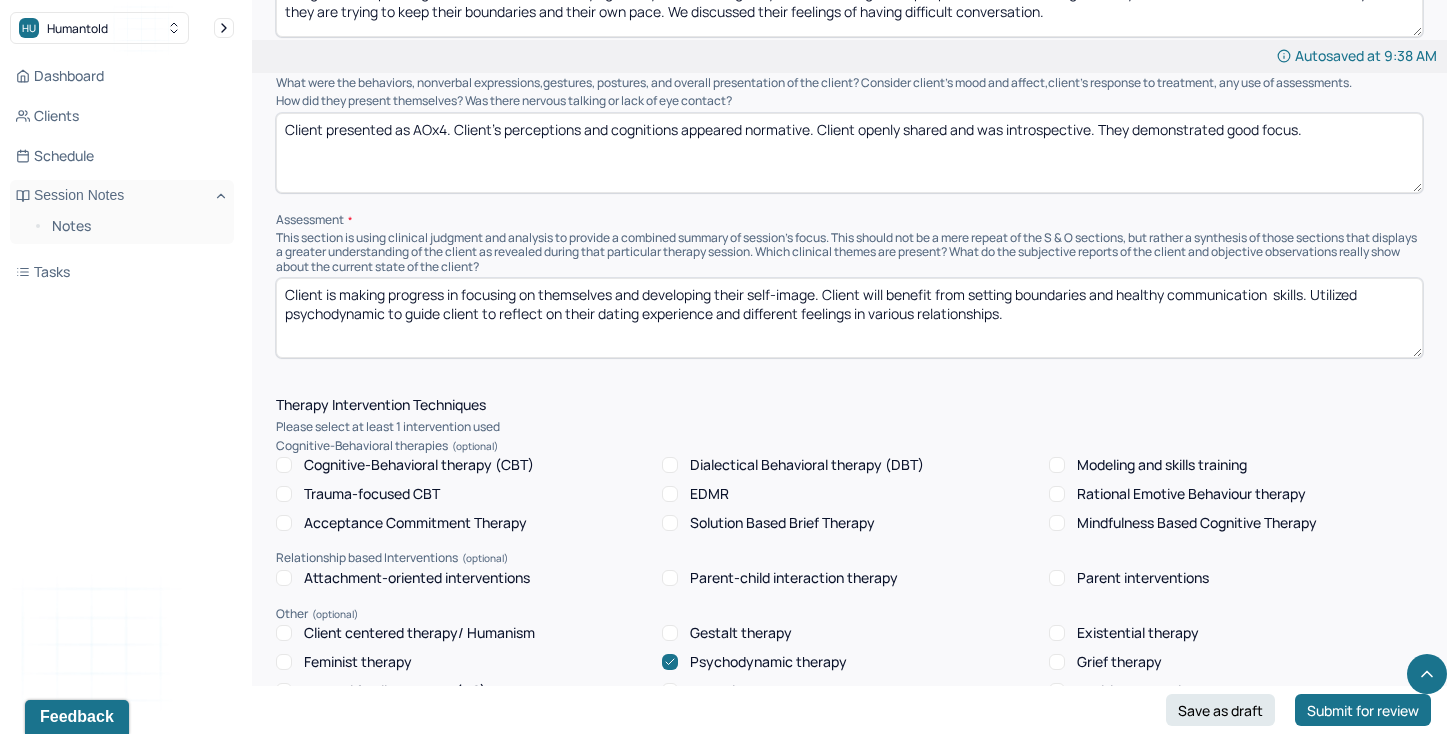 scroll, scrollTop: 1146, scrollLeft: 0, axis: vertical 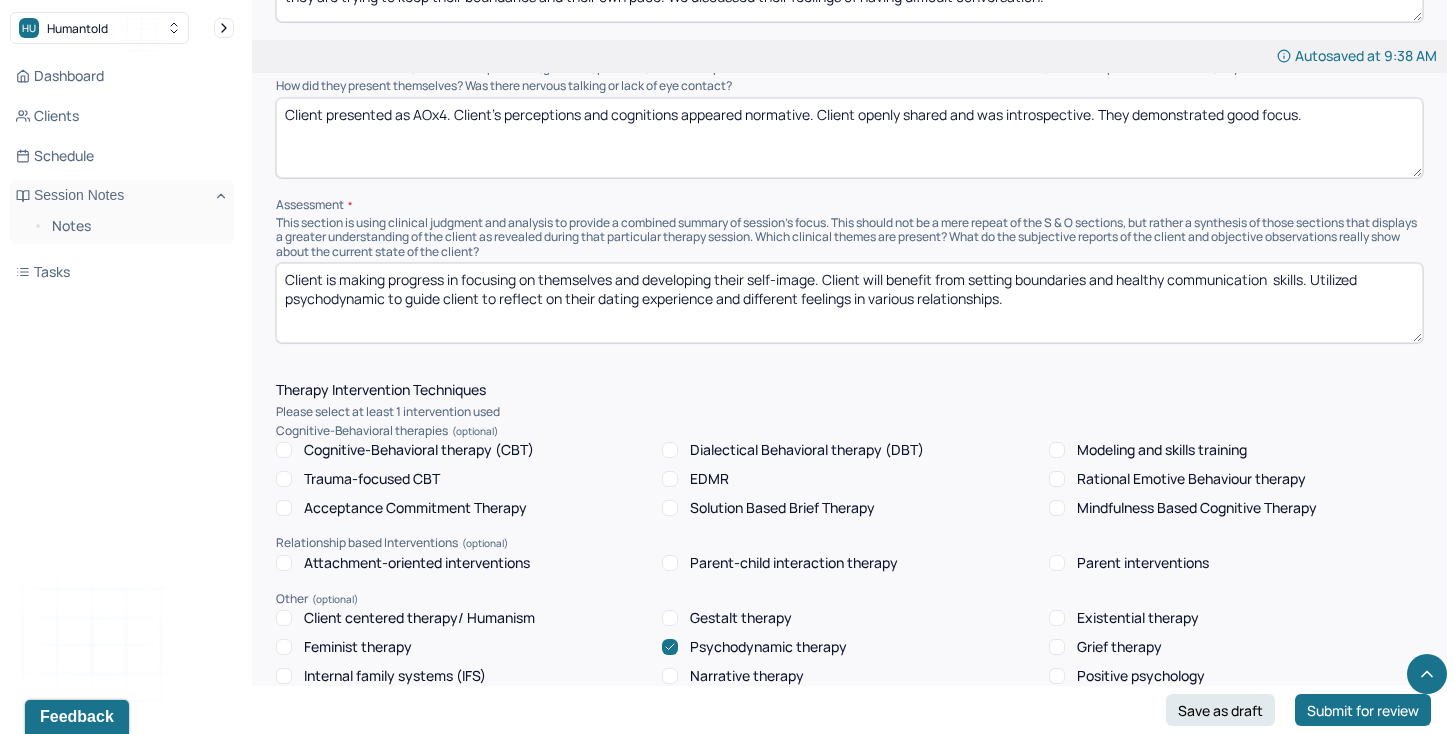 drag, startPoint x: 564, startPoint y: 291, endPoint x: 1004, endPoint y: 297, distance: 440.0409 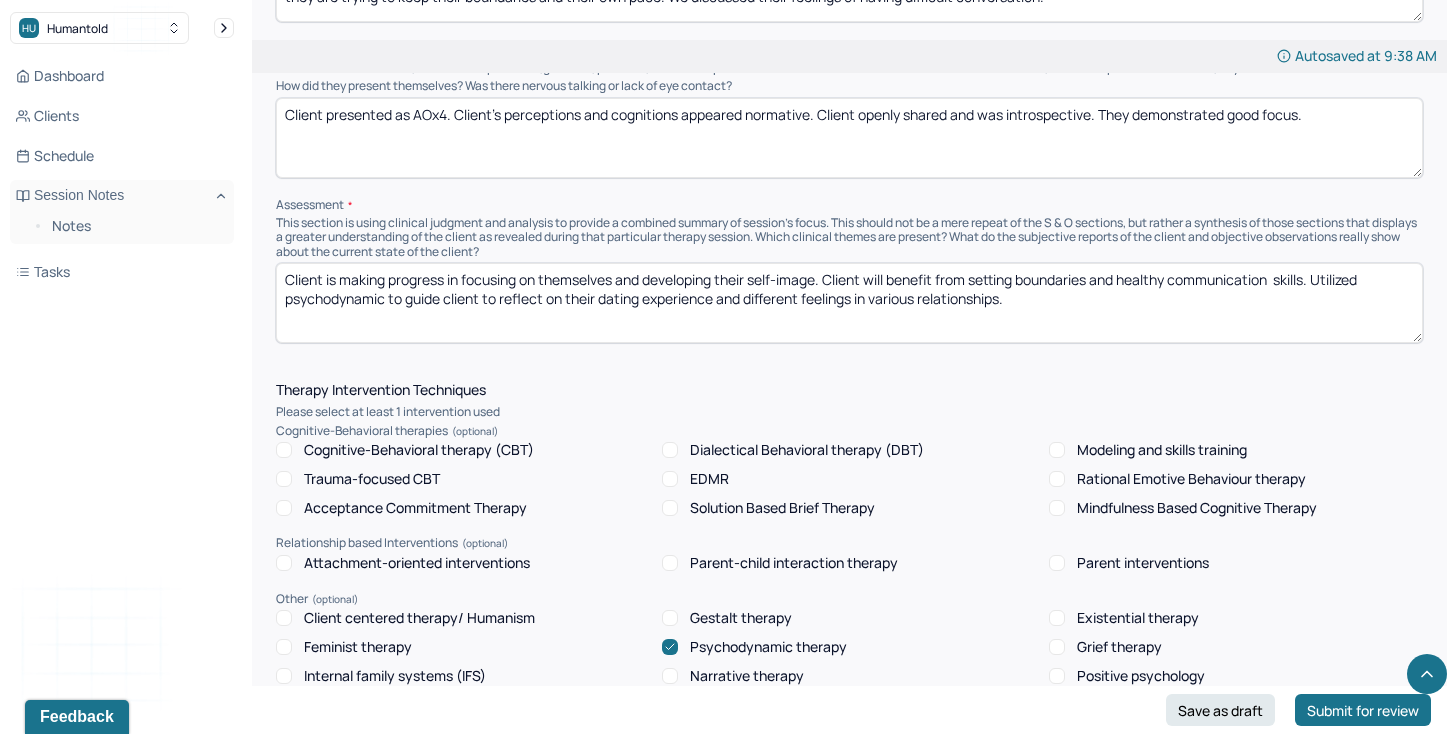 click on "Client is making progress in focusing on themselves and developing their self-image. Client will benefit from setting boundaries and healthy communication  skills. Utilized psychodynamic to guide client to reflect on their dating experience and different feelings in various relationships." at bounding box center [849, 303] 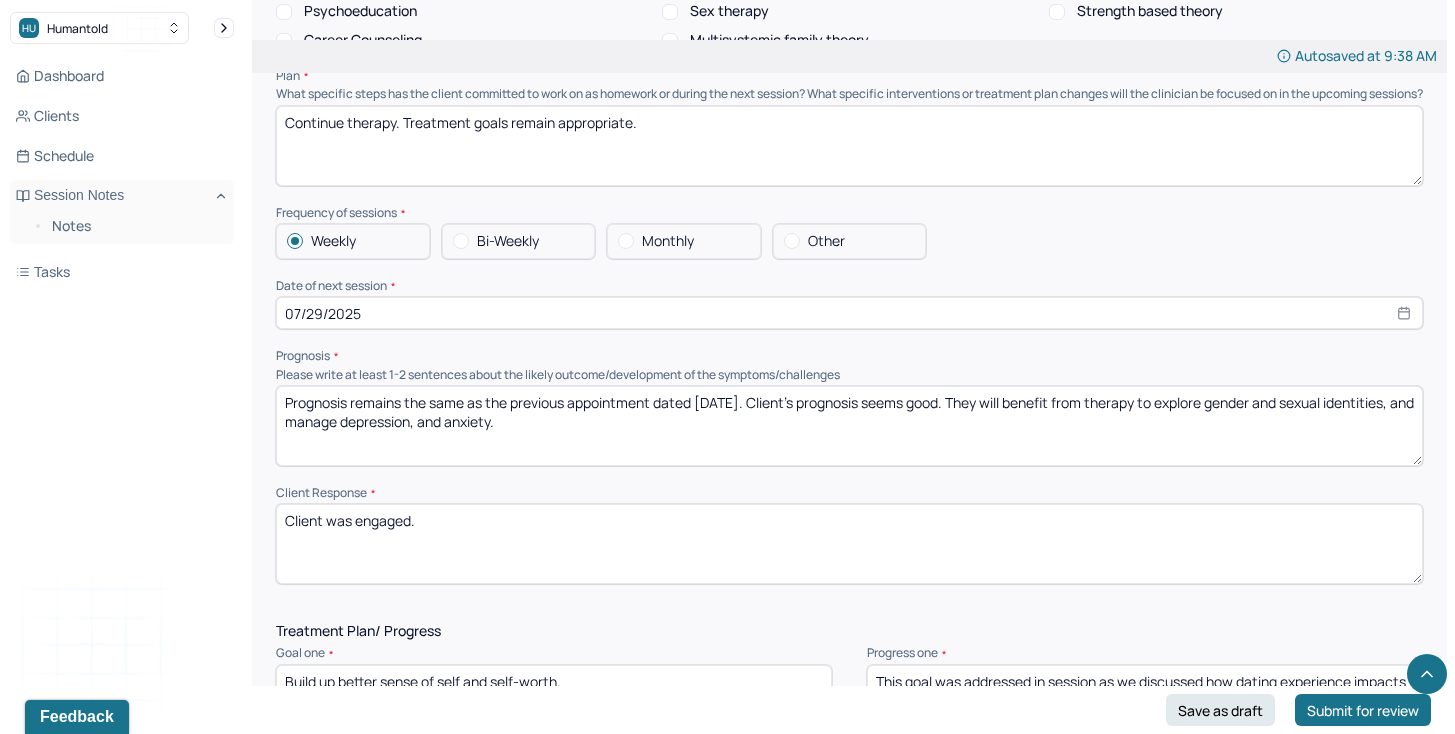 scroll, scrollTop: 1866, scrollLeft: 0, axis: vertical 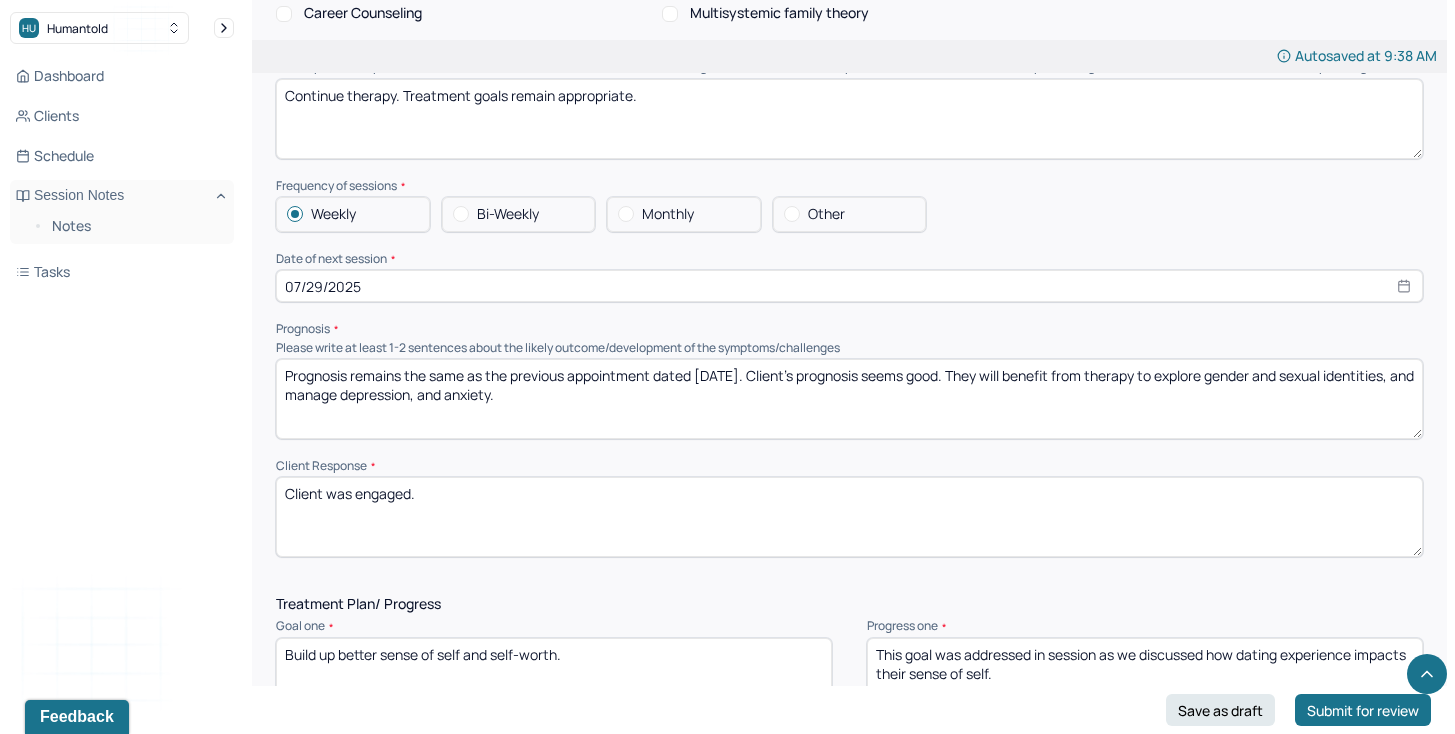 type on "Client is making progress in focusing on themselves and developing their self-image. Client will benefit from setting boundaries and healthy communication skills. Utilized psychodynamic to guide client to reflect on their feelings about dating and ." 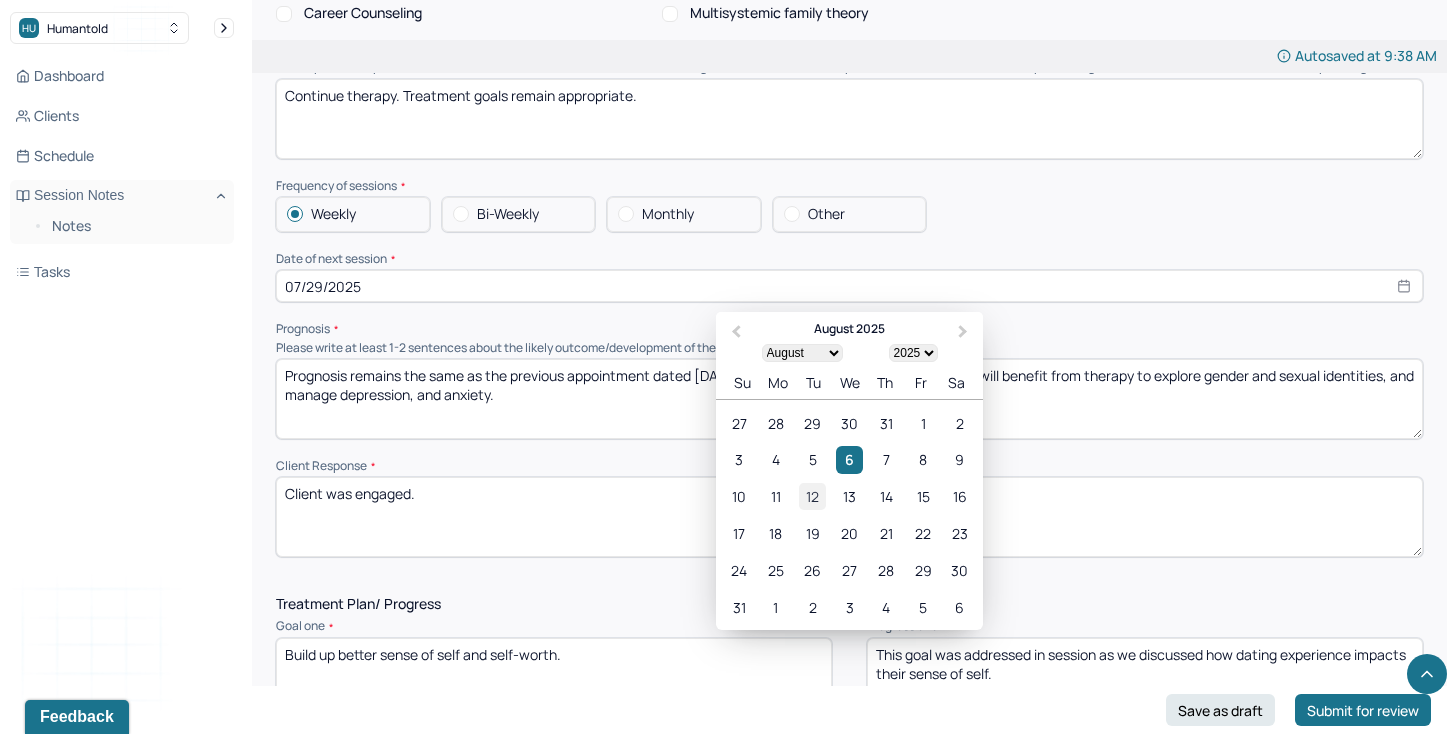 click on "12" at bounding box center (812, 497) 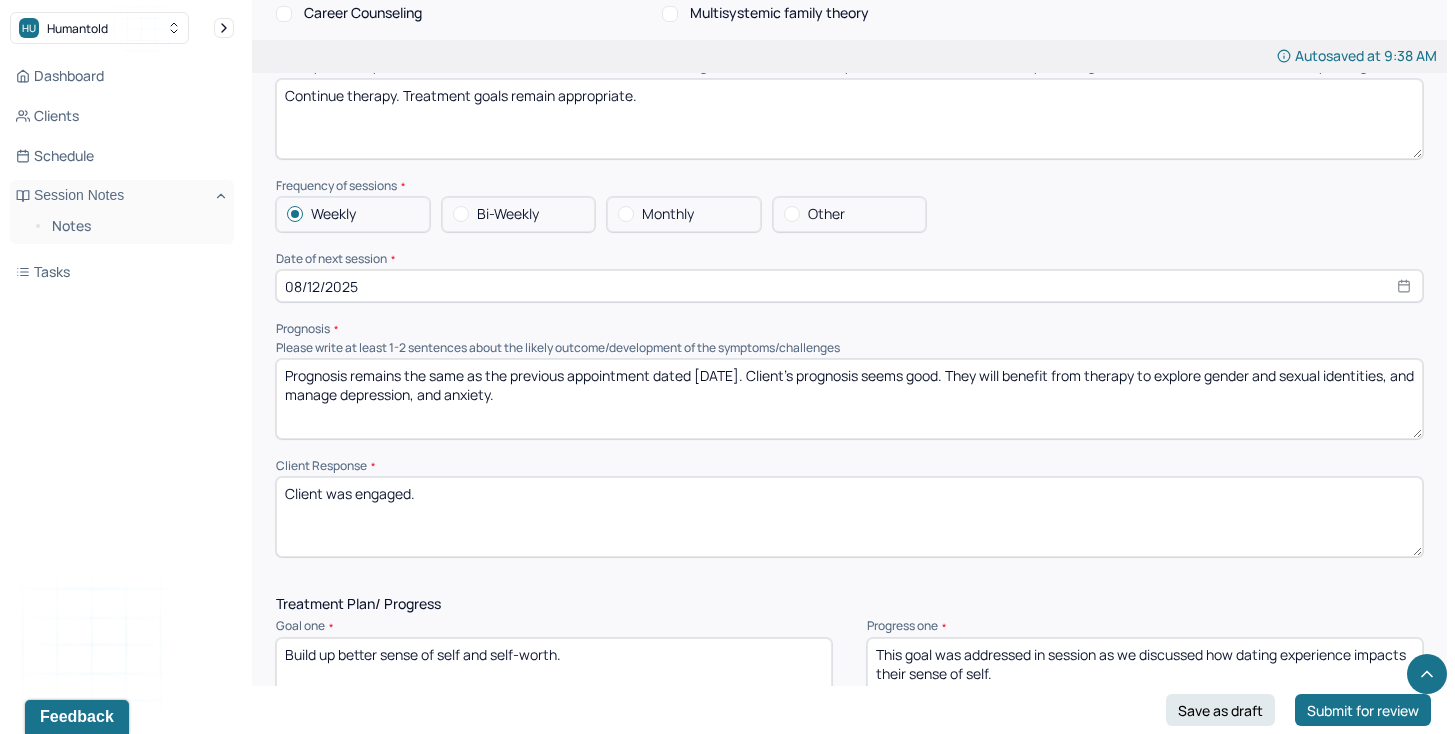 click on "Prognosis remains the same as the previous appointment dated [DATE]. Client's prognosis seems good. They will benefit from therapy to explore gender and sexual identities, and manage depression, and anxiety." at bounding box center (849, 399) 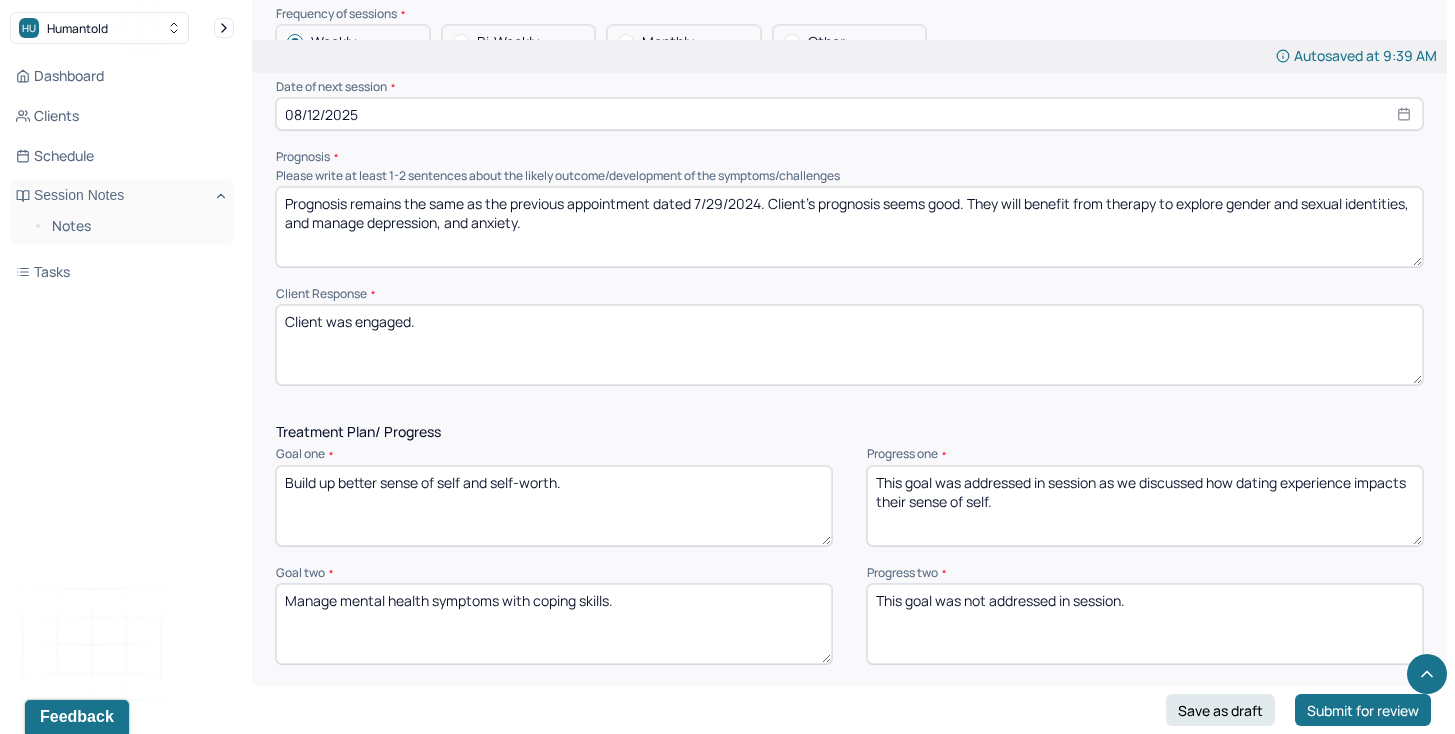 scroll, scrollTop: 2046, scrollLeft: 0, axis: vertical 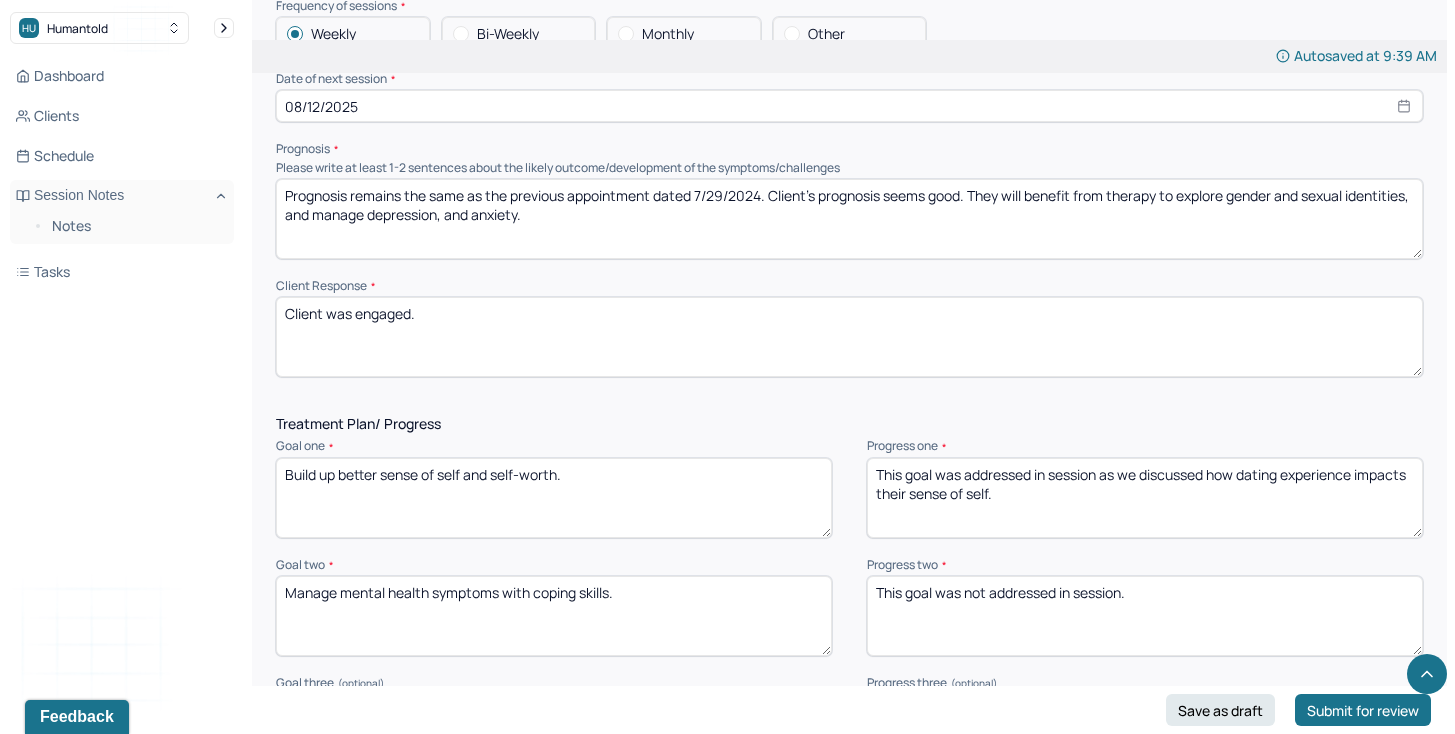 type on "Prognosis remains the same as the previous appointment dated 7/29/2024. Client's prognosis seems good. They will benefit from therapy to explore gender and sexual identities, and manage depression, and anxiety." 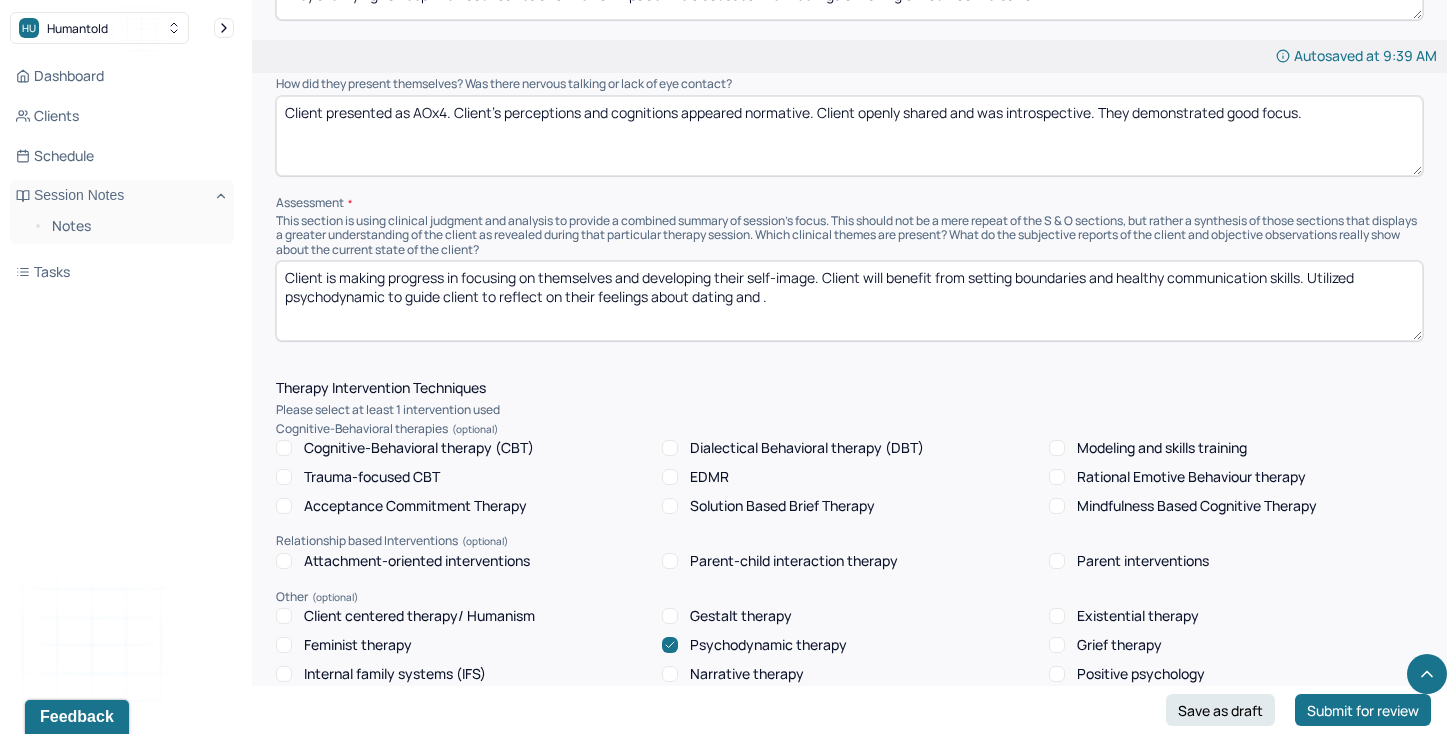 scroll, scrollTop: 1140, scrollLeft: 0, axis: vertical 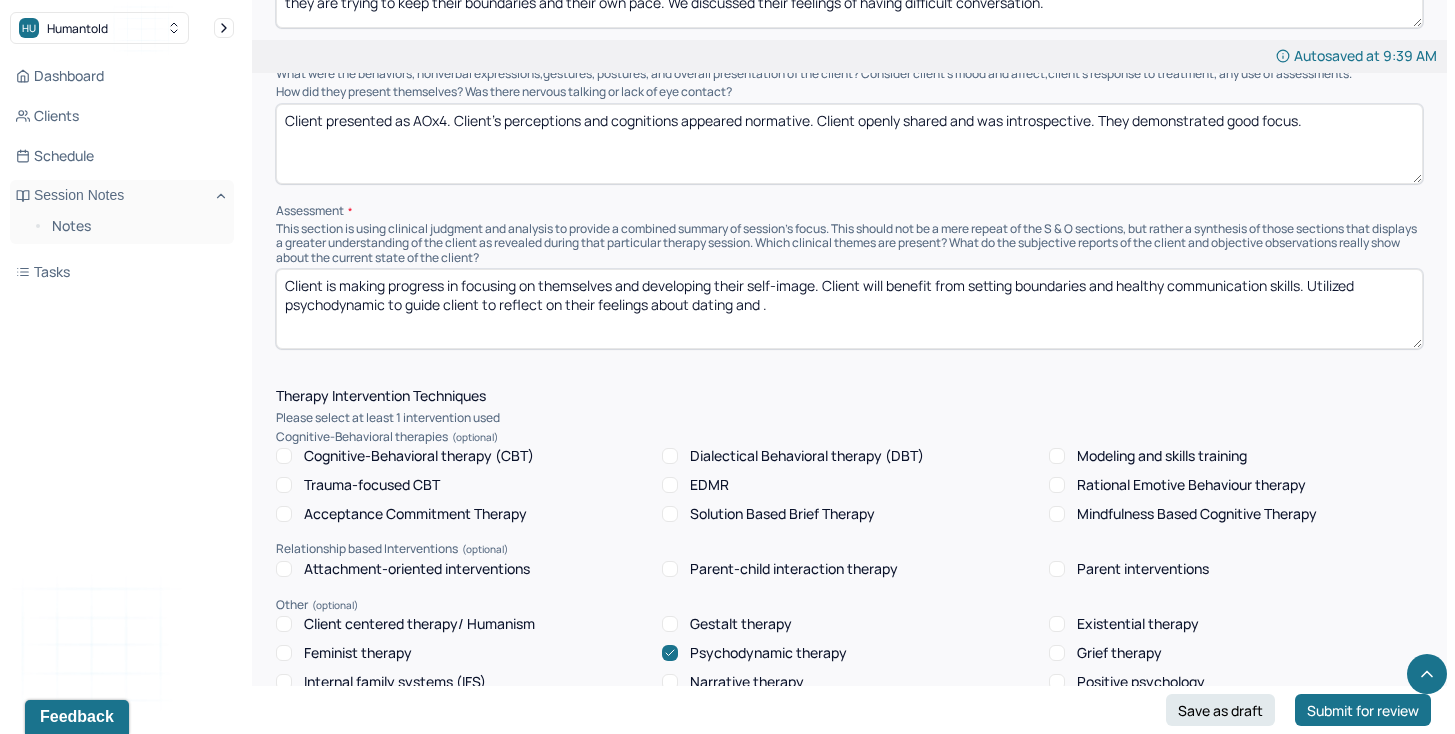 type on "Client was introspective and open to share." 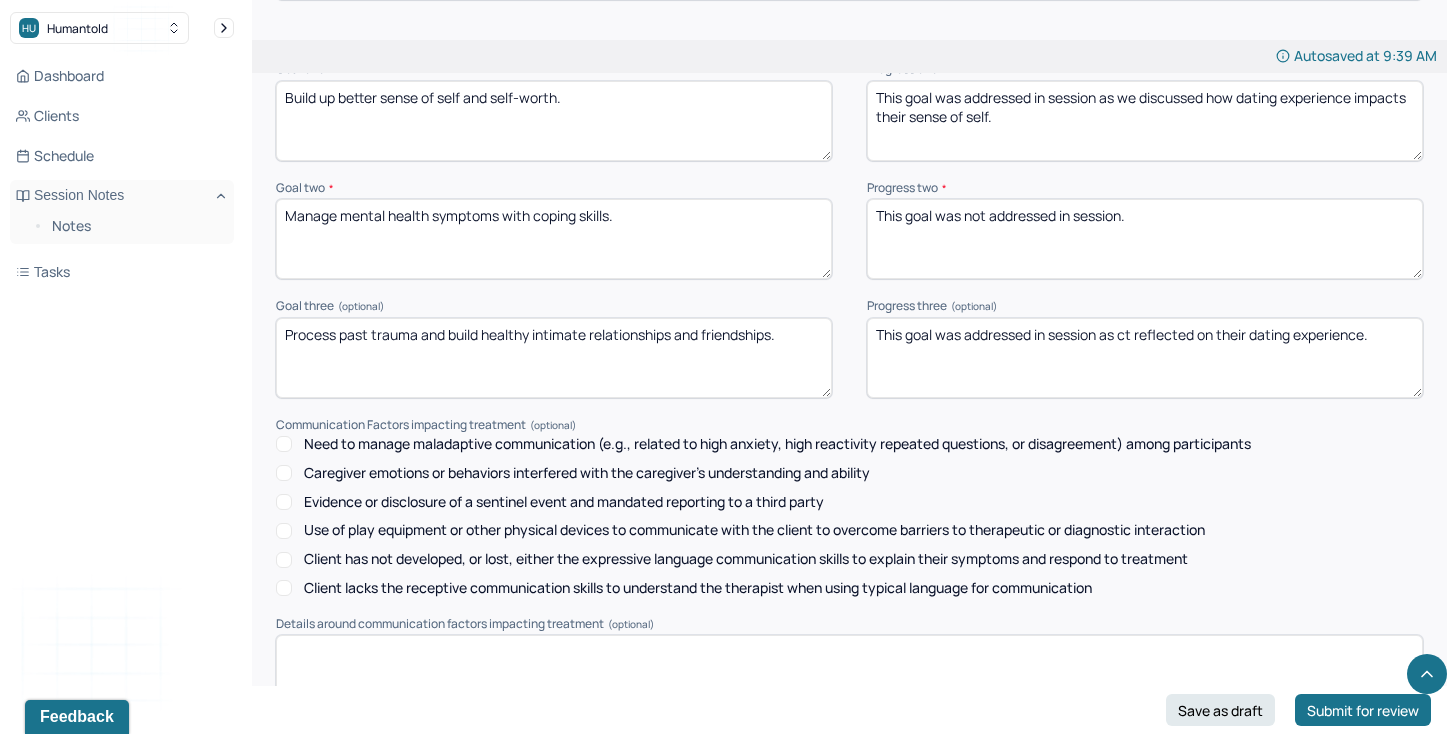 scroll, scrollTop: 2415, scrollLeft: 0, axis: vertical 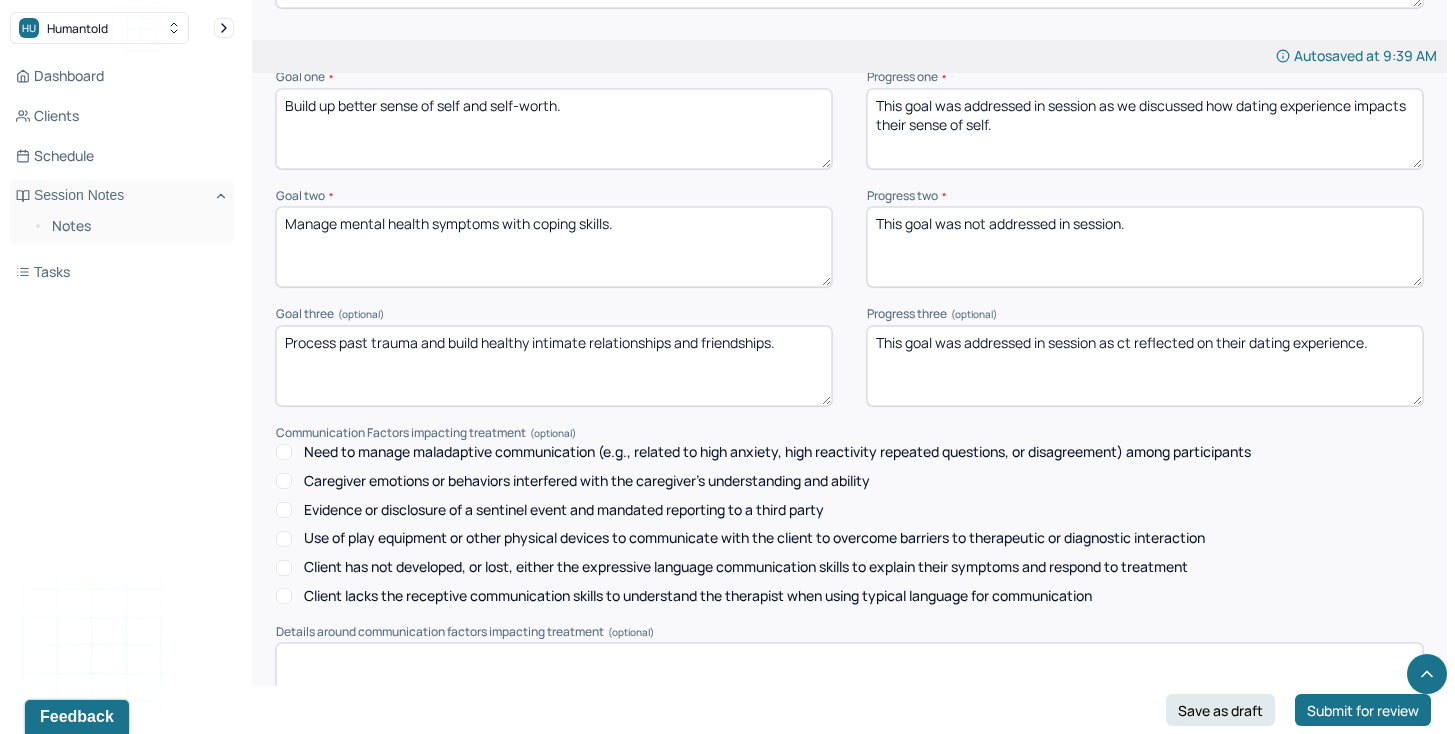 type on "Client is making progress in focusing on themselves and developing their self-image. Client will benefit from setting boundaries and healthy communication  skills. Utilized psychodynamic to guide client to reflect on their feelings about dating and helped them to practice communication skills." 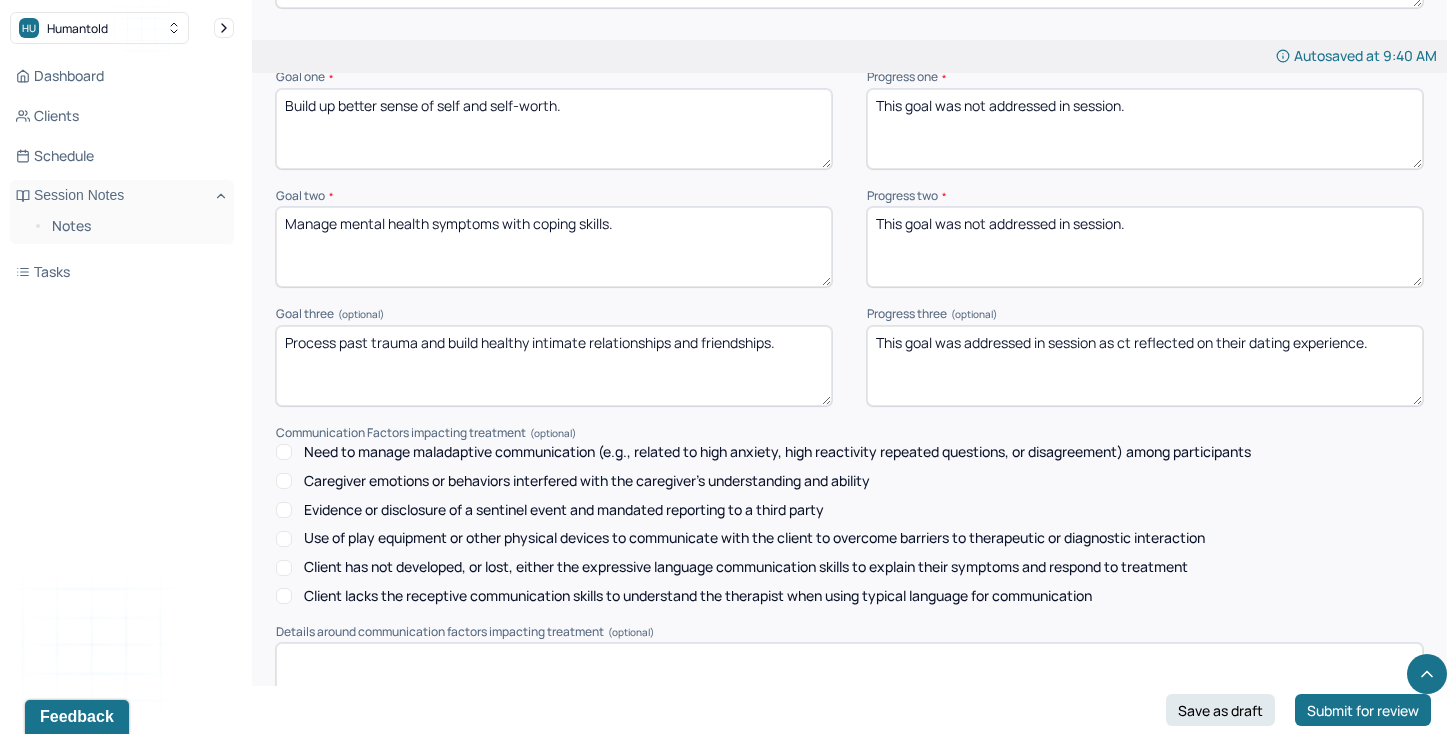 click on "This goal was not addressed in session." at bounding box center [1145, 129] 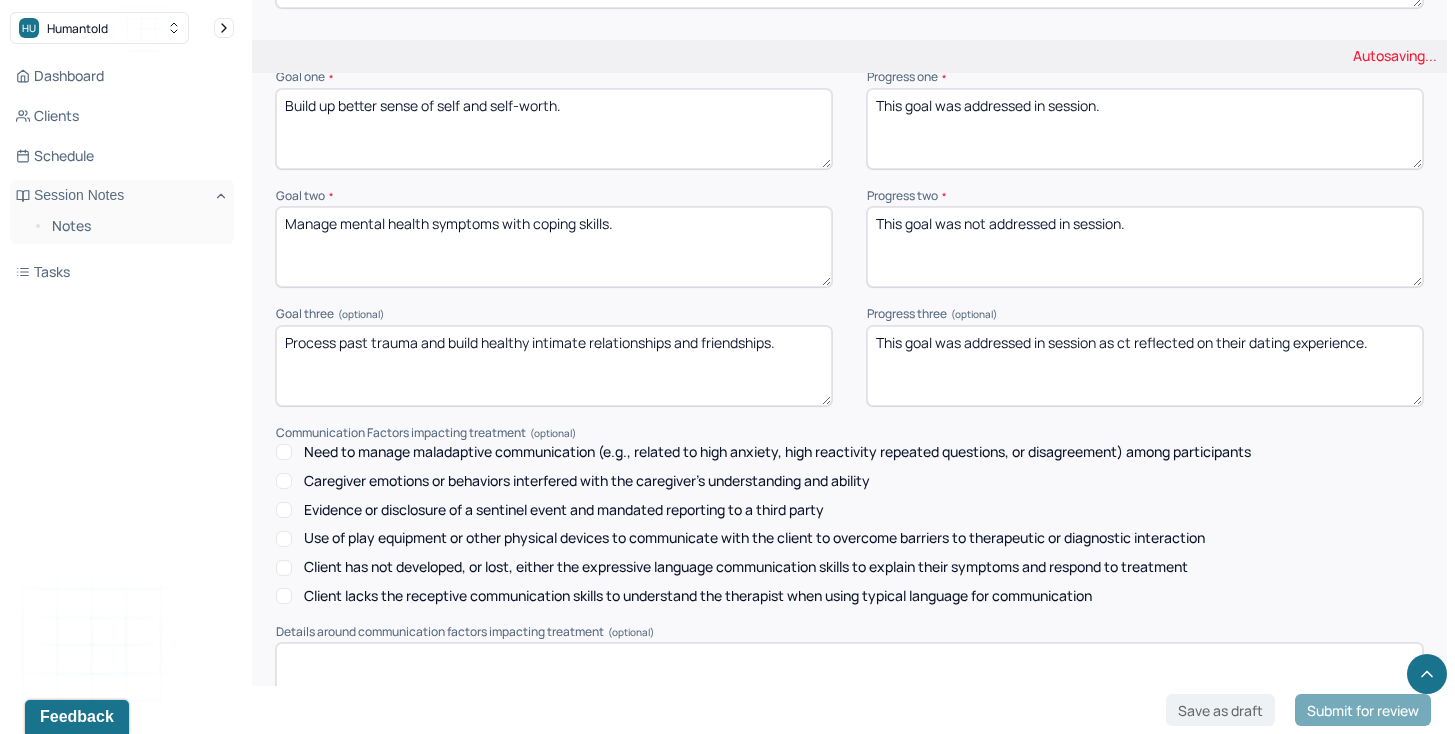 click on "This goal was not addressed in session." at bounding box center (1145, 129) 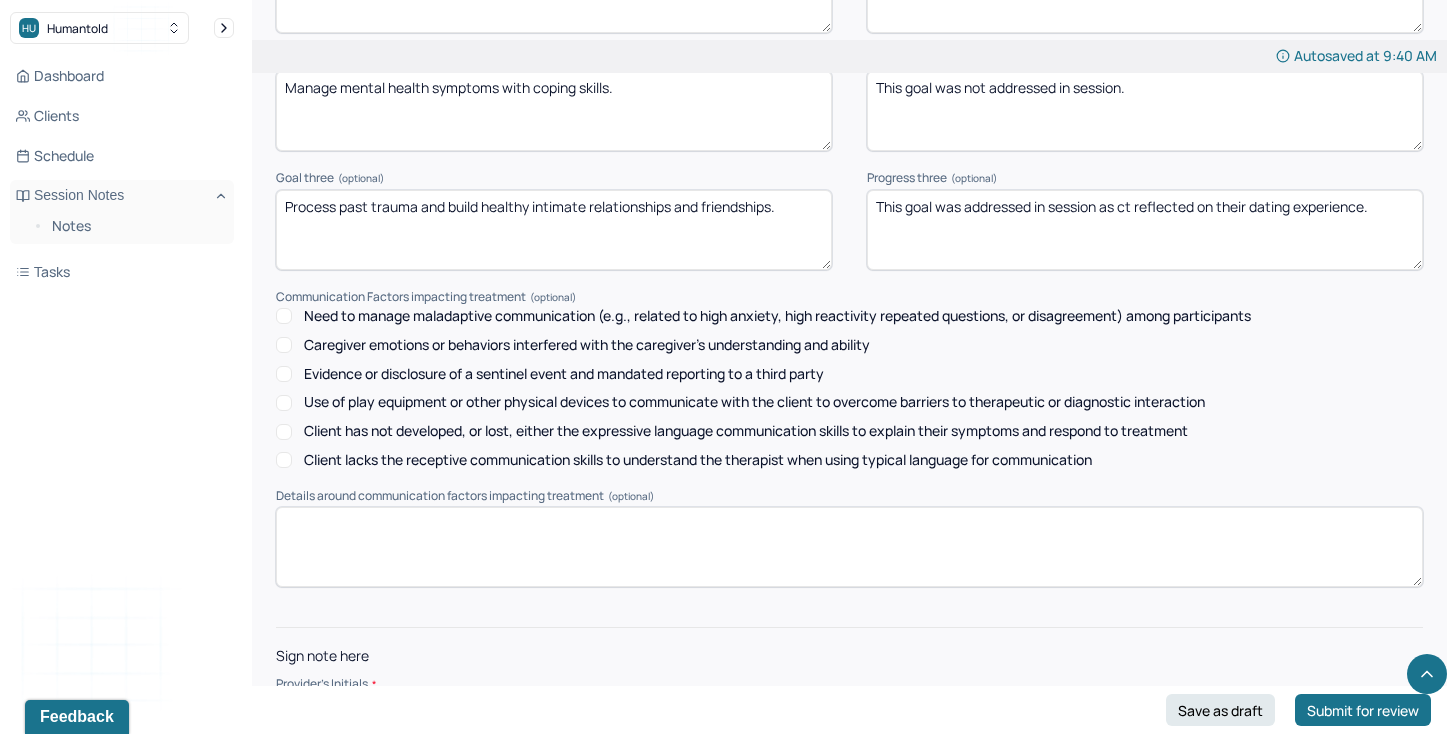 scroll, scrollTop: 2629, scrollLeft: 0, axis: vertical 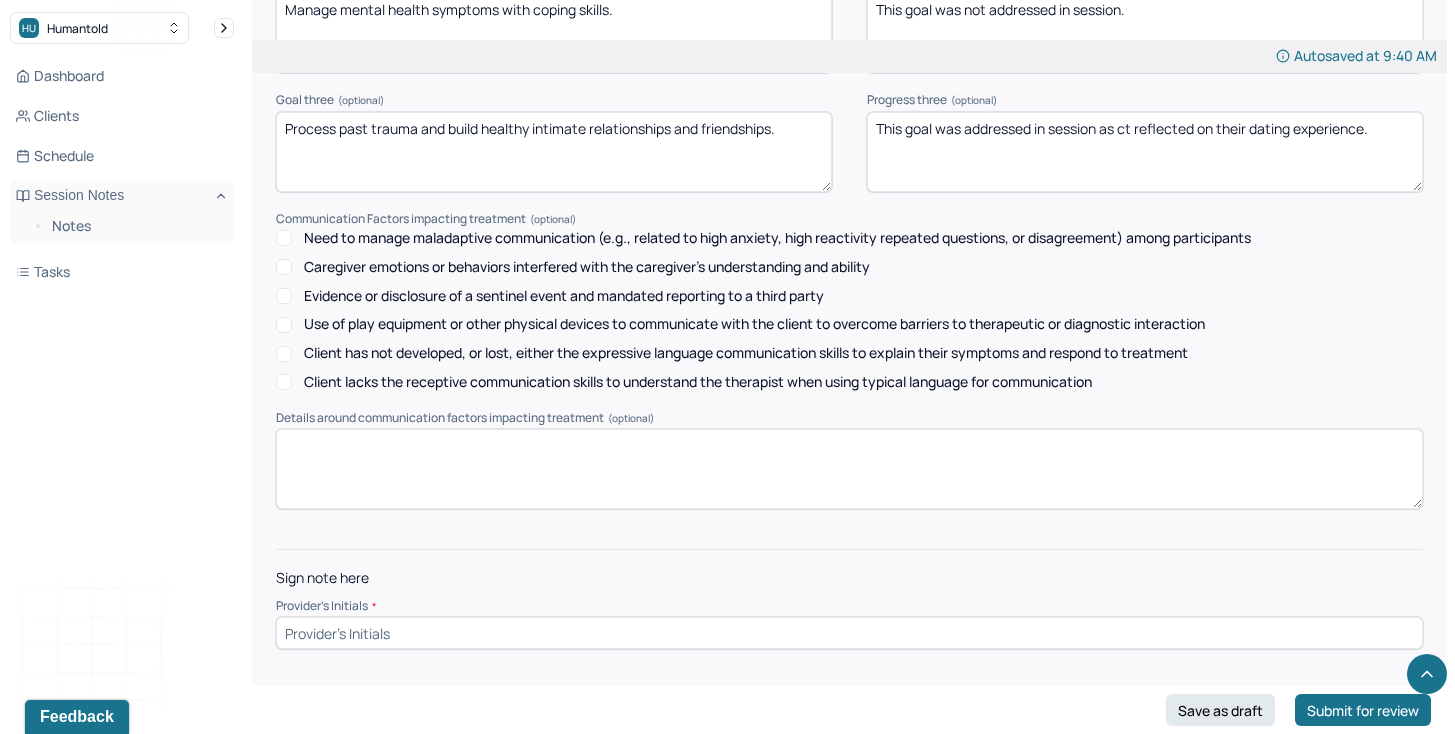 type on "This goal was addressed in session as client reflected on the progress of exploring themselves." 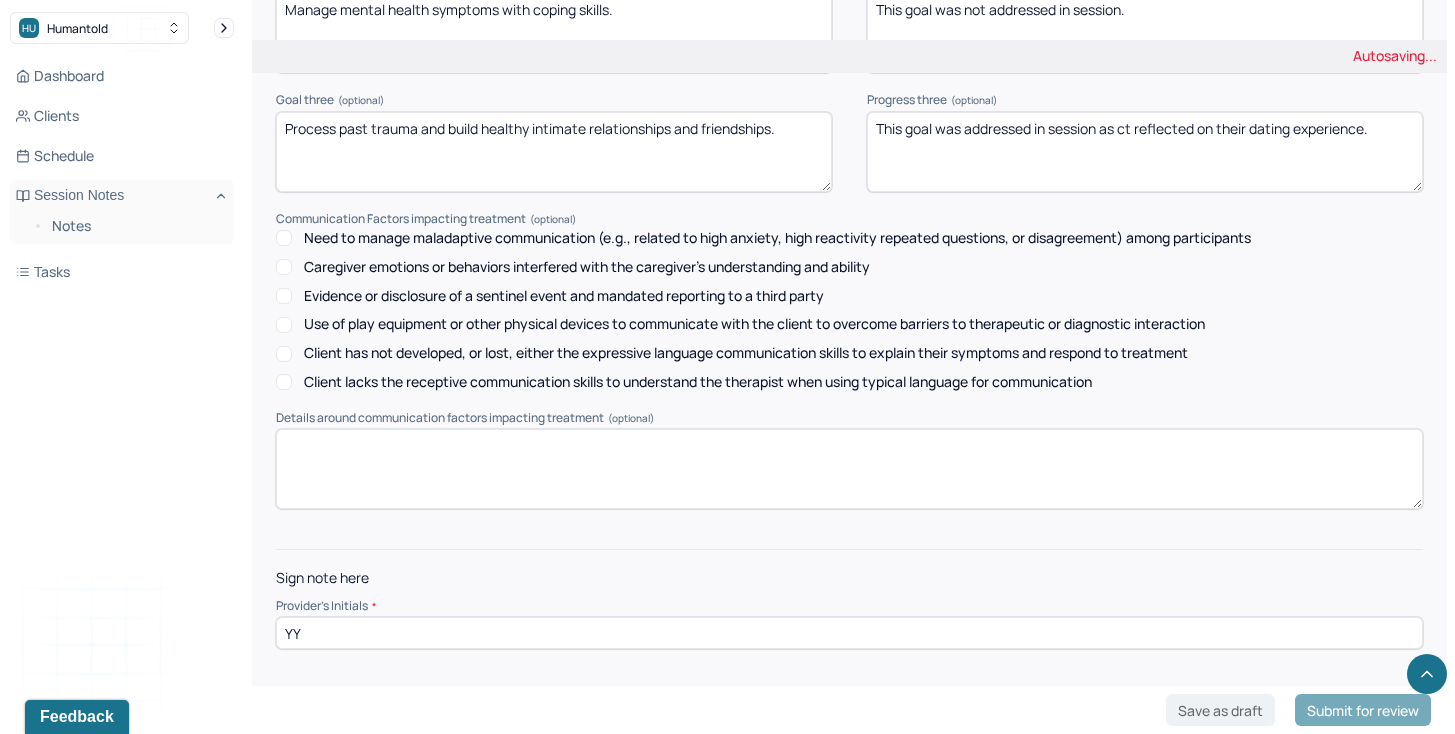 type on "YY" 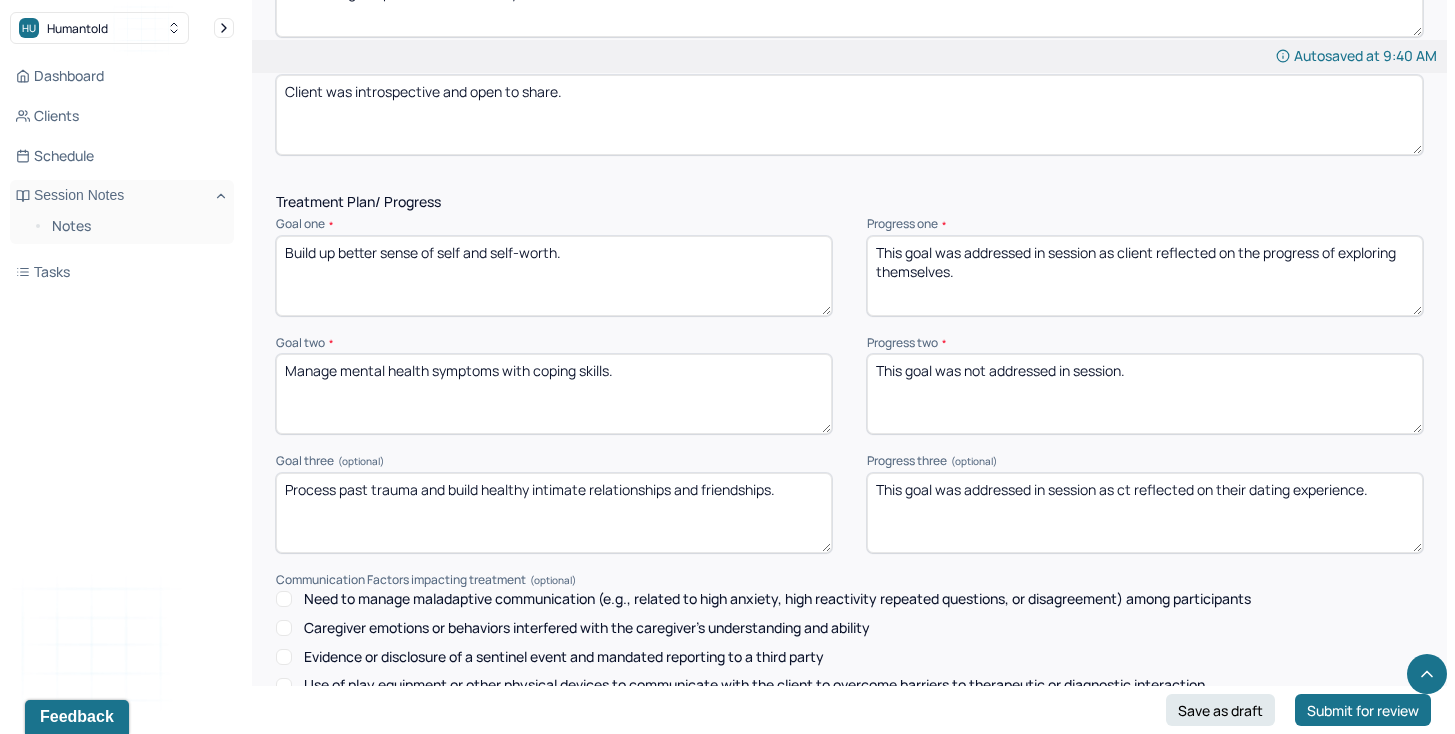 scroll, scrollTop: 2629, scrollLeft: 0, axis: vertical 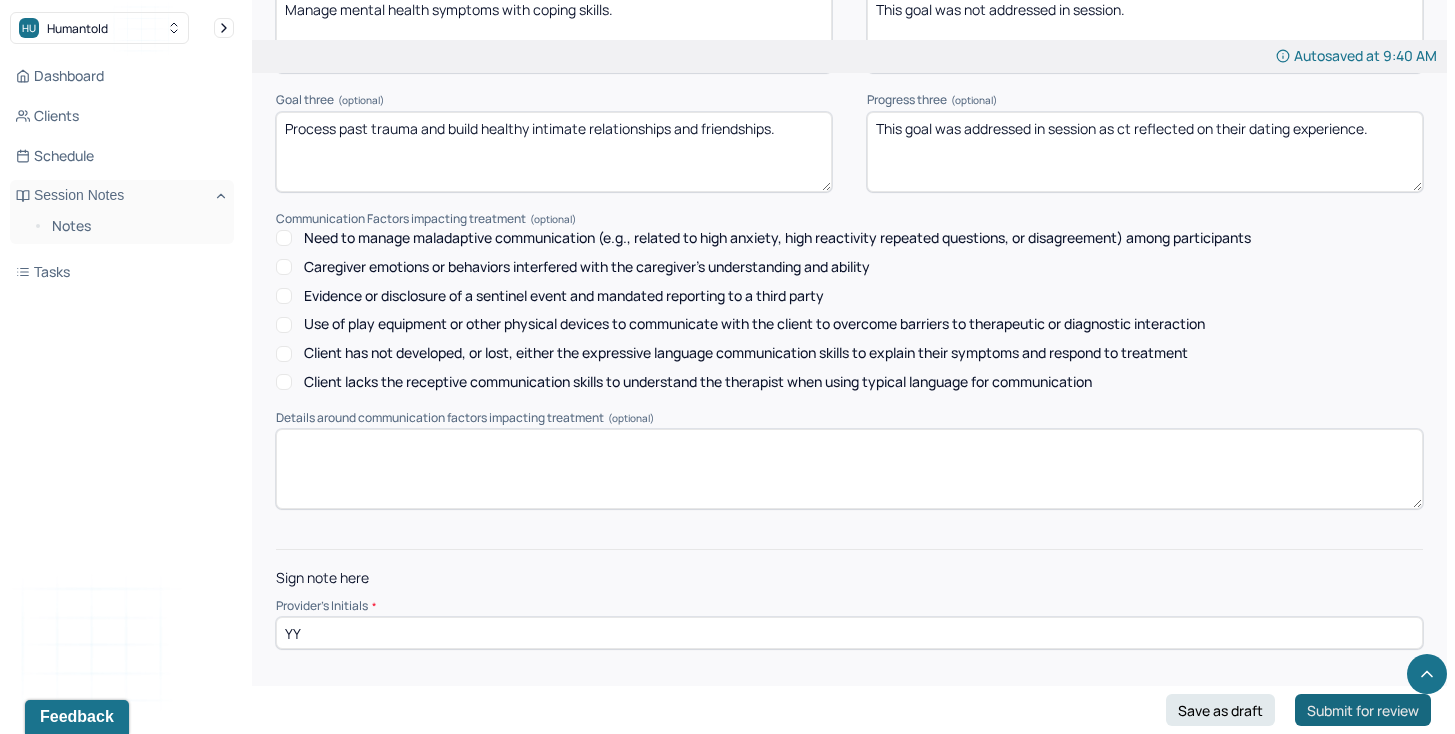 click on "Submit for review" at bounding box center [1363, 710] 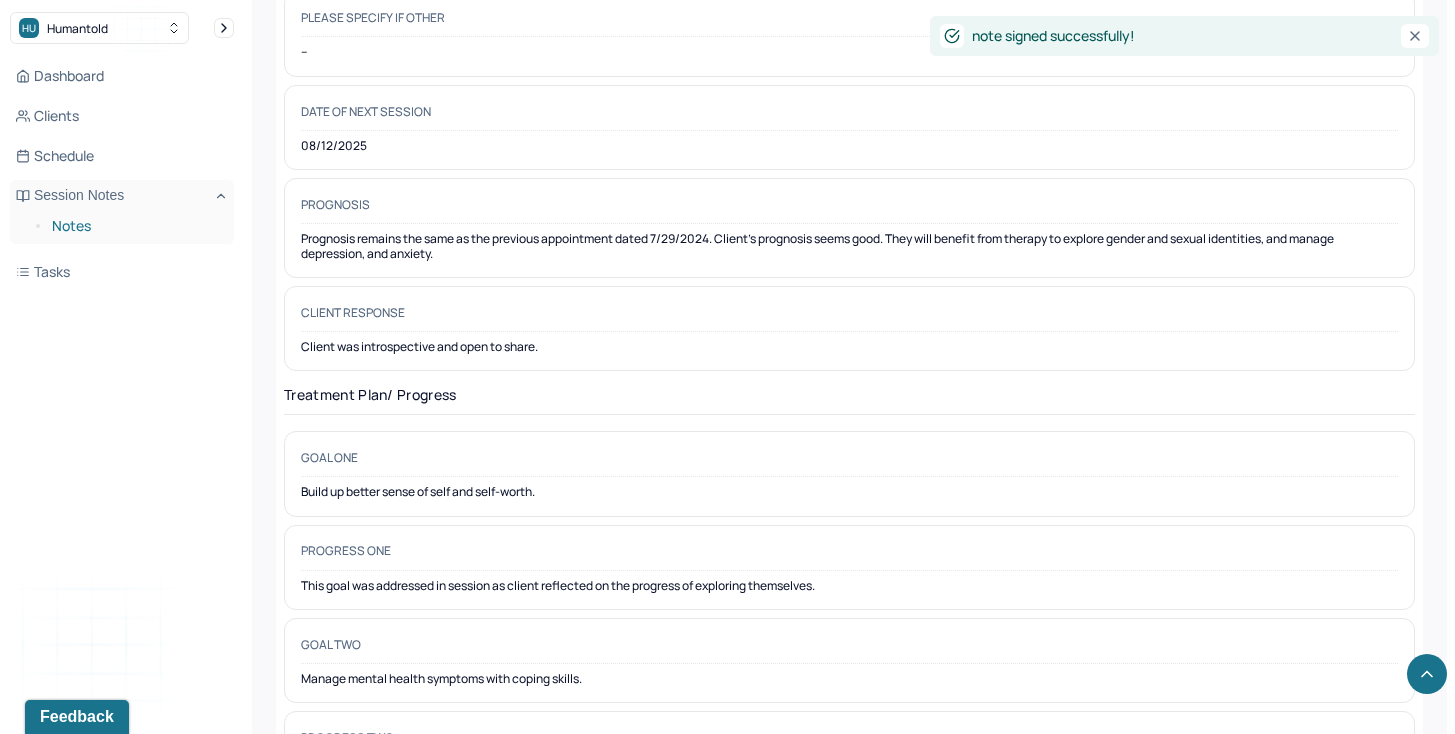 click on "Notes" at bounding box center [135, 226] 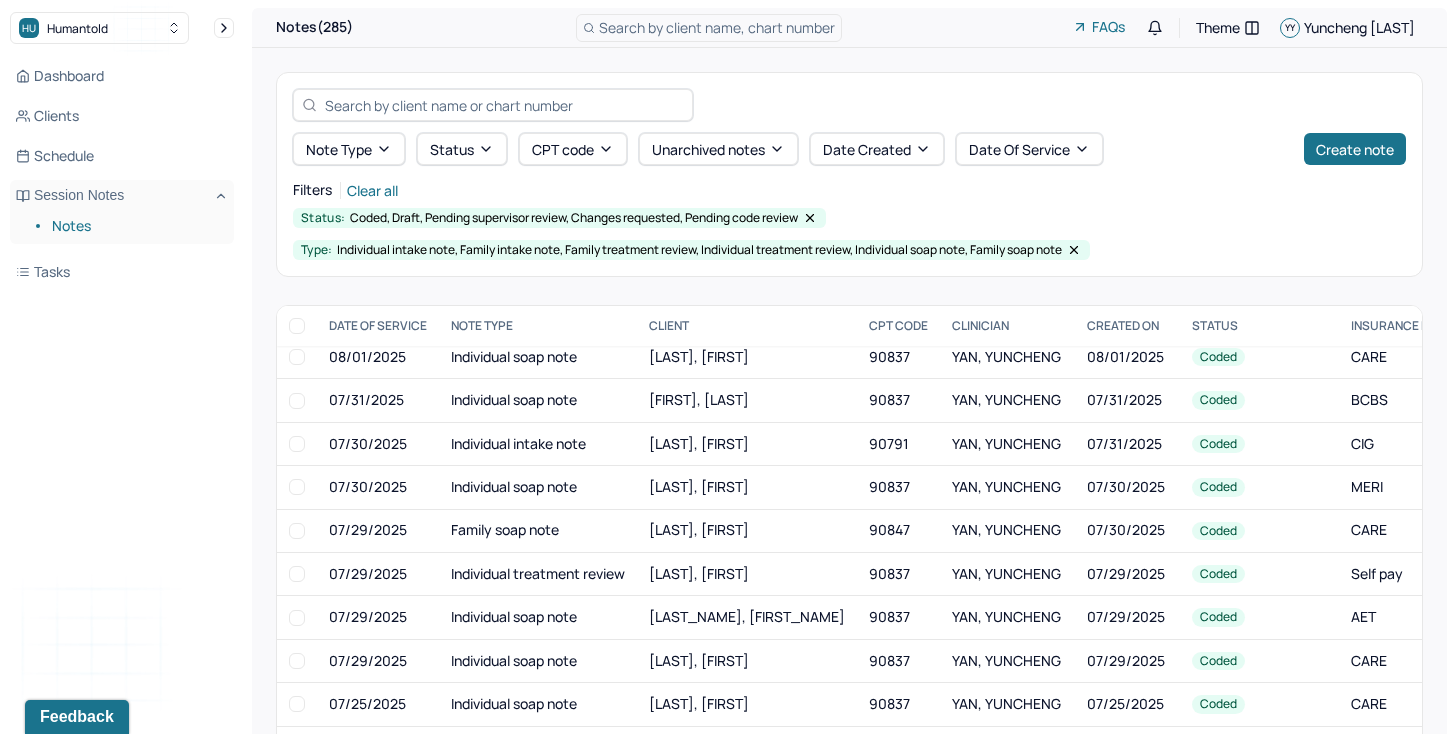 scroll, scrollTop: 0, scrollLeft: 0, axis: both 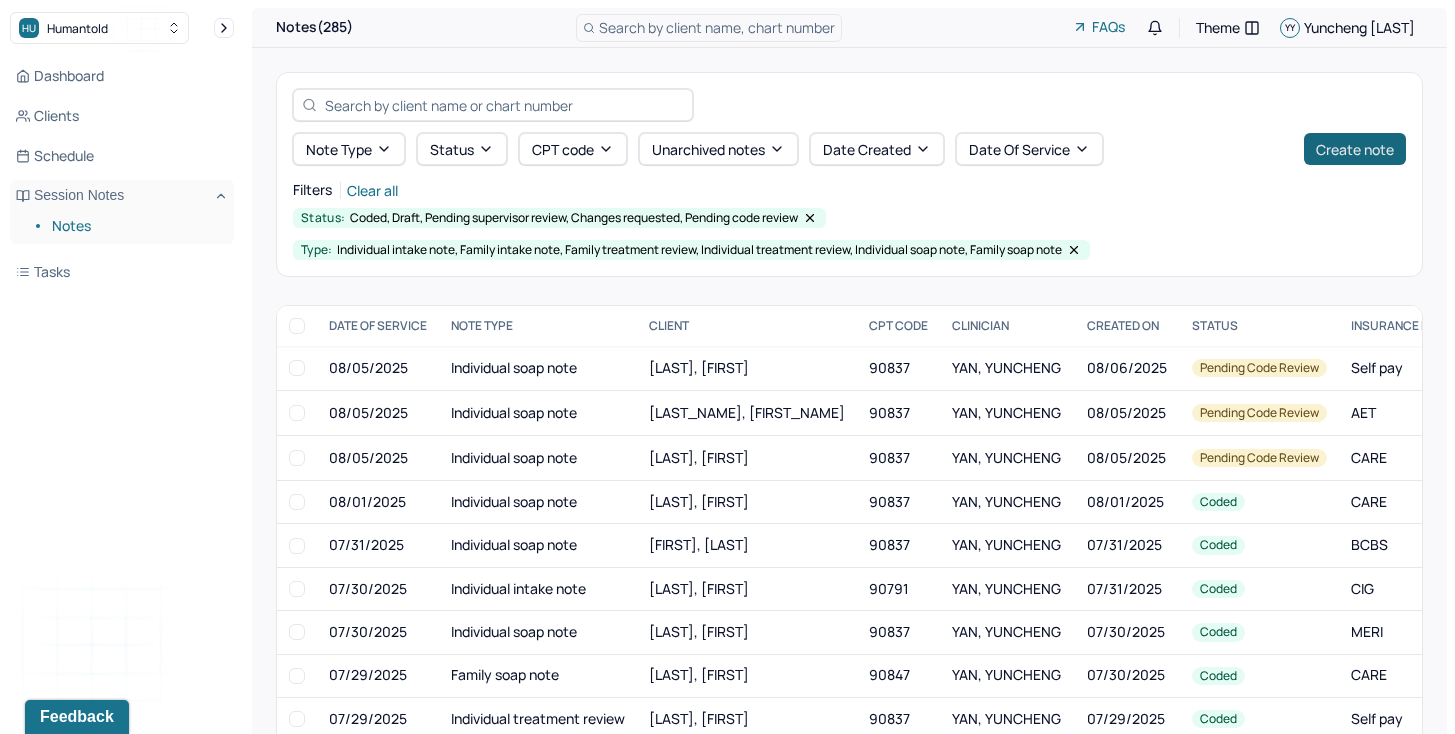 click on "Create note" at bounding box center (1355, 149) 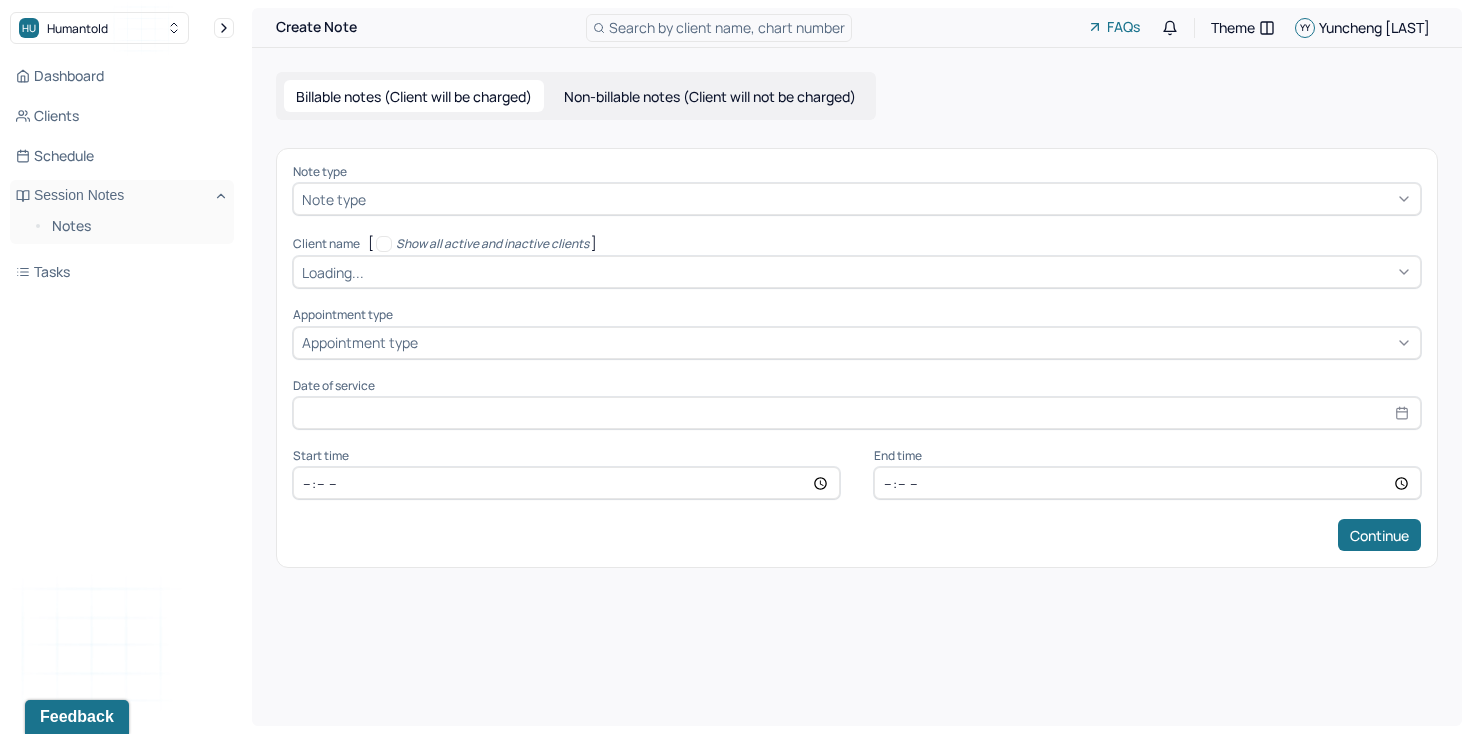 click at bounding box center (891, 199) 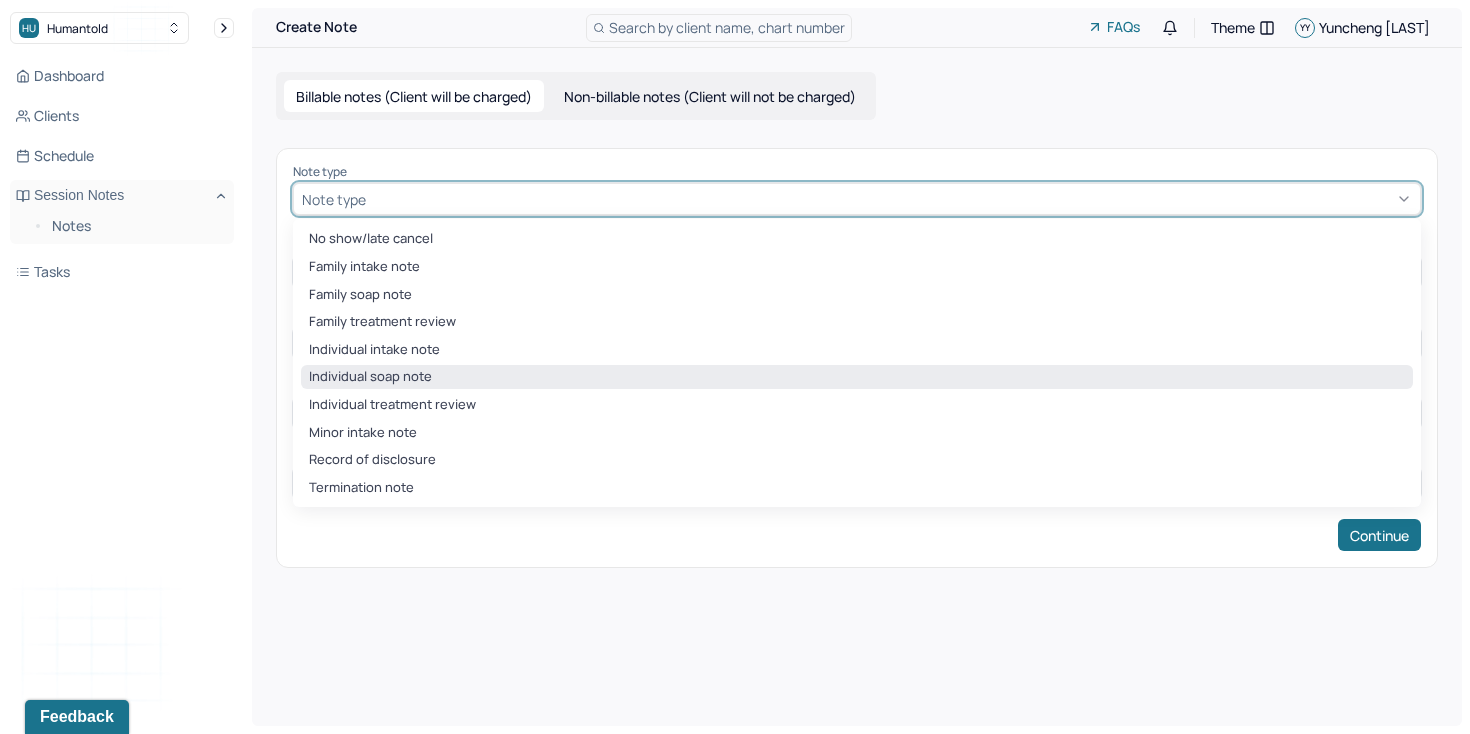 click on "Individual soap note" at bounding box center [857, 377] 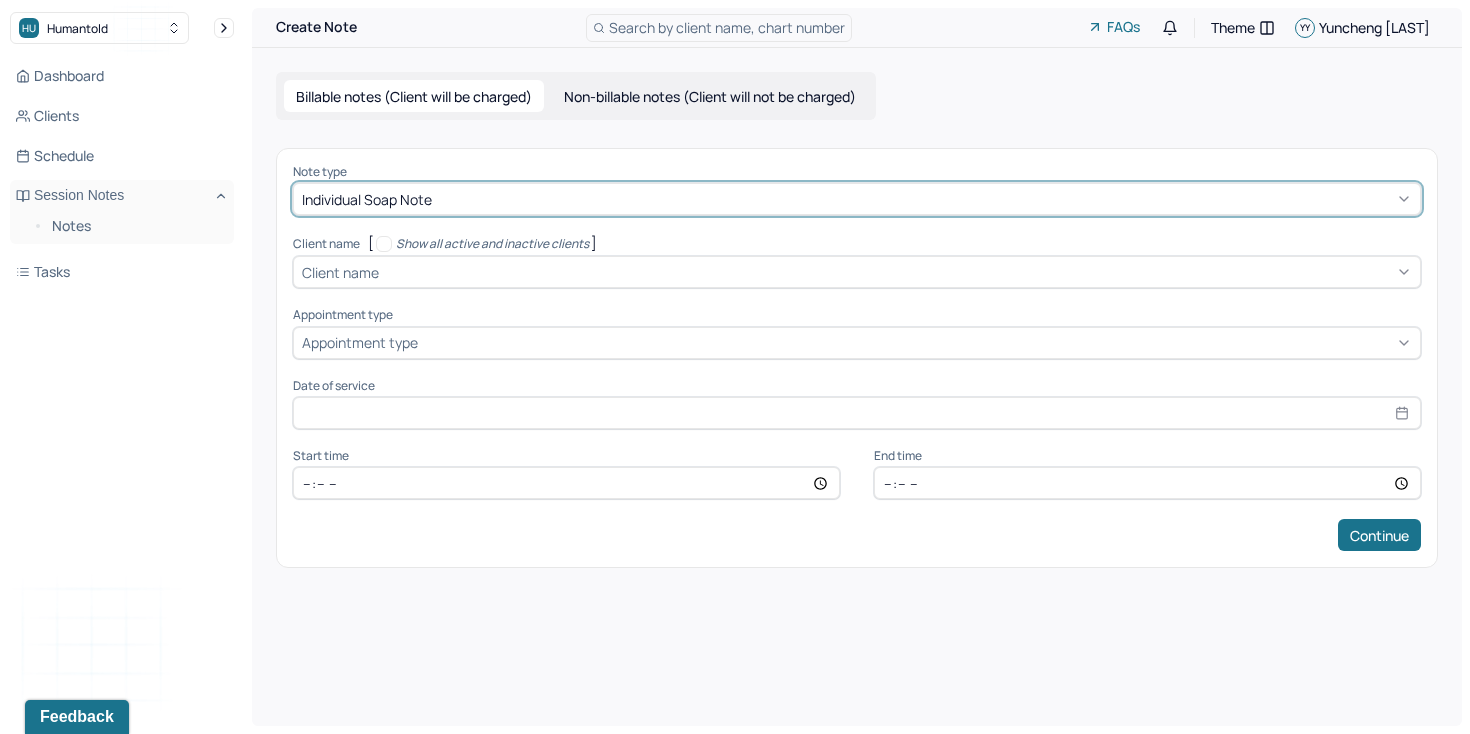 click on "Individual soap note" at bounding box center [367, 199] 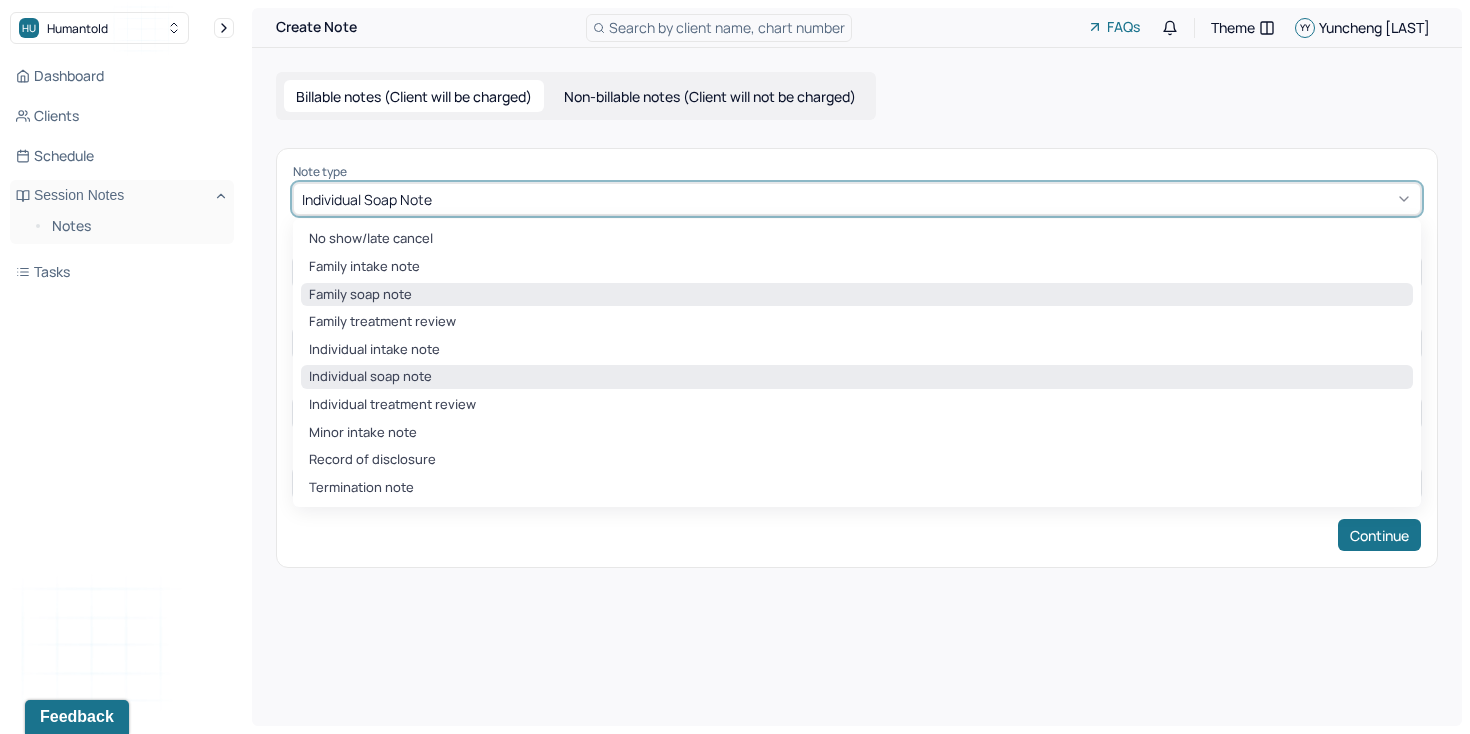 click on "Family soap note" at bounding box center [857, 295] 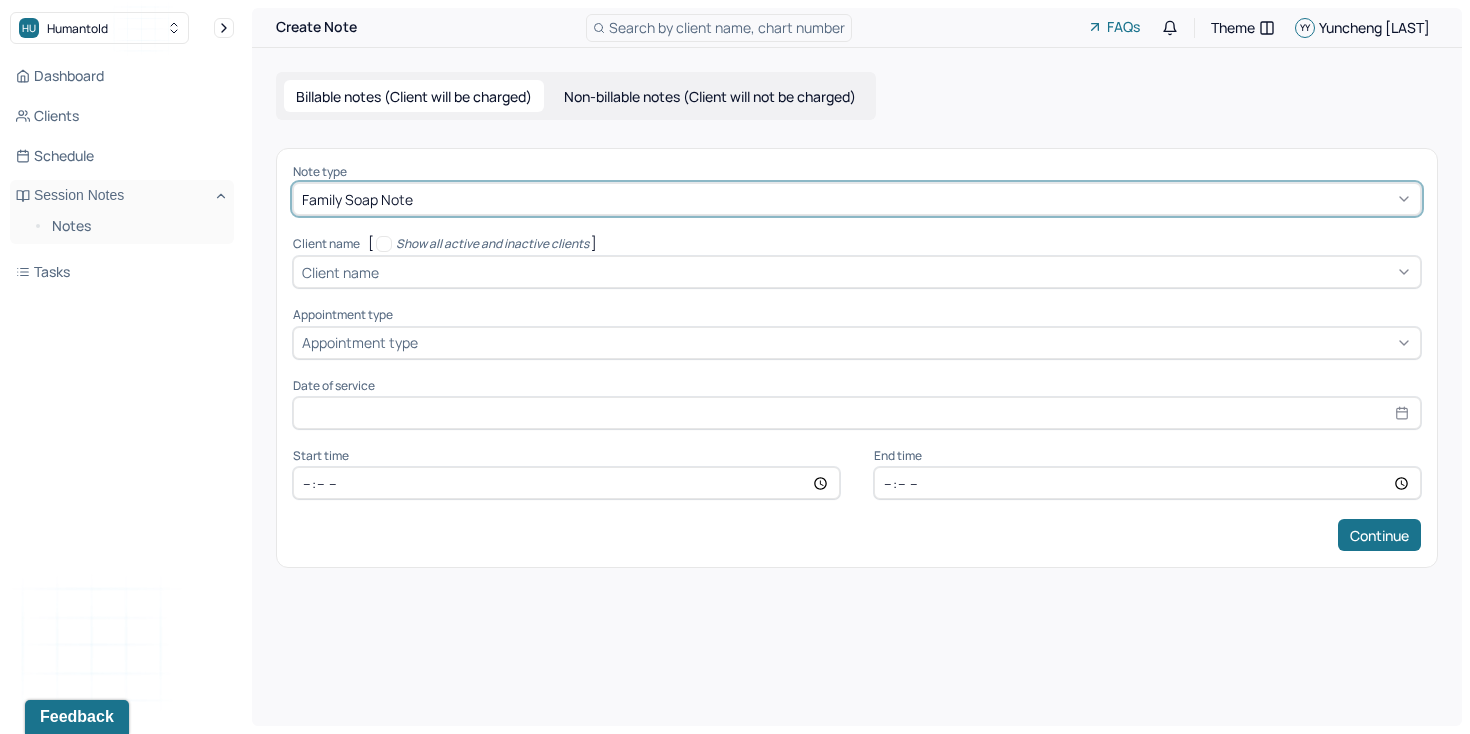 click at bounding box center (897, 272) 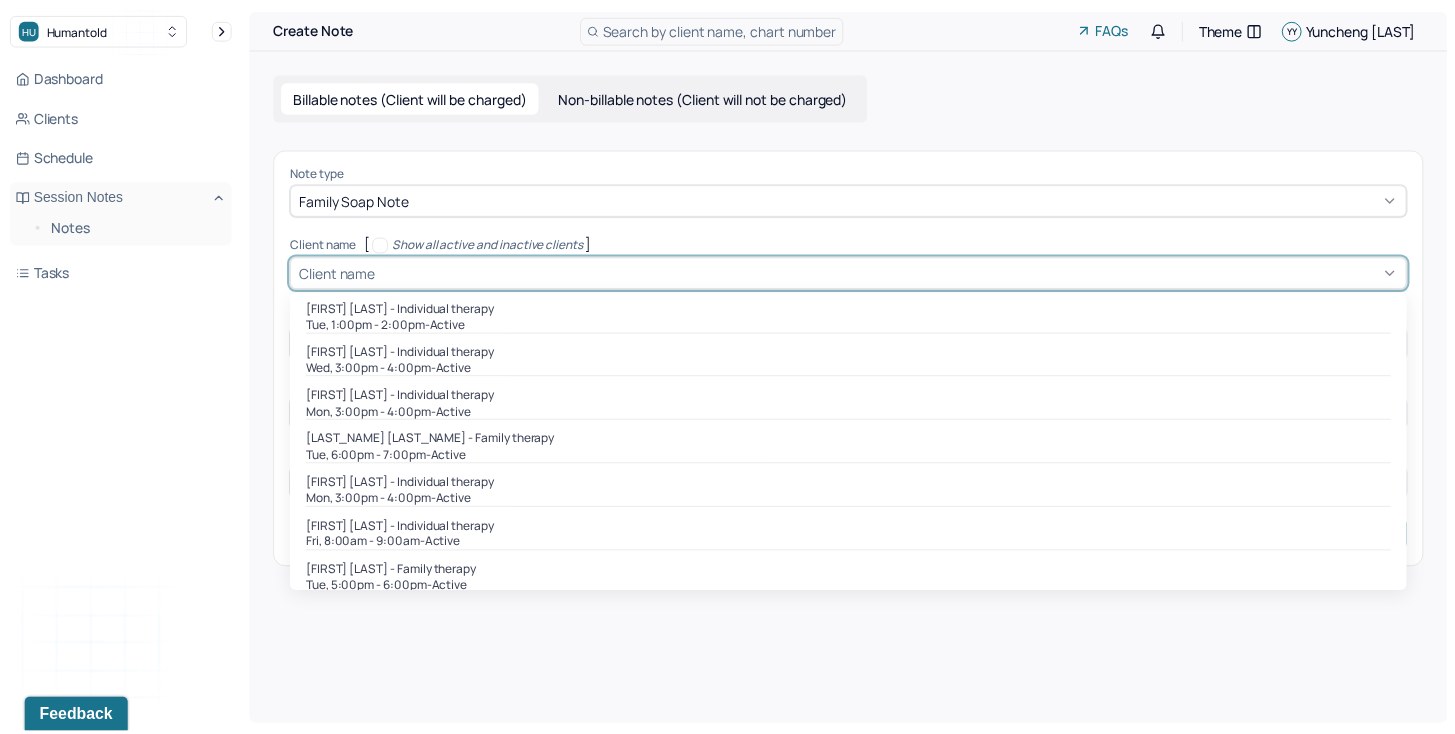 scroll, scrollTop: 273, scrollLeft: 0, axis: vertical 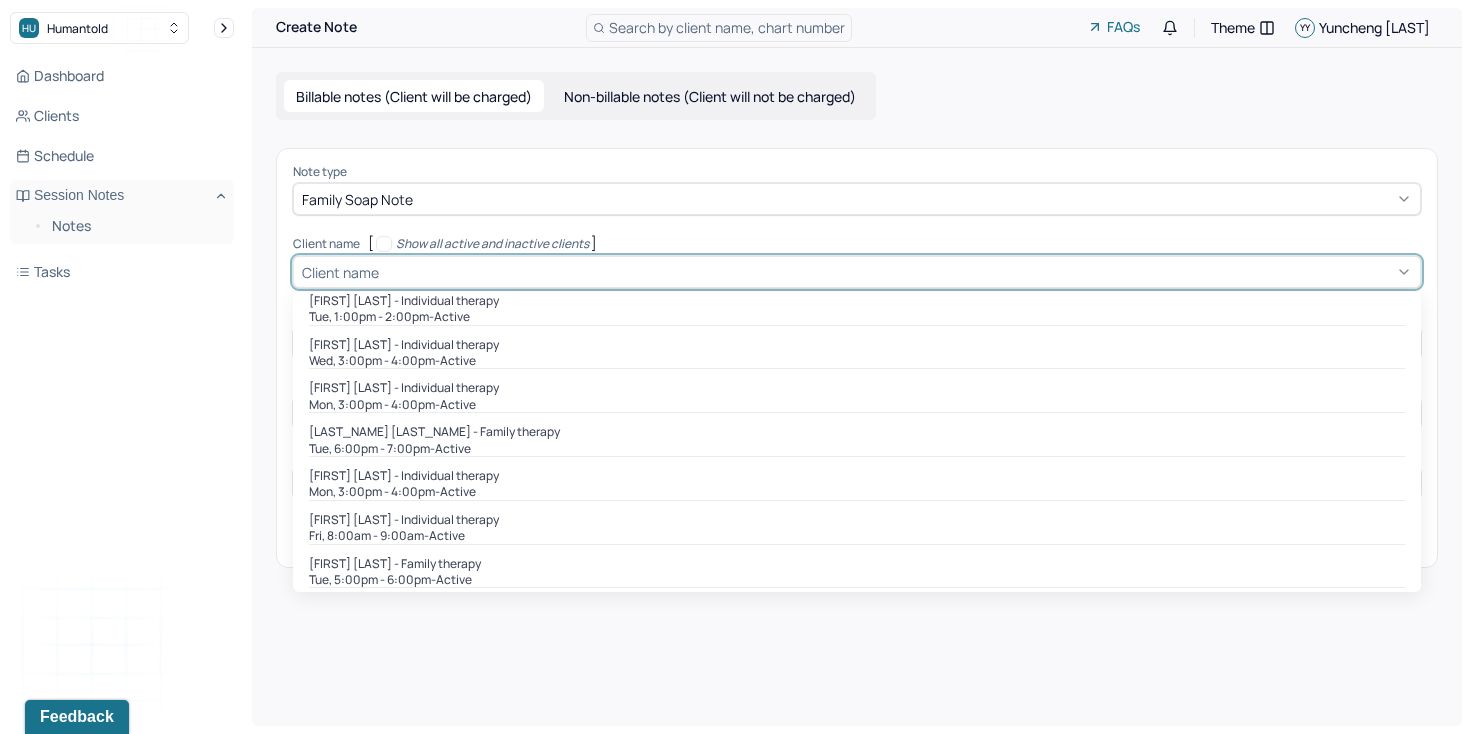 click on "Tue, [TIME] - active" at bounding box center (857, 449) 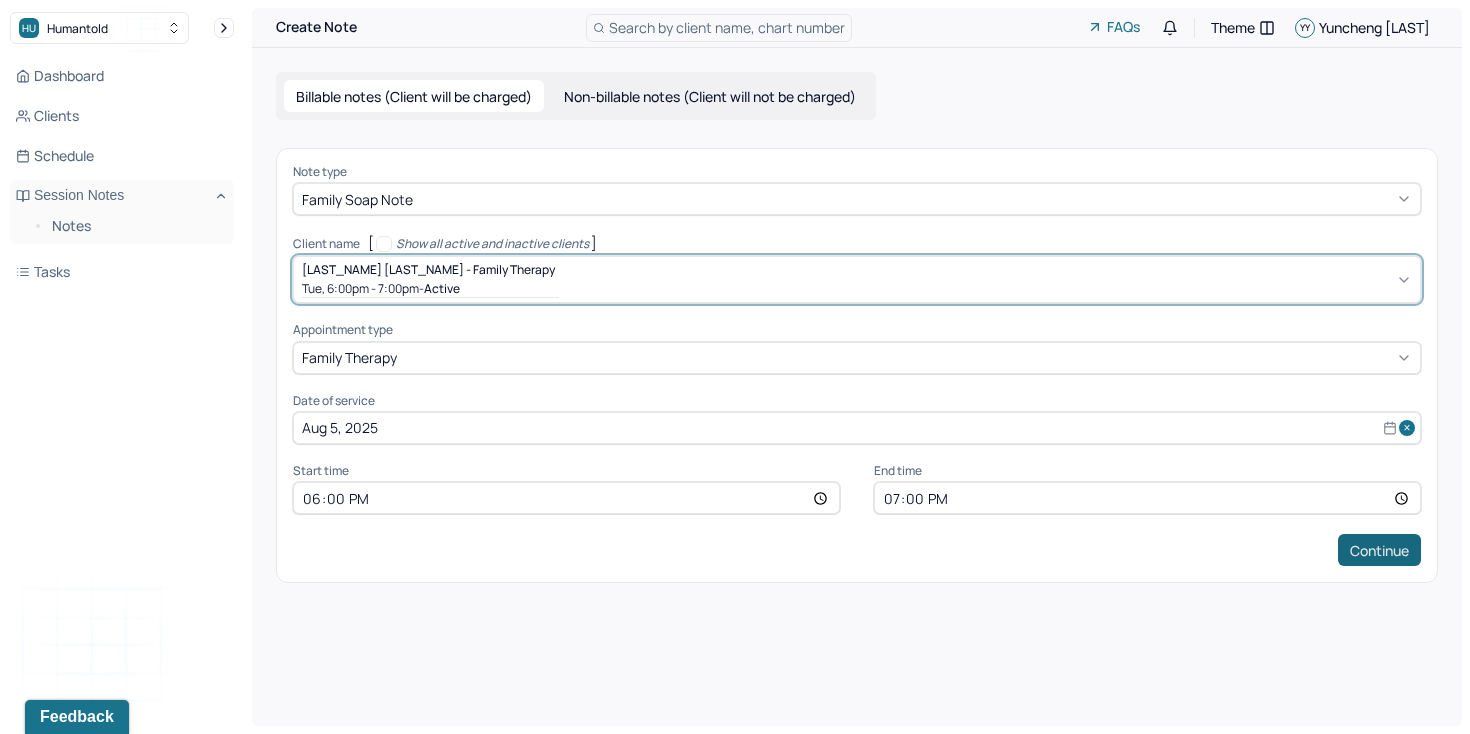 click on "Continue" at bounding box center [1379, 550] 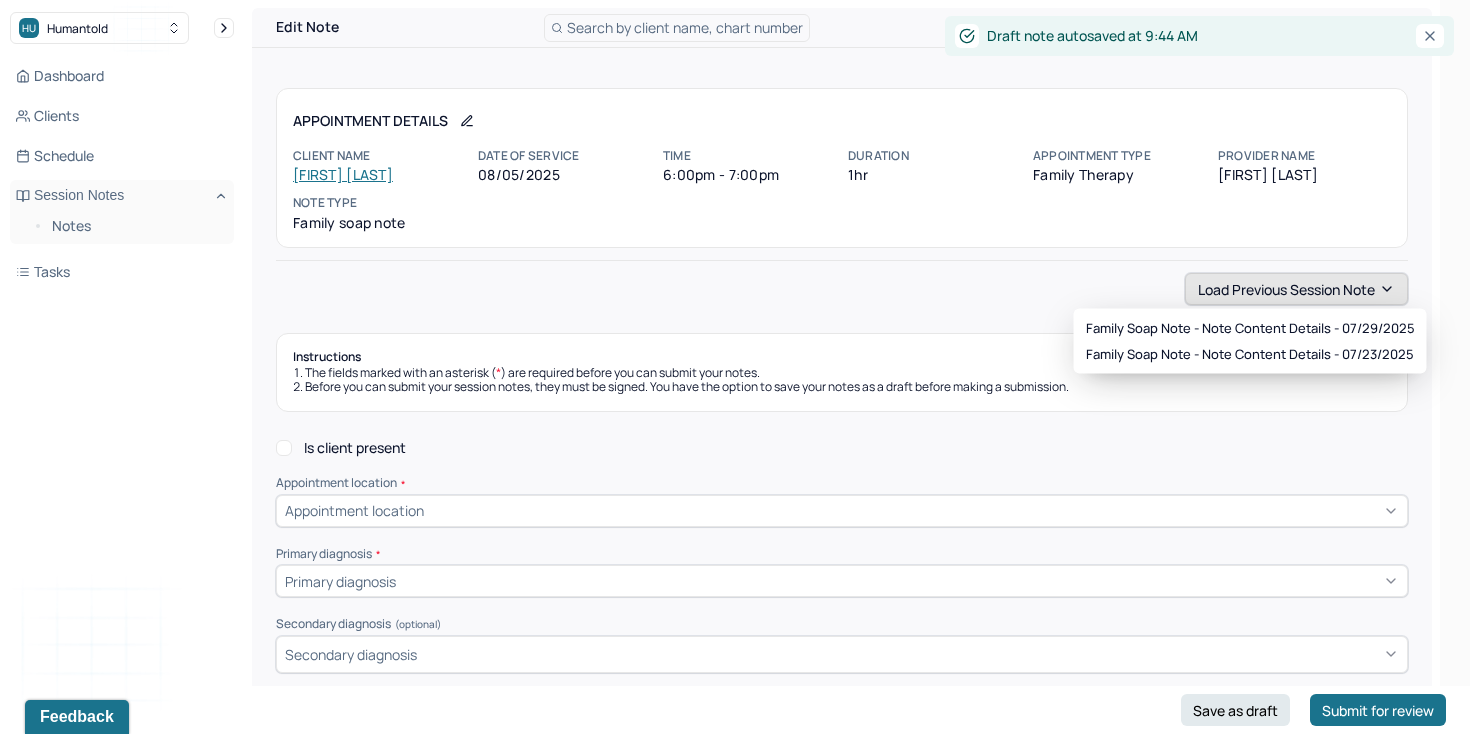 click on "Load previous session note" at bounding box center (1296, 289) 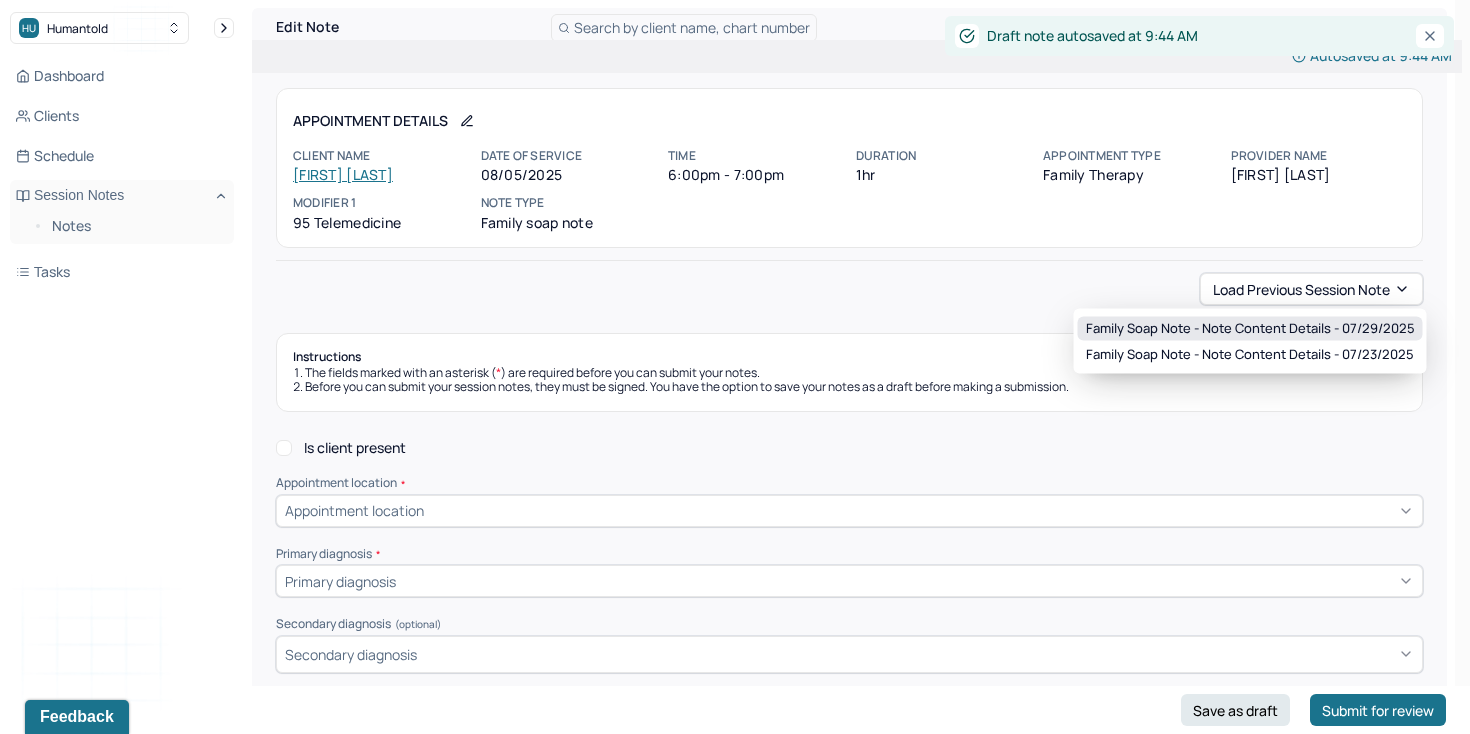 click on "Family soap note - Note content Details - 07/29/2025" at bounding box center (1250, 329) 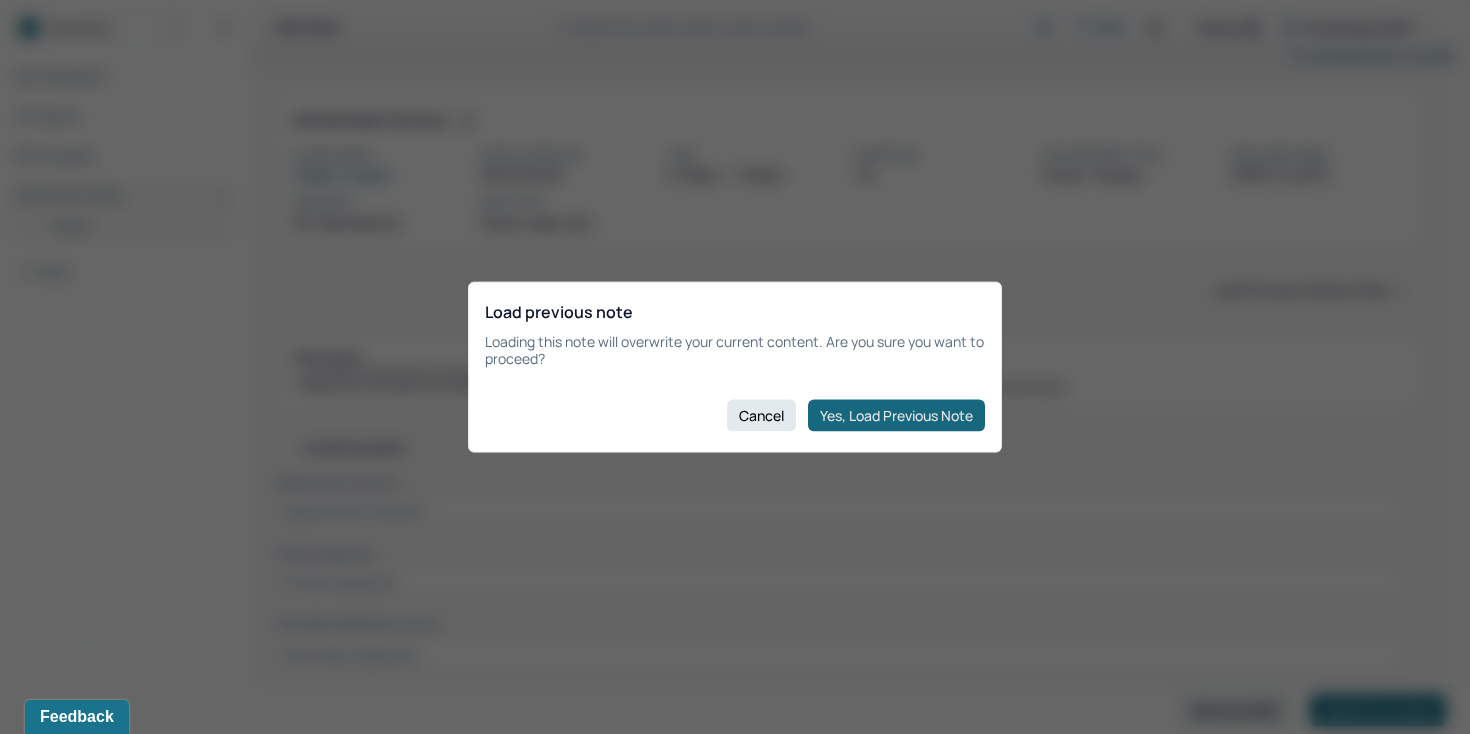 click on "Yes, Load Previous Note" at bounding box center [896, 415] 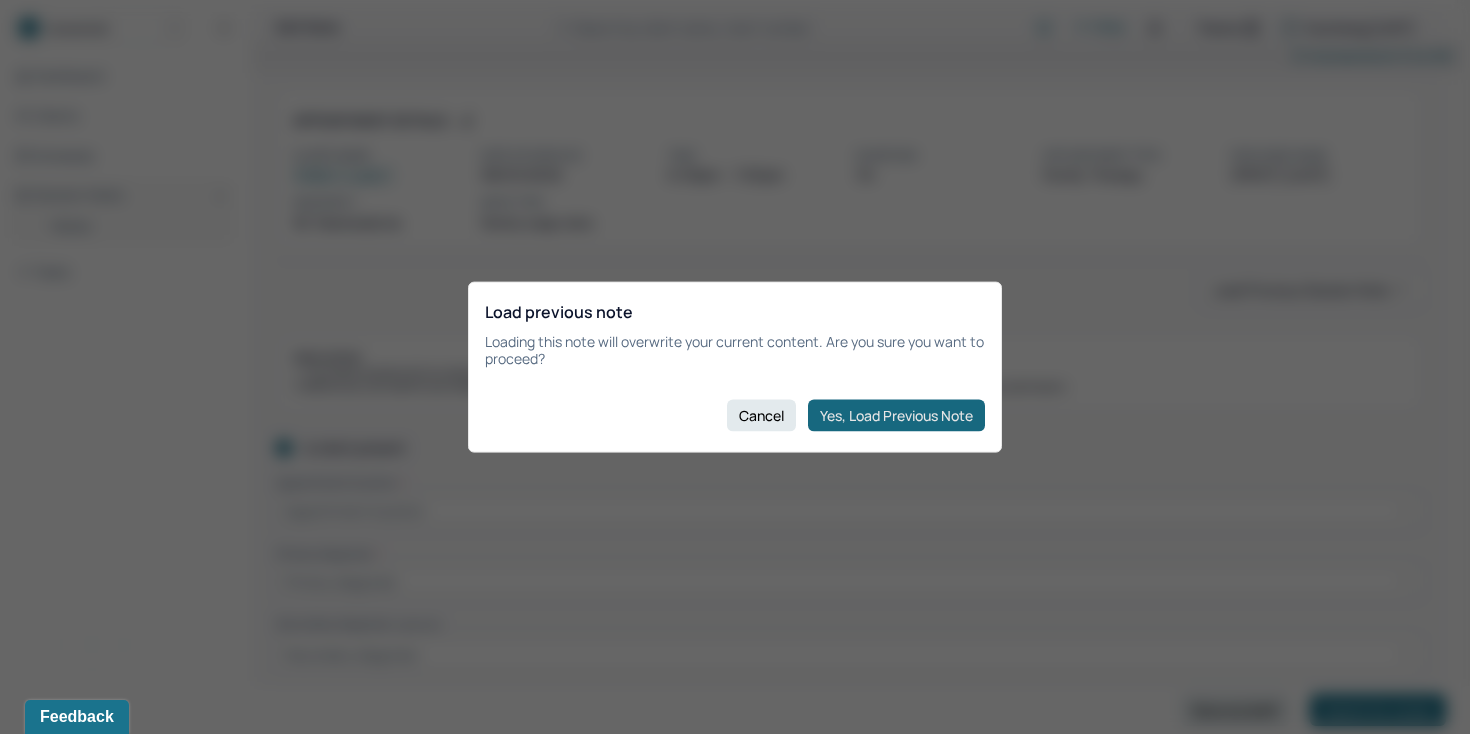 checkbox on "true" 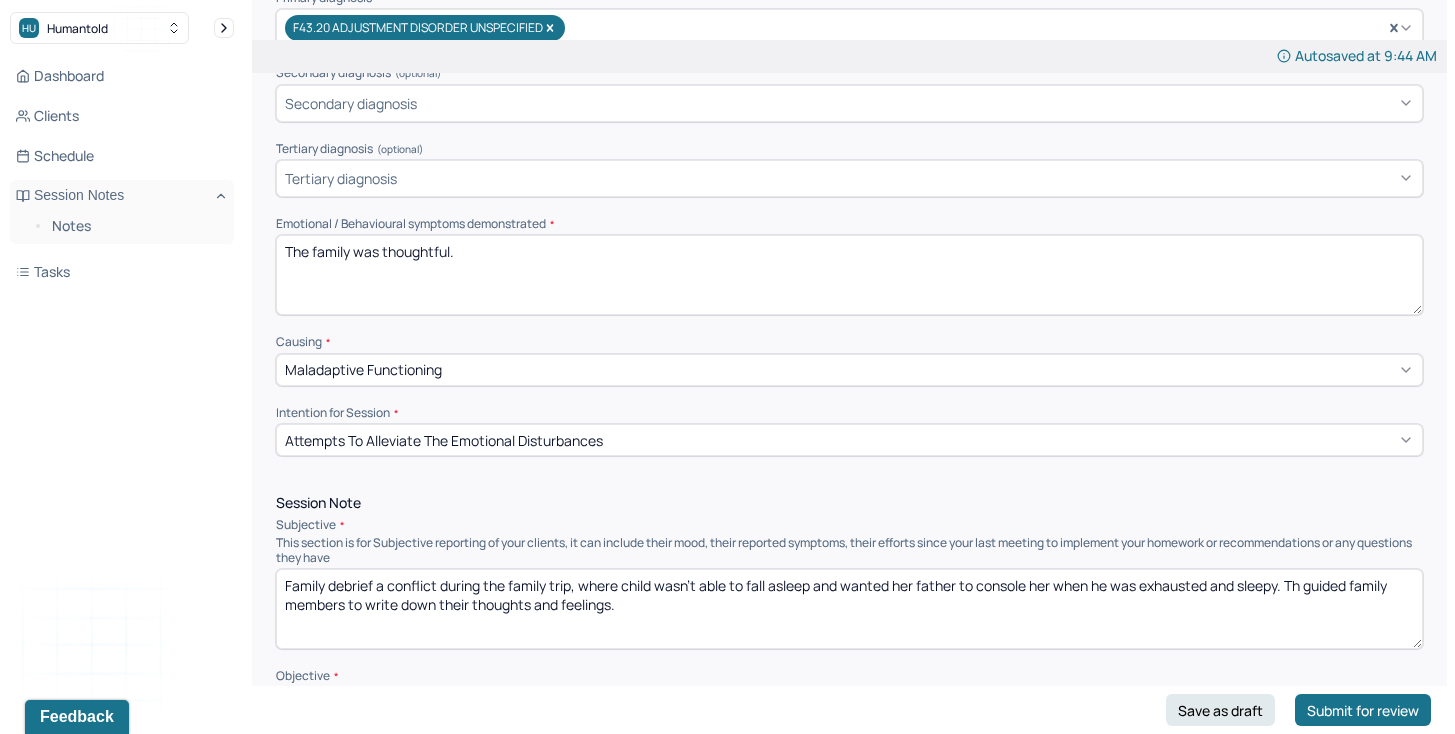 scroll, scrollTop: 559, scrollLeft: 0, axis: vertical 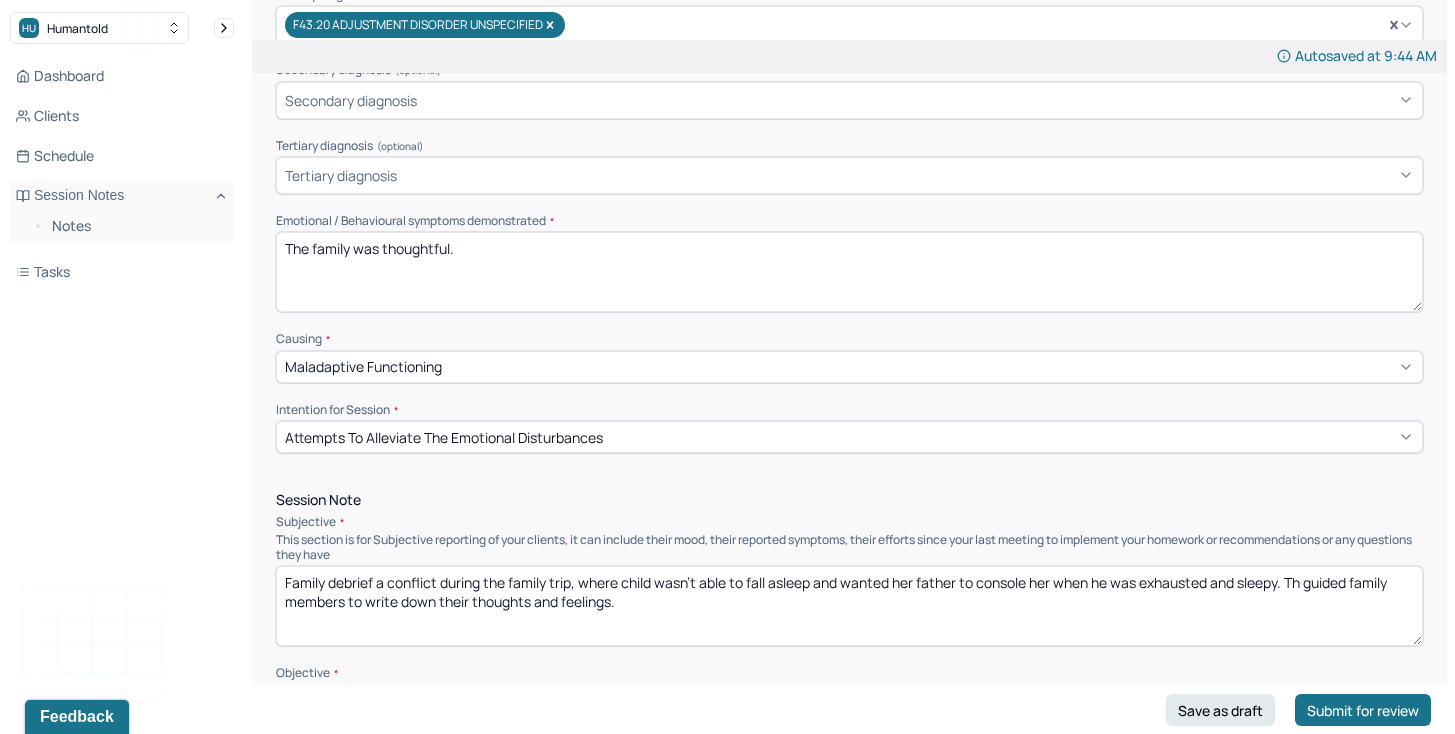 drag, startPoint x: 450, startPoint y: 241, endPoint x: 381, endPoint y: 240, distance: 69.00725 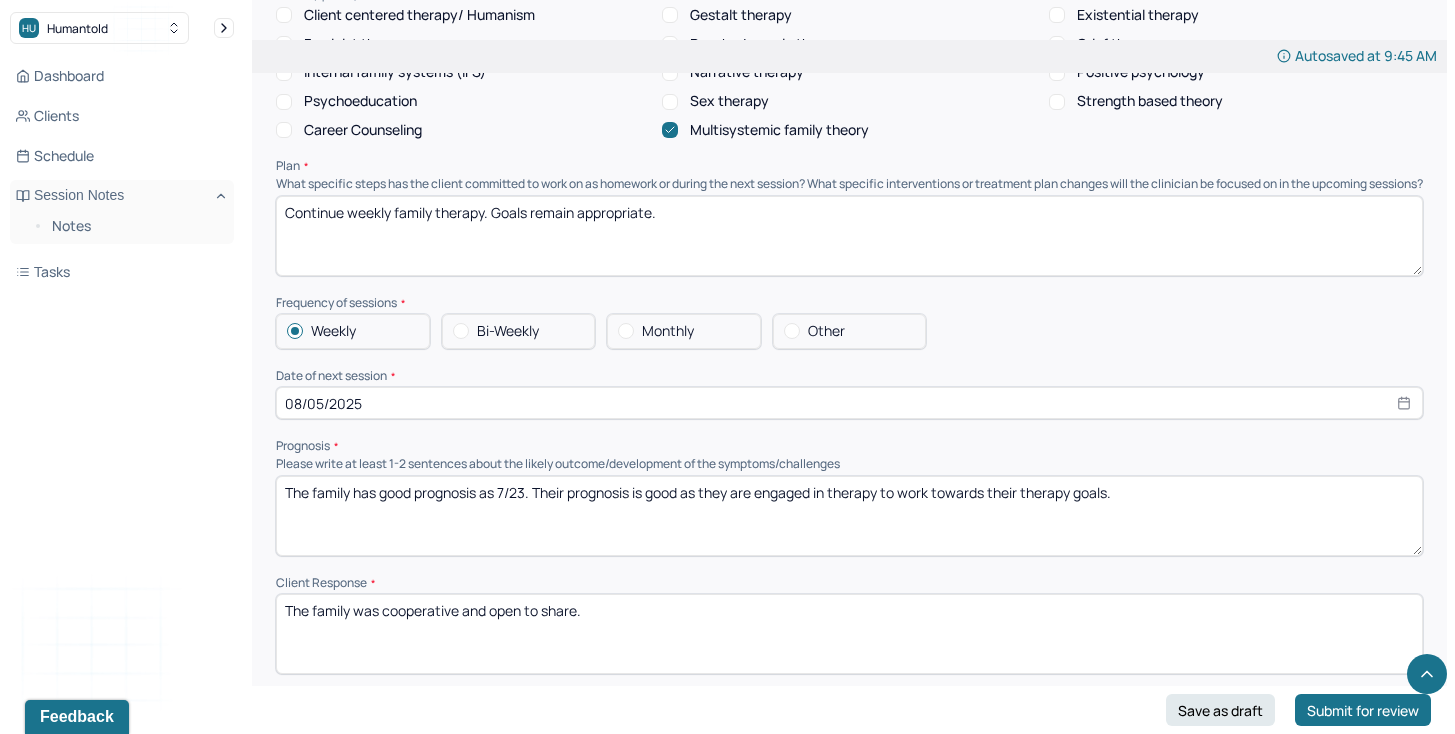 scroll, scrollTop: 1790, scrollLeft: 0, axis: vertical 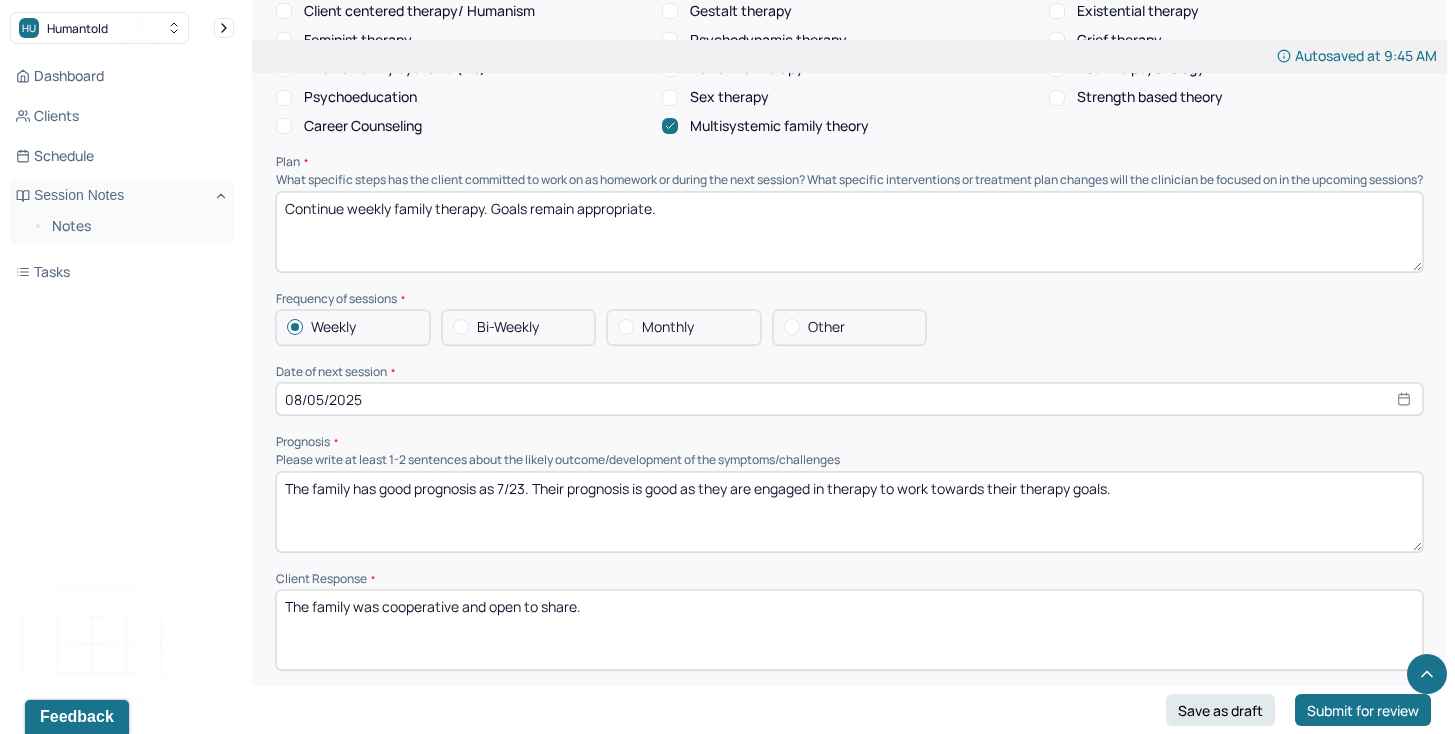 type on "The family was engaged and open to share." 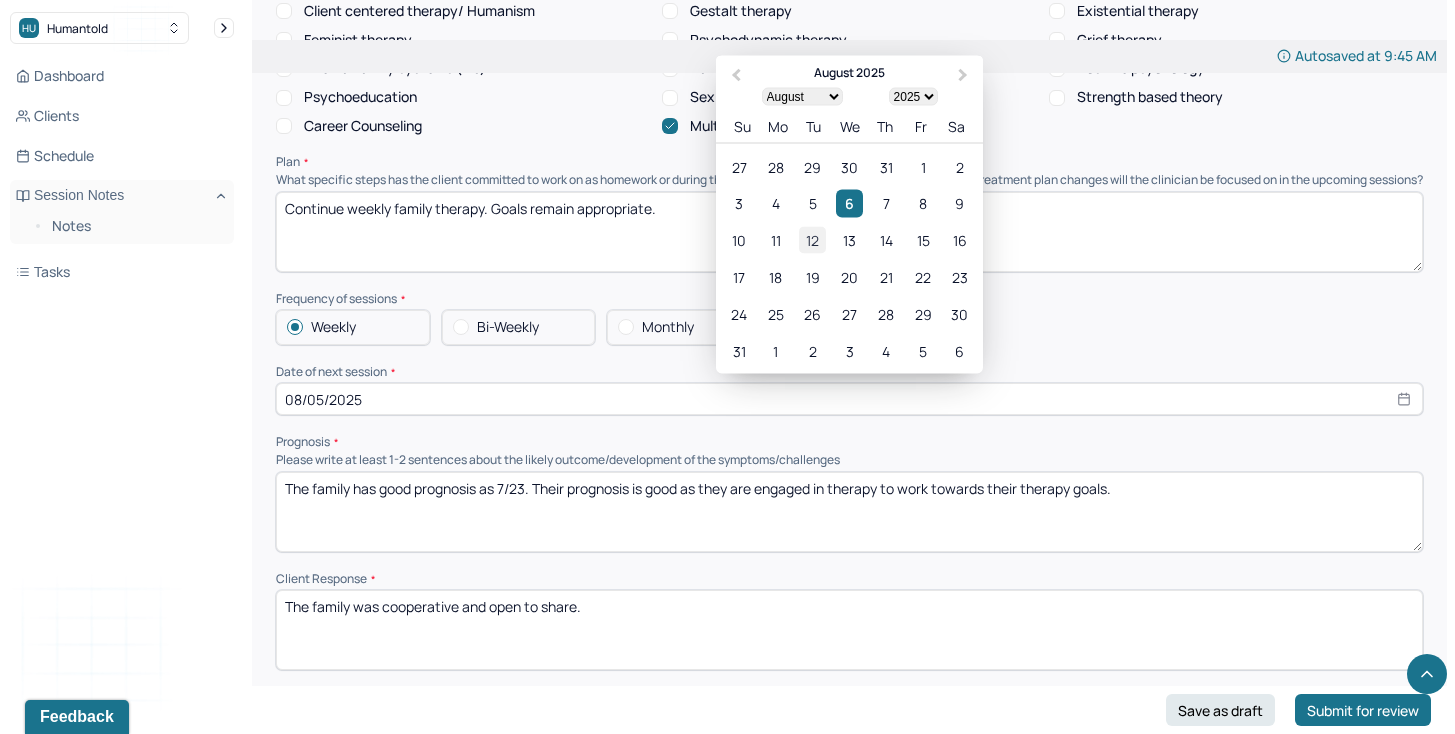 click on "12" at bounding box center (812, 240) 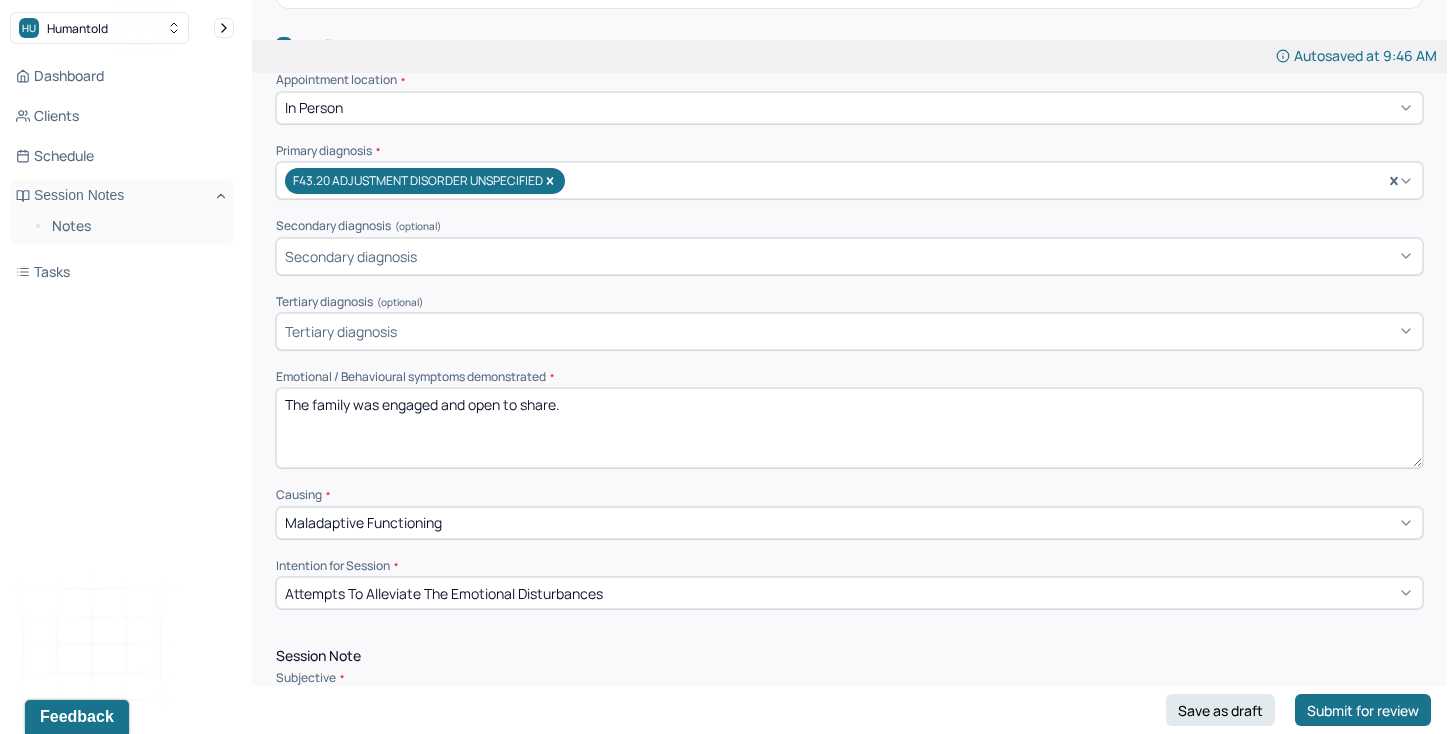scroll, scrollTop: 0, scrollLeft: 0, axis: both 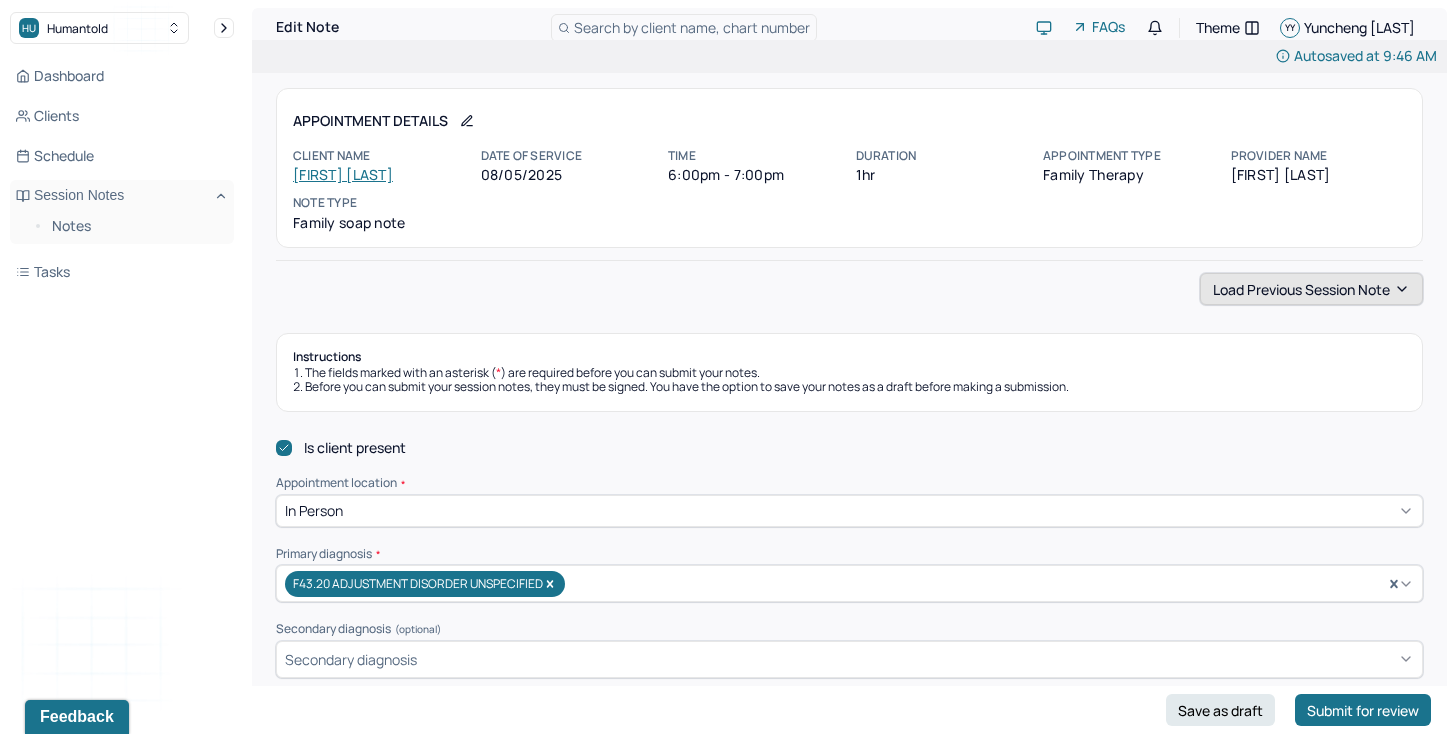 click on "Load previous session note" at bounding box center [1311, 289] 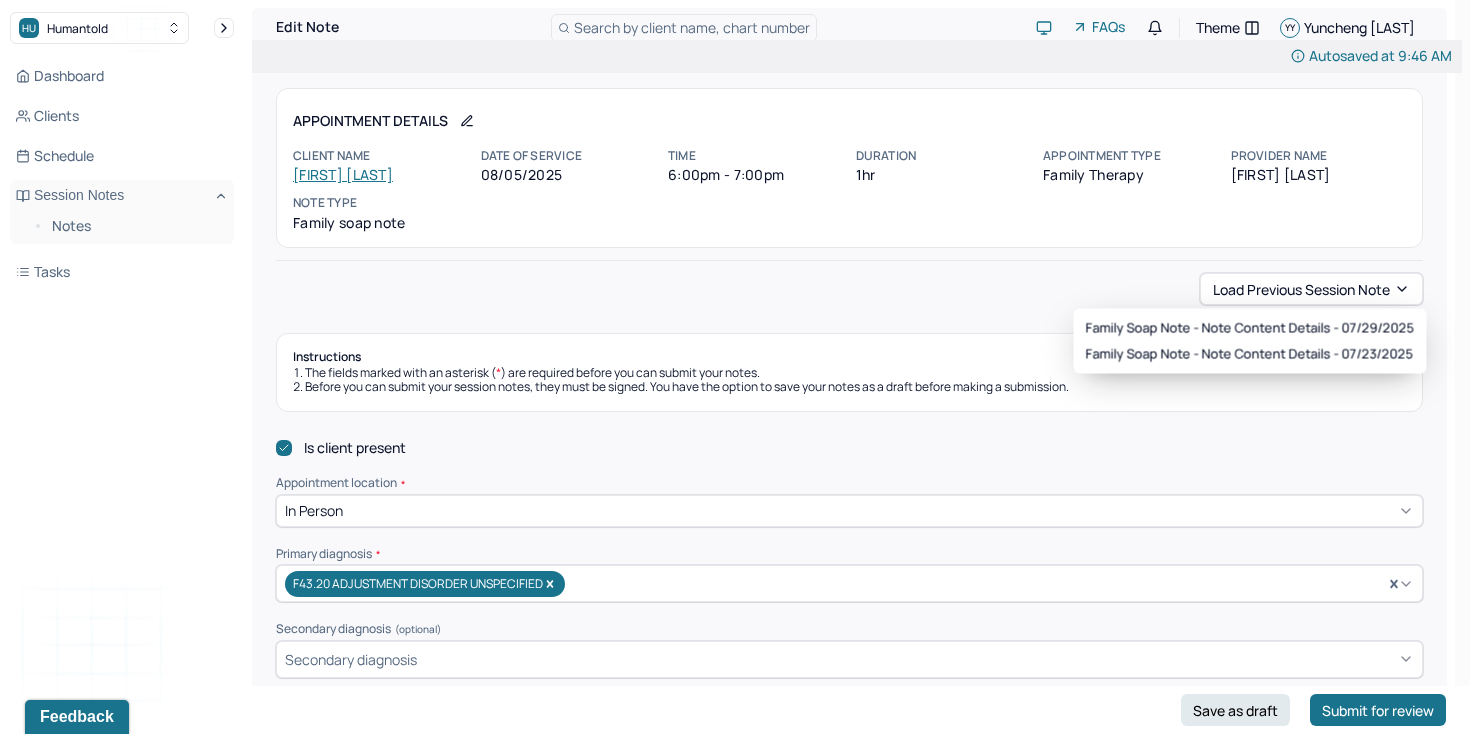 click on "Load previous session note" at bounding box center [849, 289] 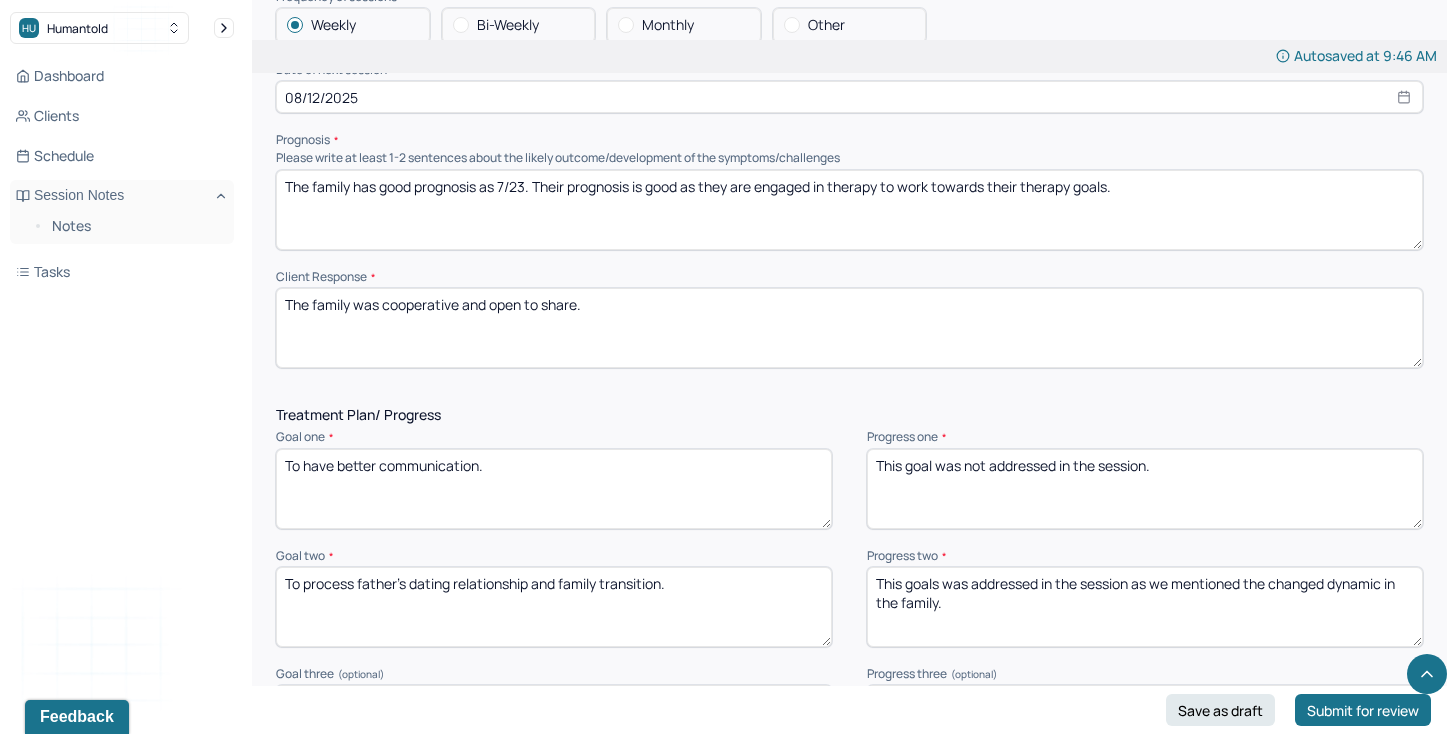 scroll, scrollTop: 2117, scrollLeft: 0, axis: vertical 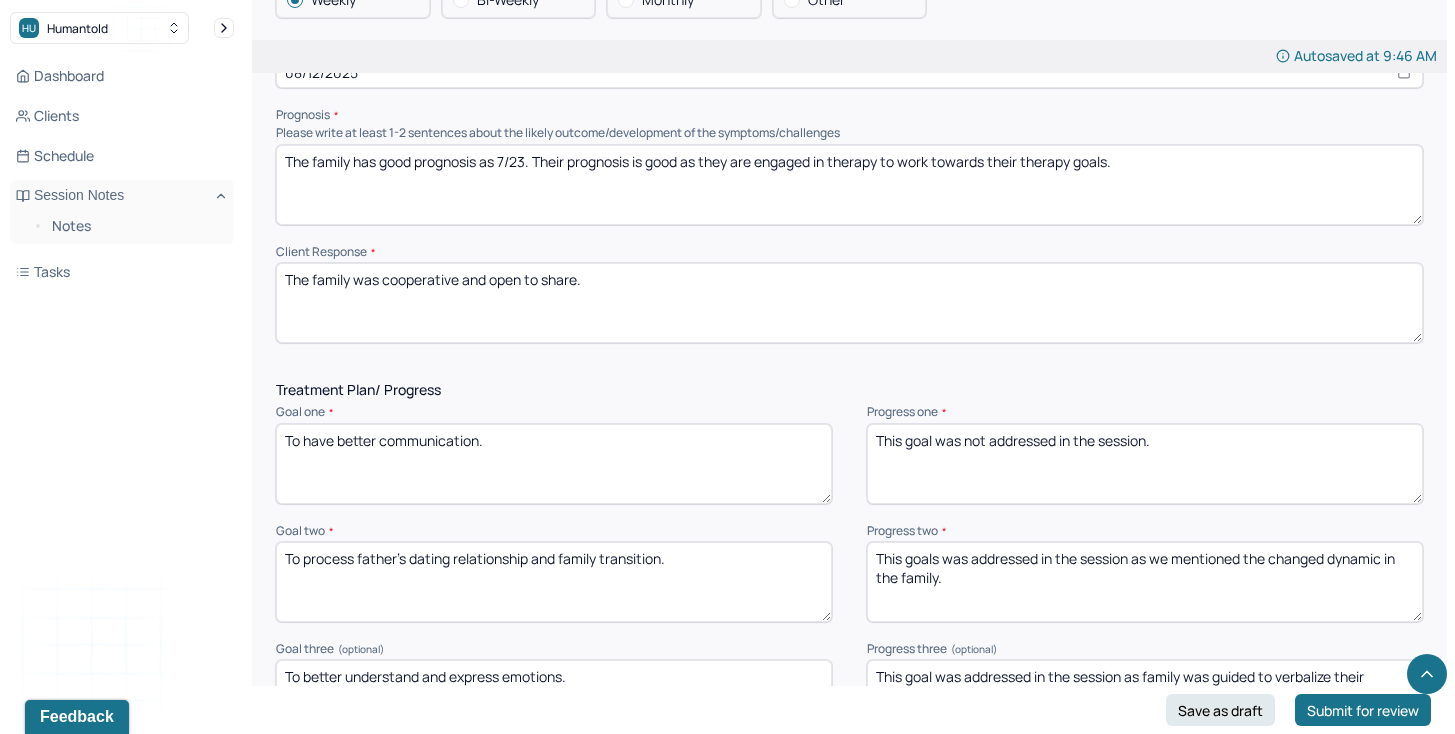 click on "The family has good prognosis as 7/23. Their prognosis is good as they are engaged in therapy to work towards their therapy goals." at bounding box center (849, 185) 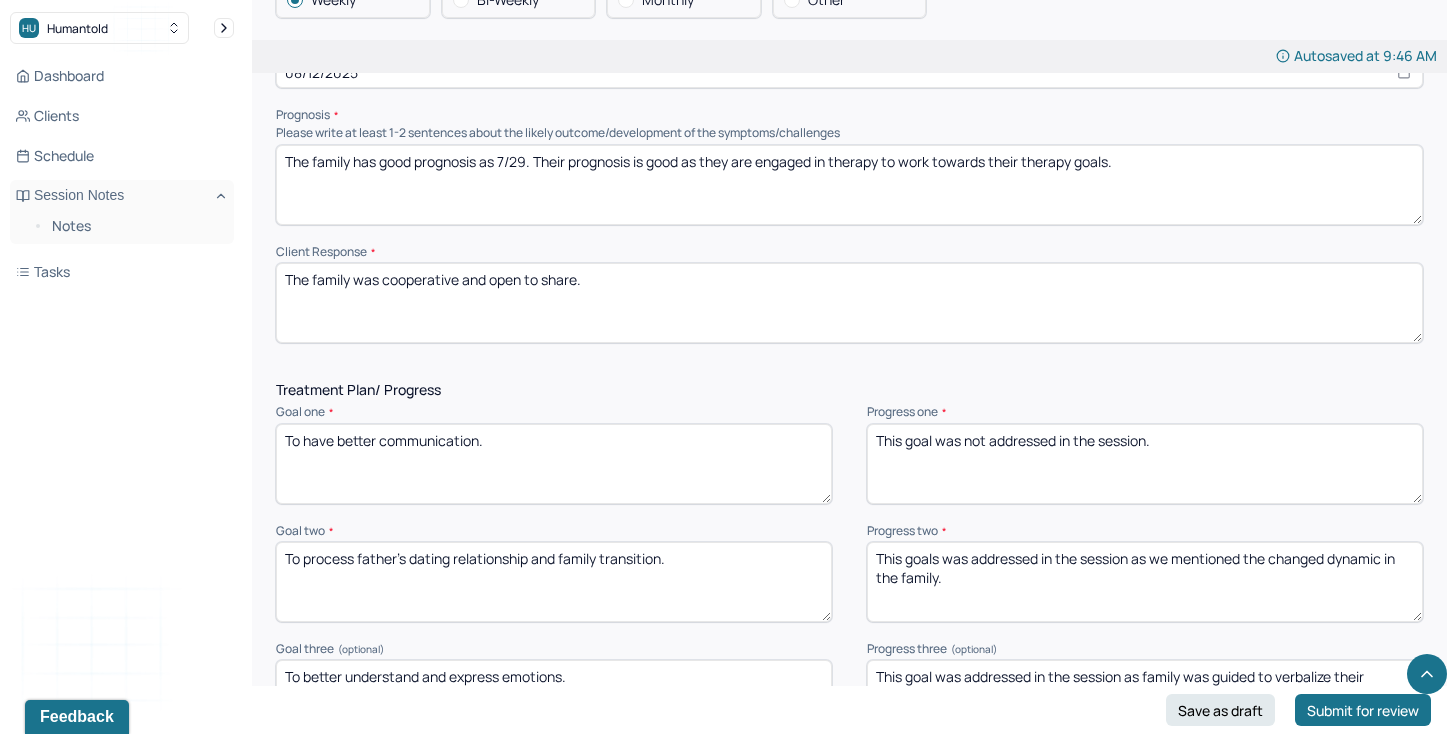 type on "The family has good prognosis as 7/29. Their prognosis is good as they are engaged in therapy to work towards their therapy goals." 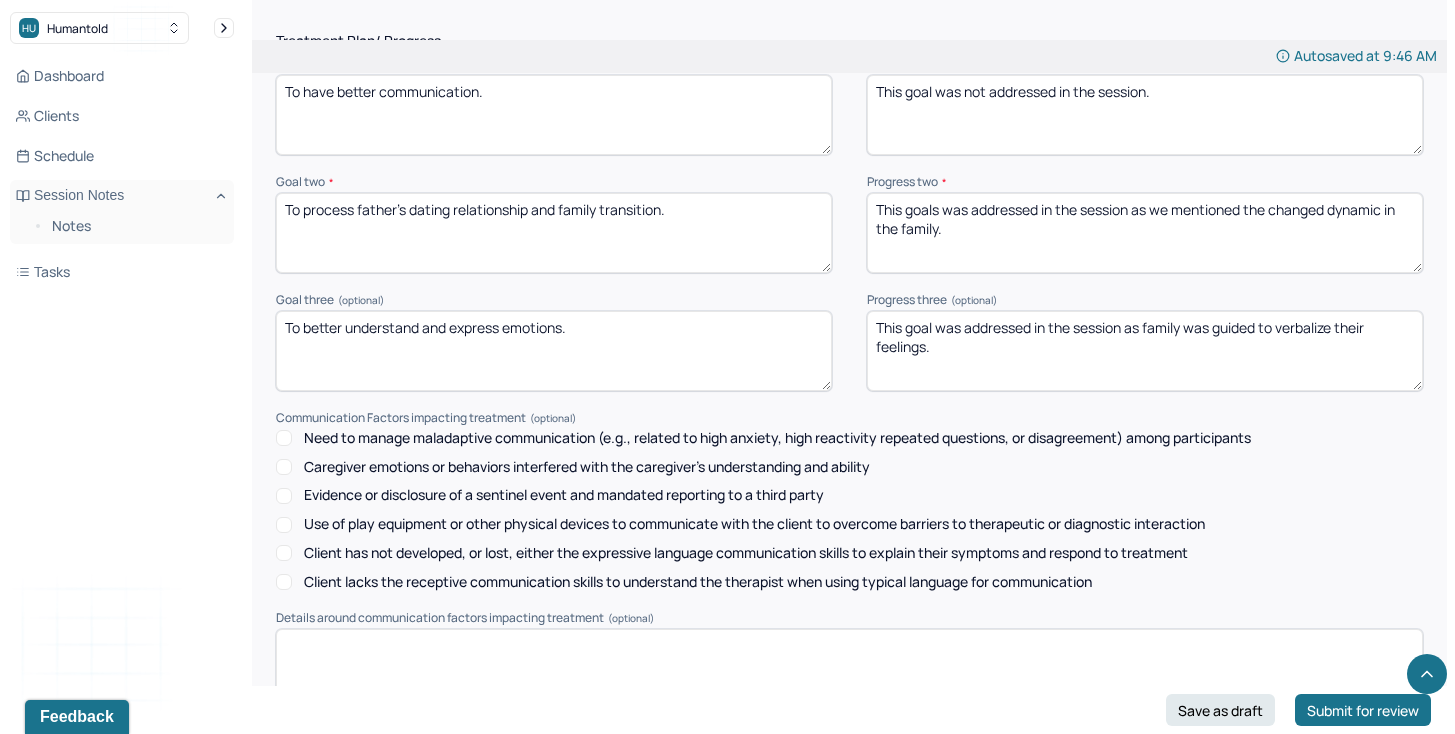 scroll, scrollTop: 2469, scrollLeft: 0, axis: vertical 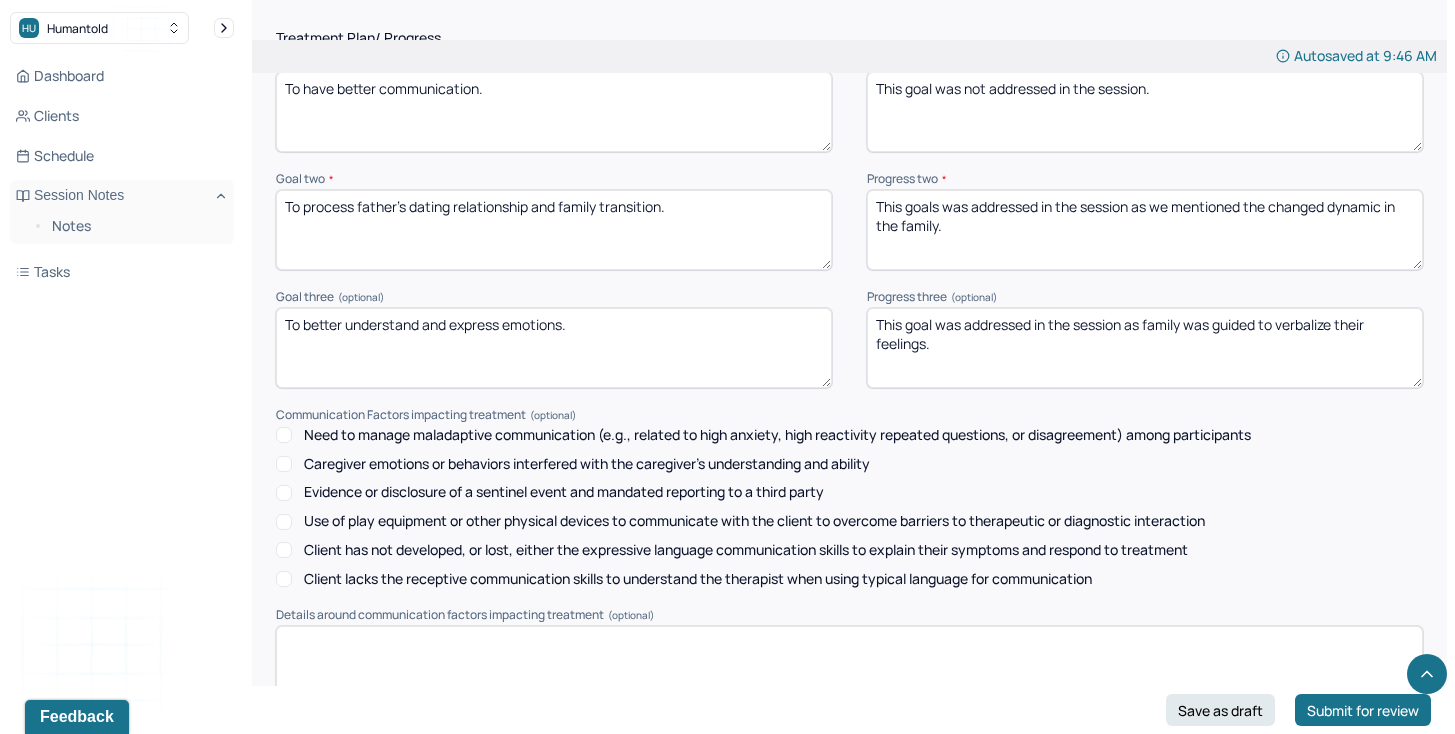 type on "The family was engaged." 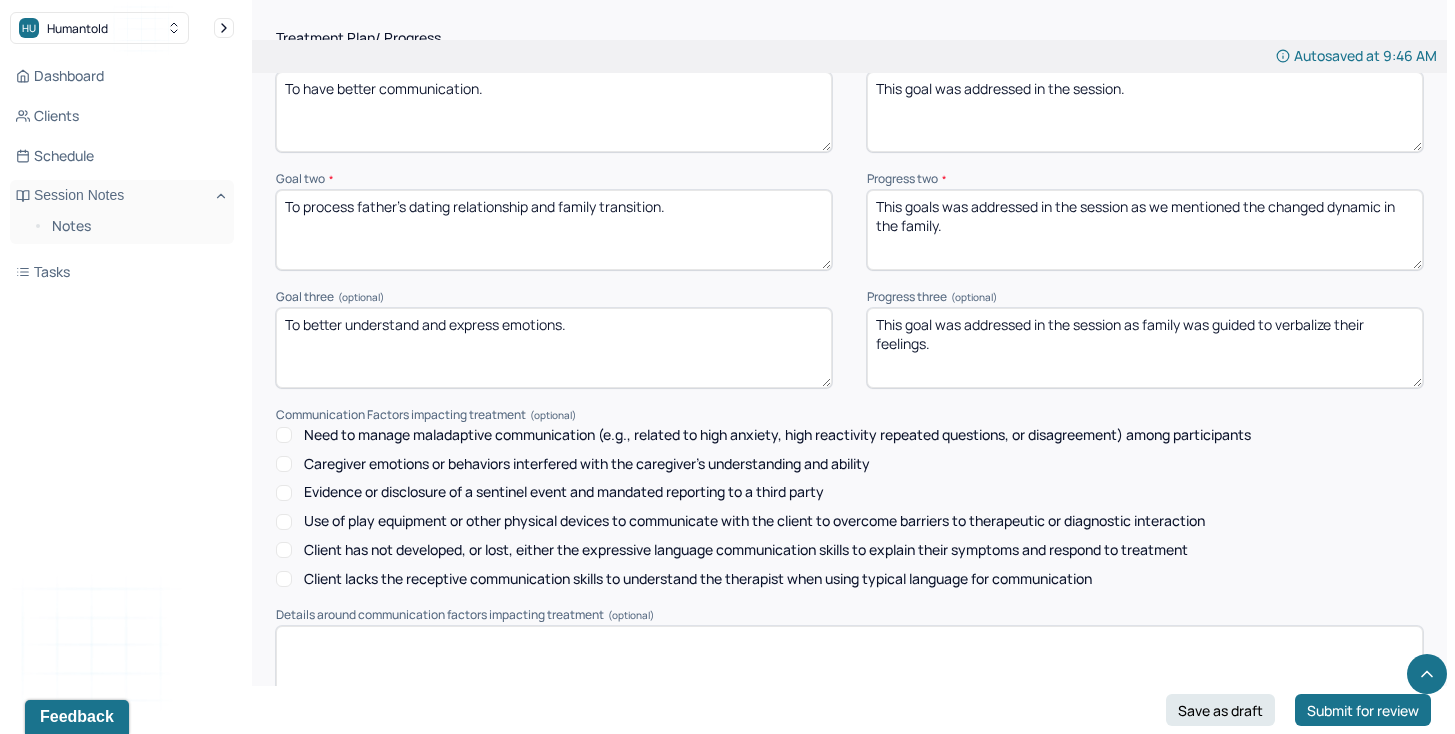 click on "This goal was not addressed in the session." at bounding box center [1145, 112] 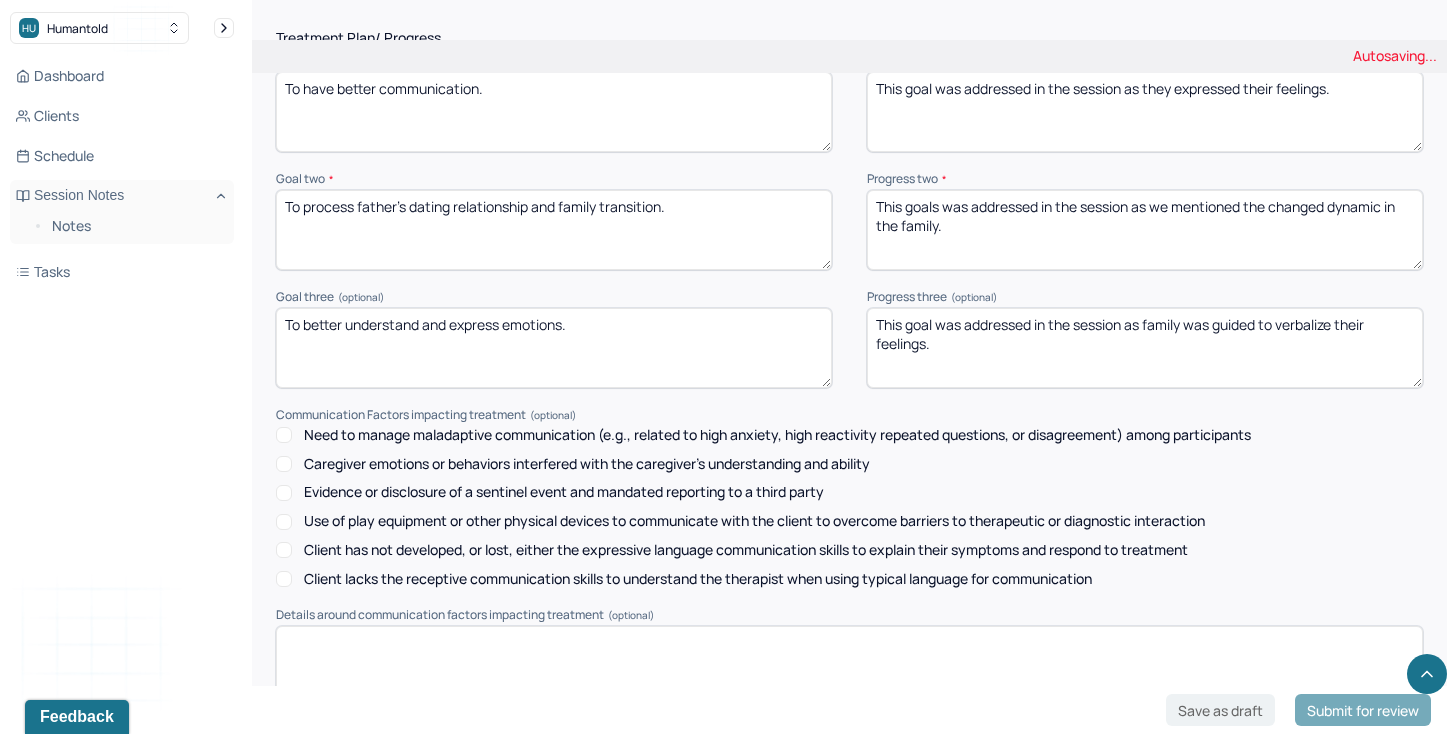 click on "This goal was addressed in the session." at bounding box center (1145, 112) 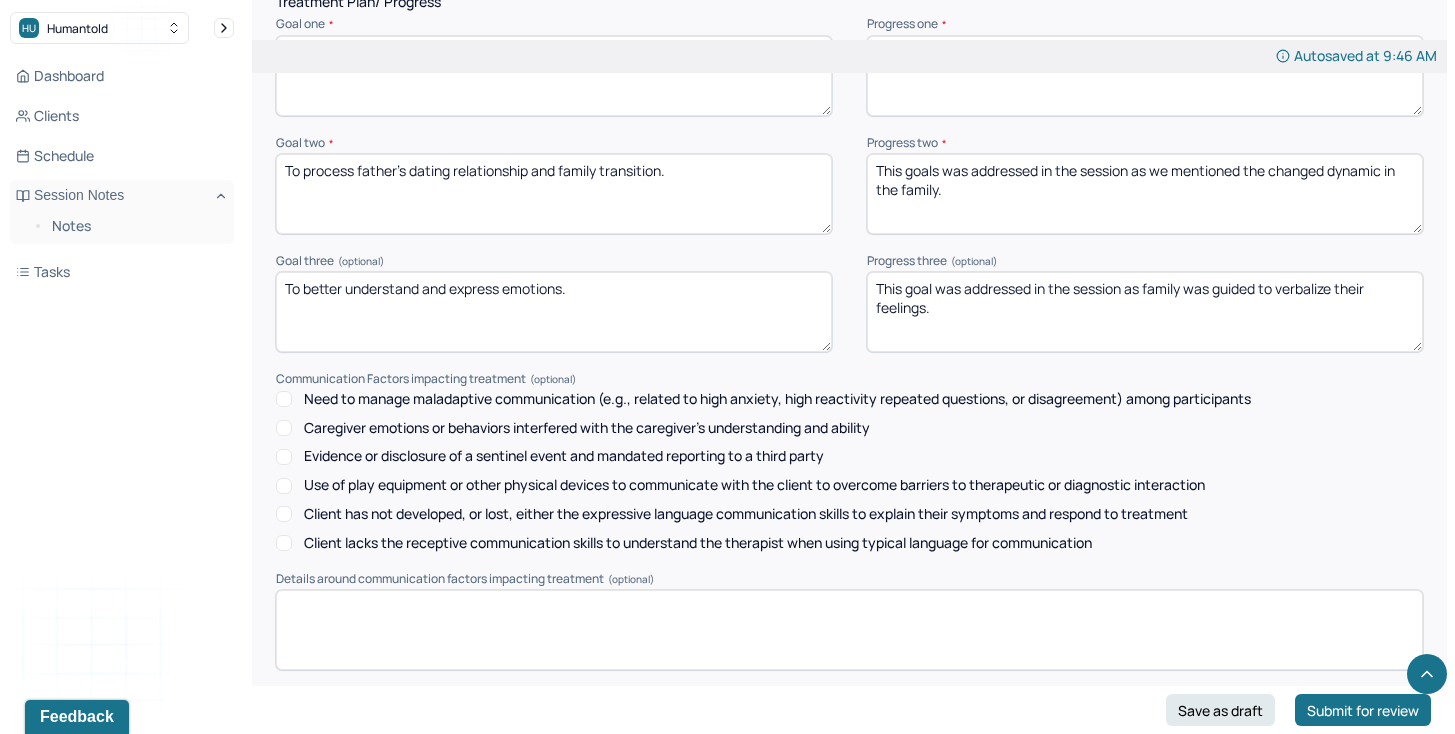 scroll, scrollTop: 2506, scrollLeft: 0, axis: vertical 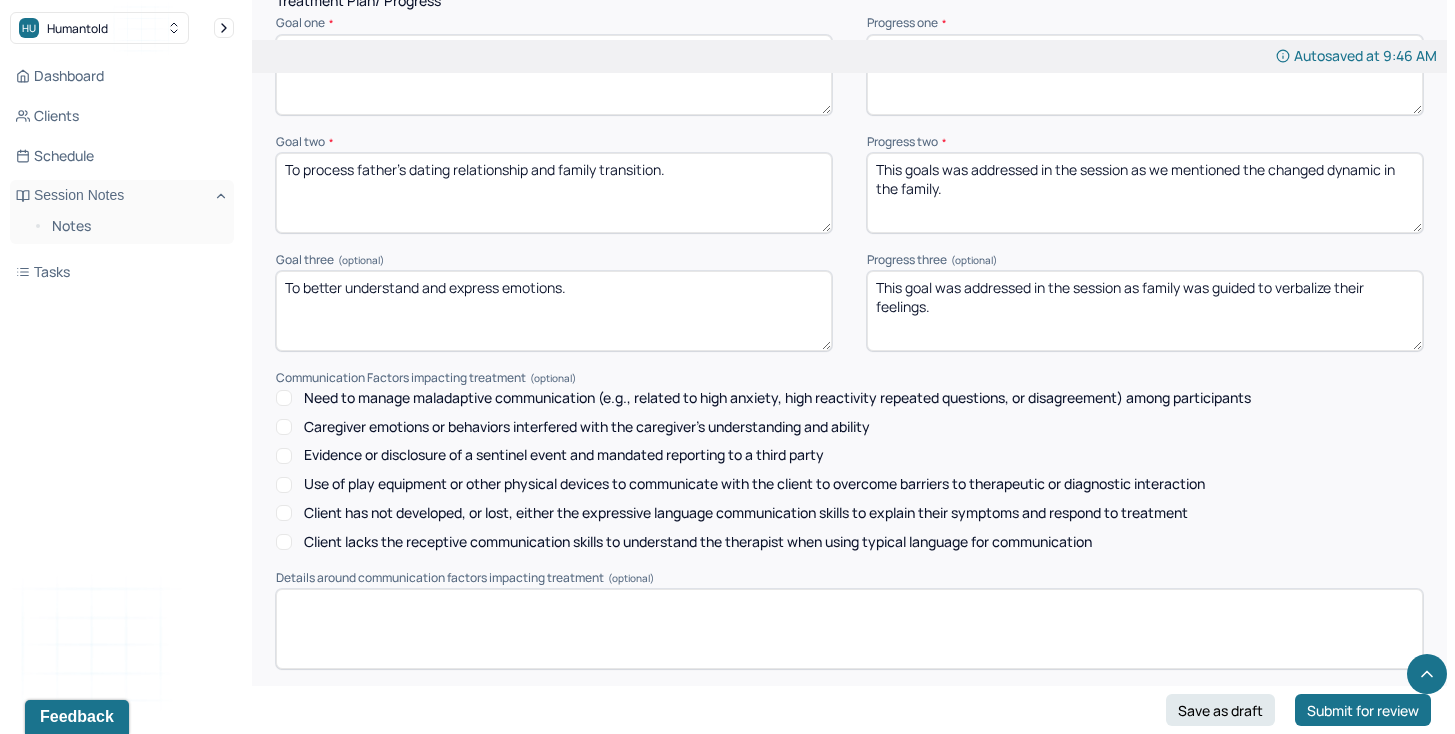 type on "This goal was addressed in the session as they expressed their feelings." 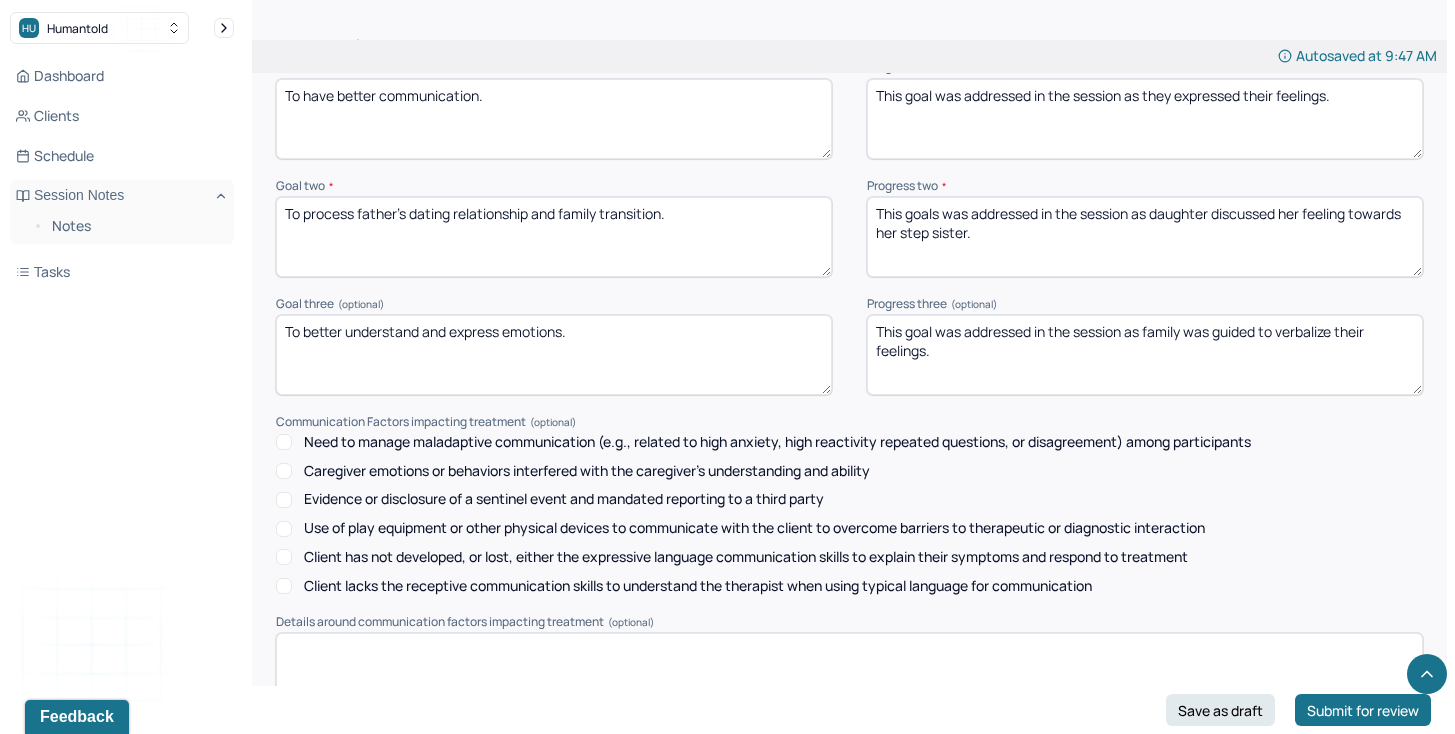 scroll, scrollTop: 2444, scrollLeft: 0, axis: vertical 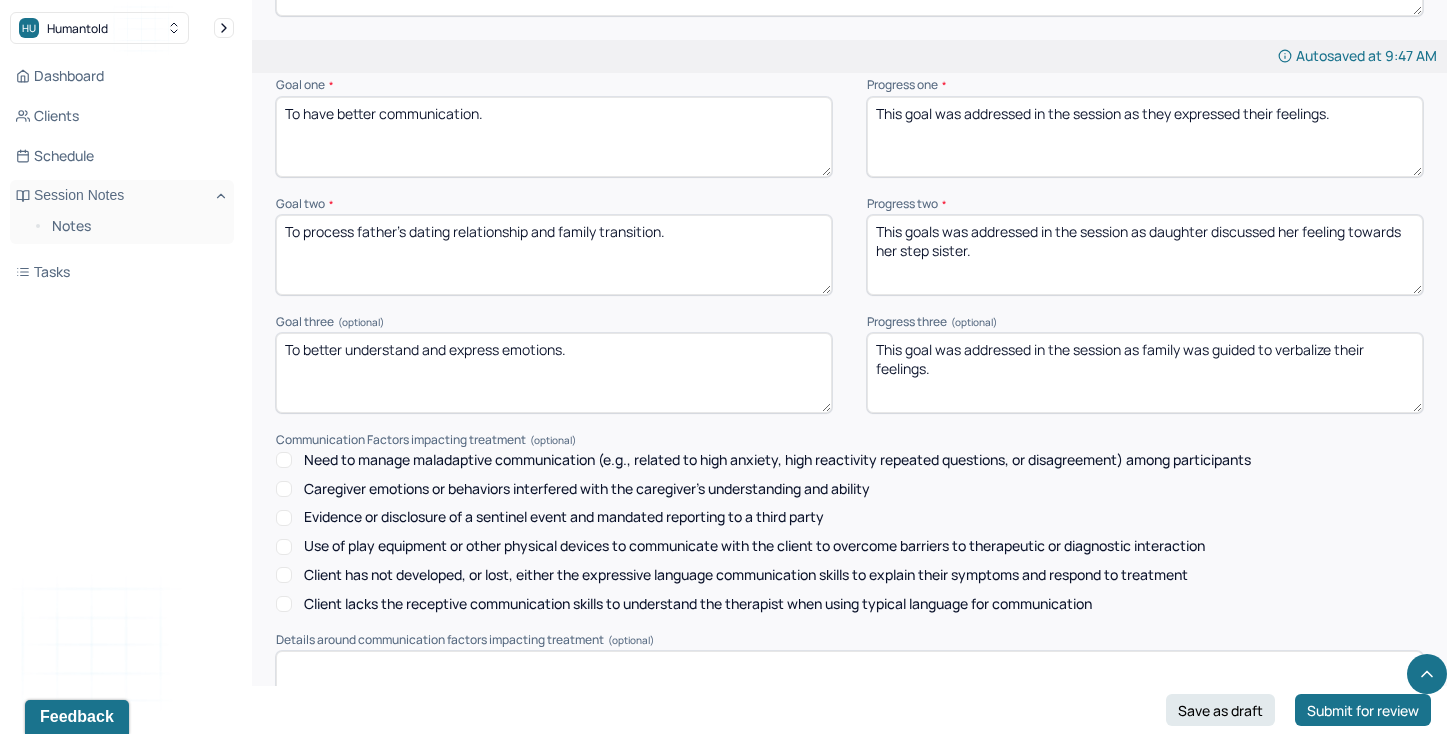 type on "This goals was addressed in the session as daughter discussed her feeling towards her step sister." 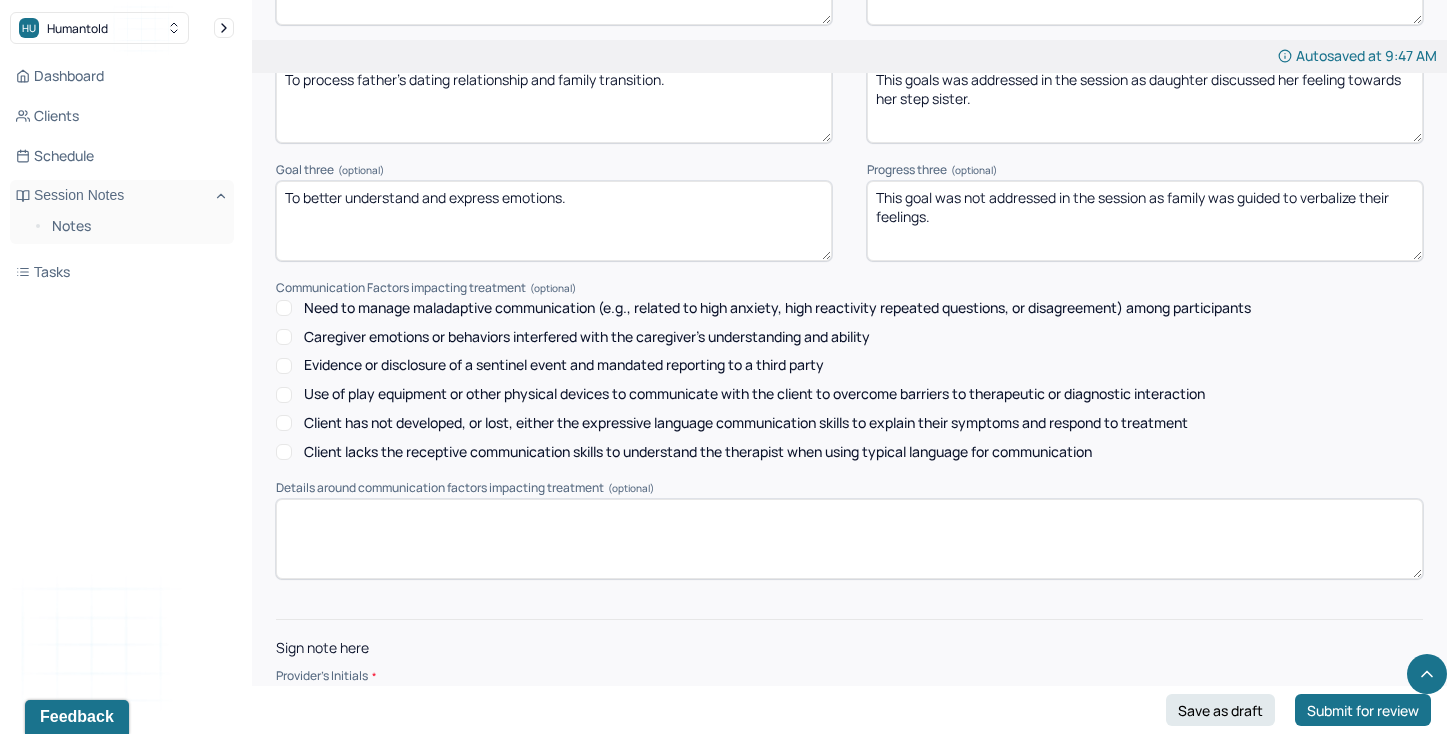 scroll, scrollTop: 2604, scrollLeft: 0, axis: vertical 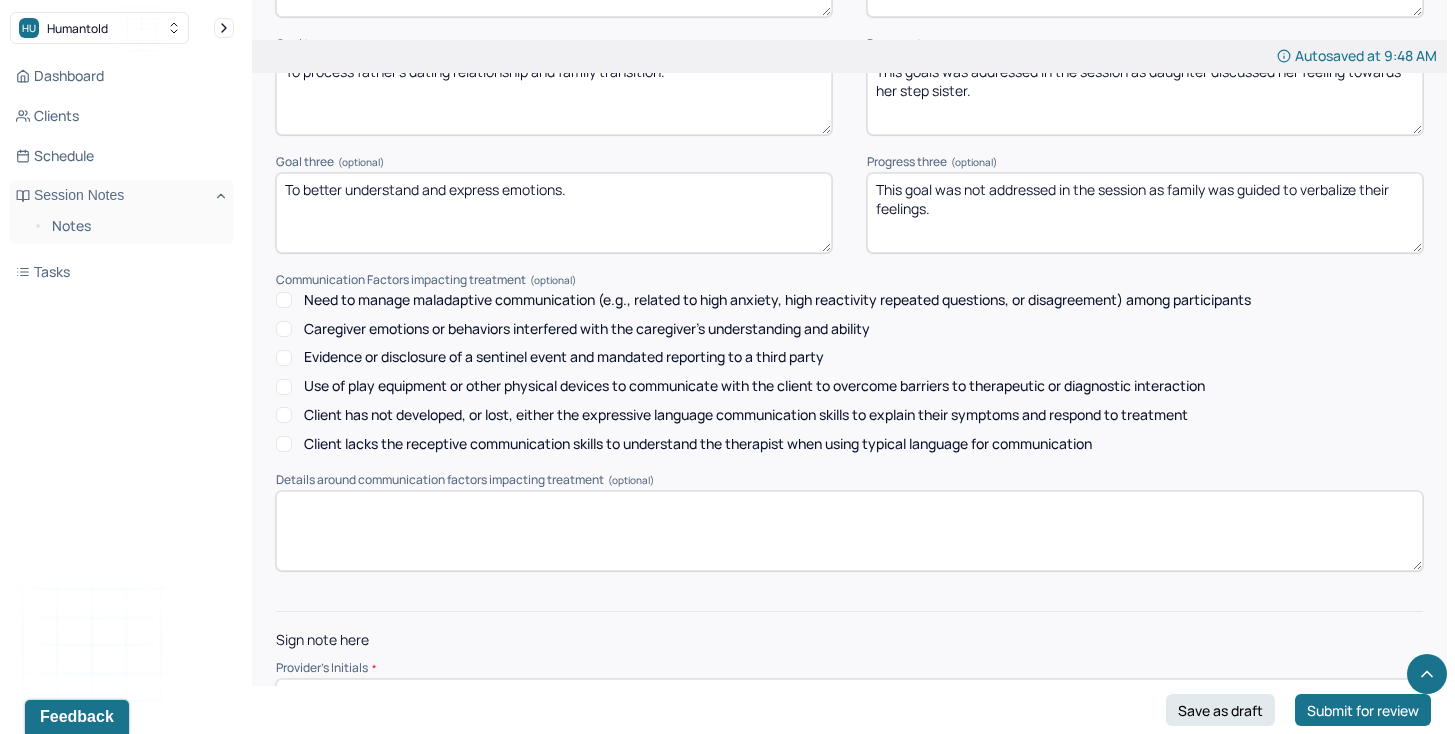 drag, startPoint x: 1152, startPoint y: 199, endPoint x: 924, endPoint y: 221, distance: 229.05894 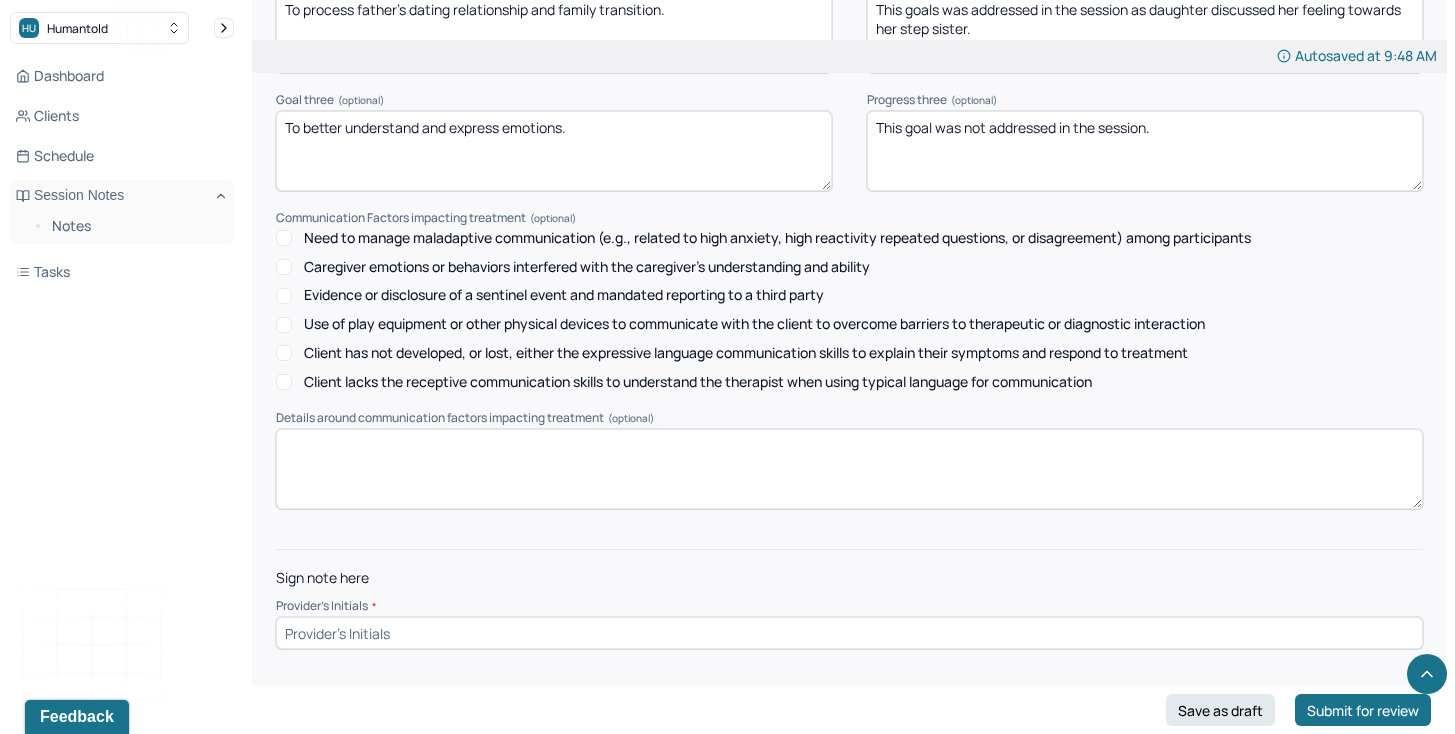 scroll, scrollTop: 2658, scrollLeft: 0, axis: vertical 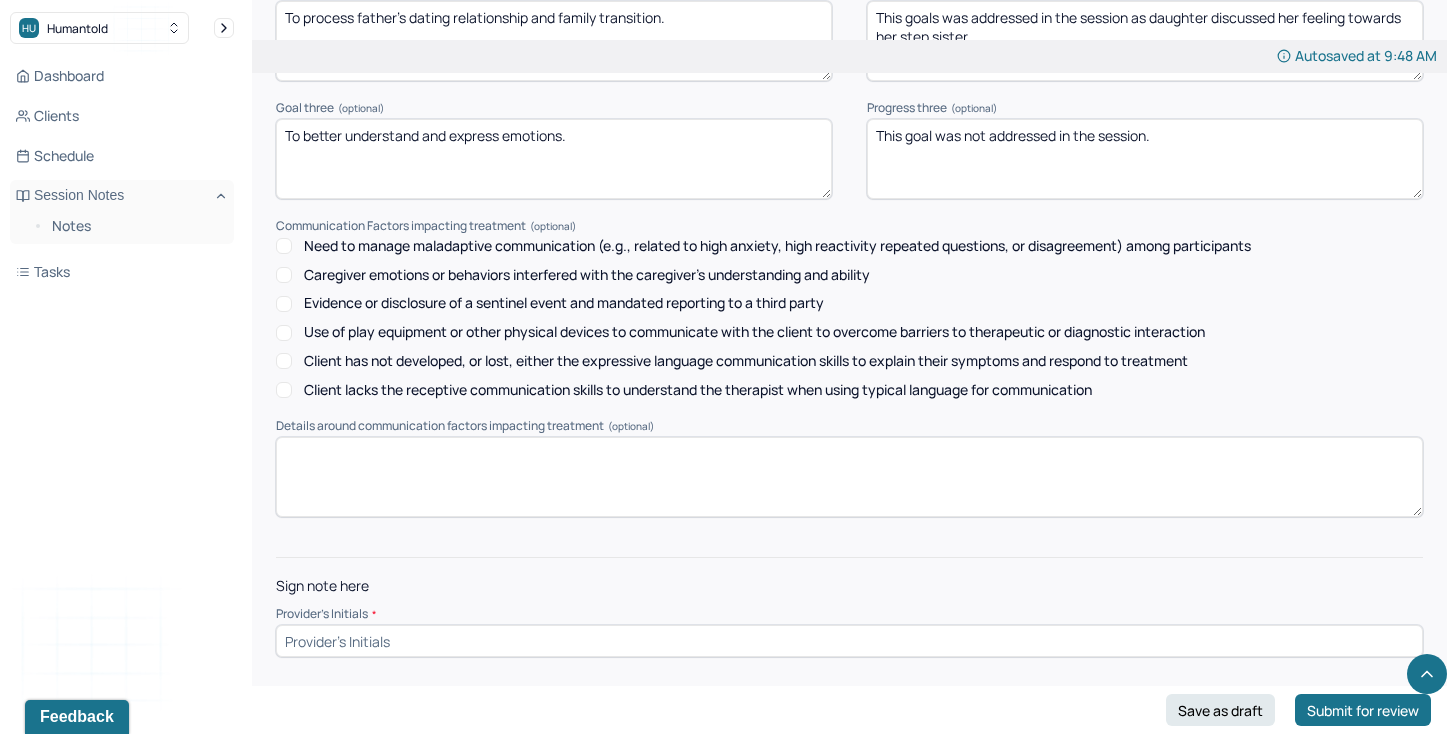 type on "This goal was not addressed in the session." 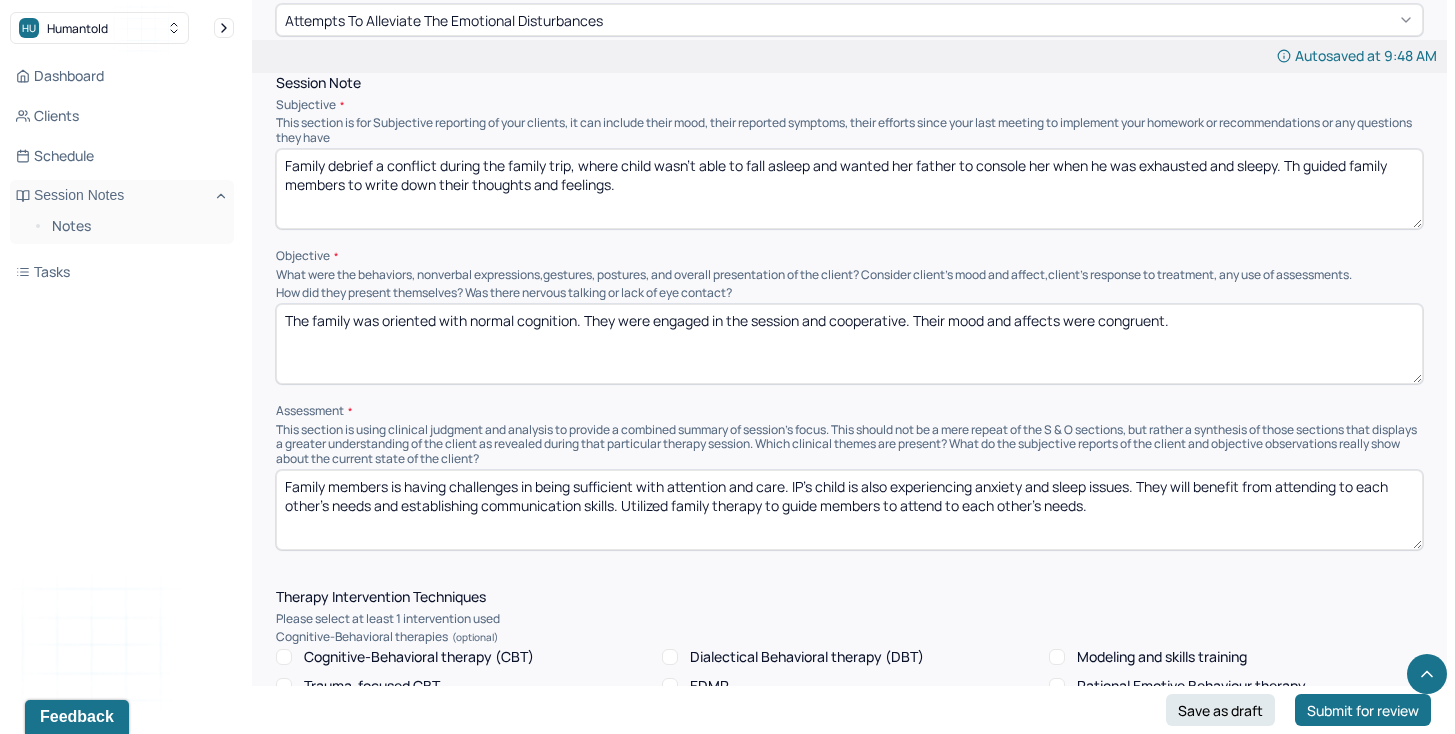 scroll, scrollTop: 977, scrollLeft: 0, axis: vertical 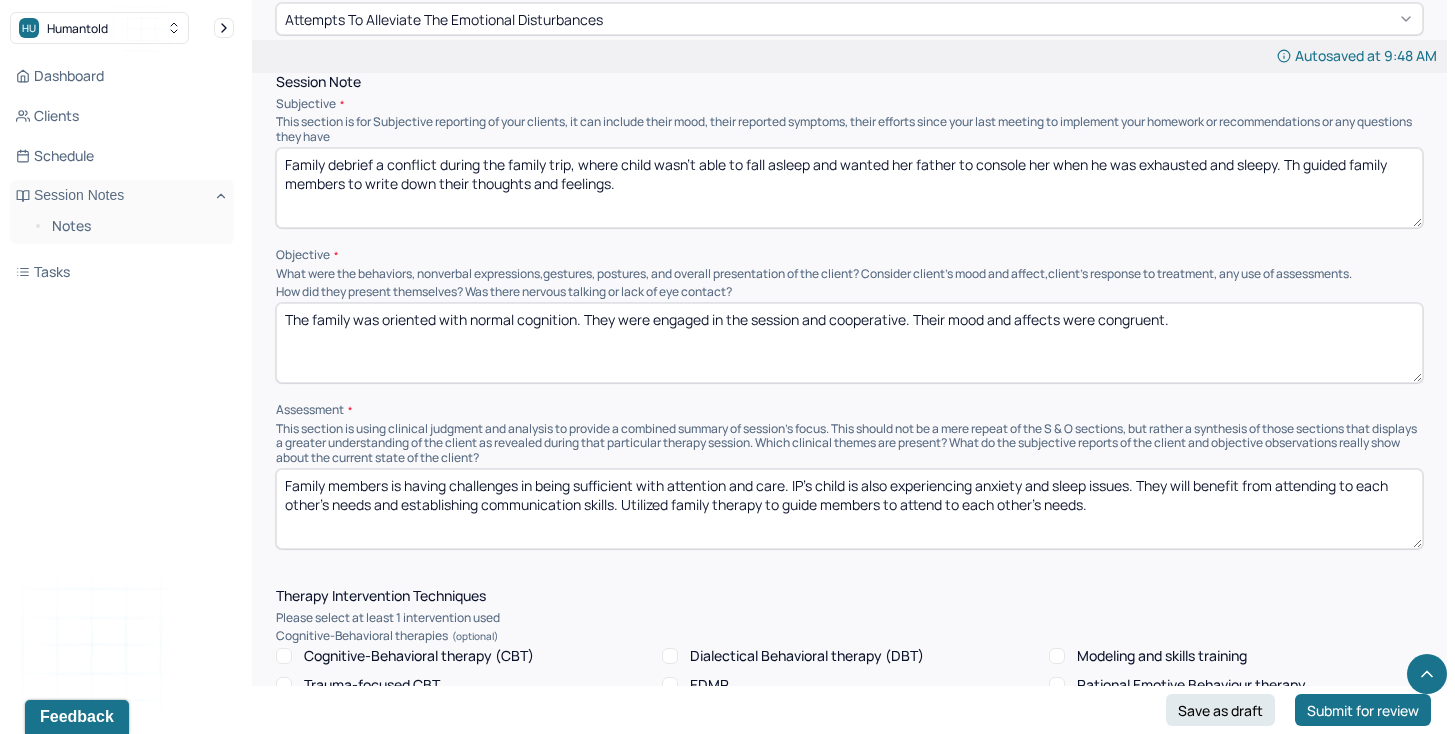 click on "Family debrief a conflict during the family trip, where child wasn't able to fall asleep and wanted her father to console her when he was exhausted and sleepy. Th guided family members to write down their thoughts and feelings." at bounding box center [849, 188] 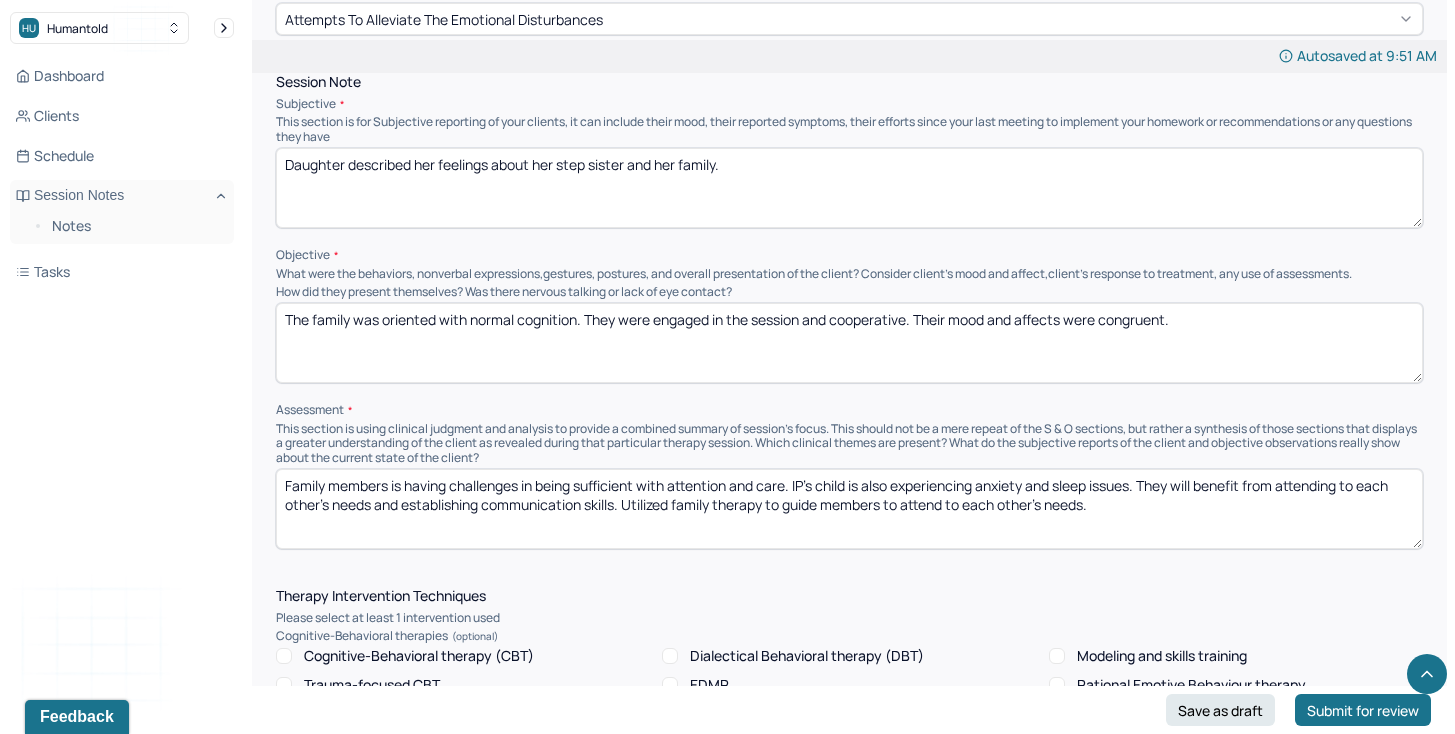 type on "Daughter described her feelings about her step sister and her family." 